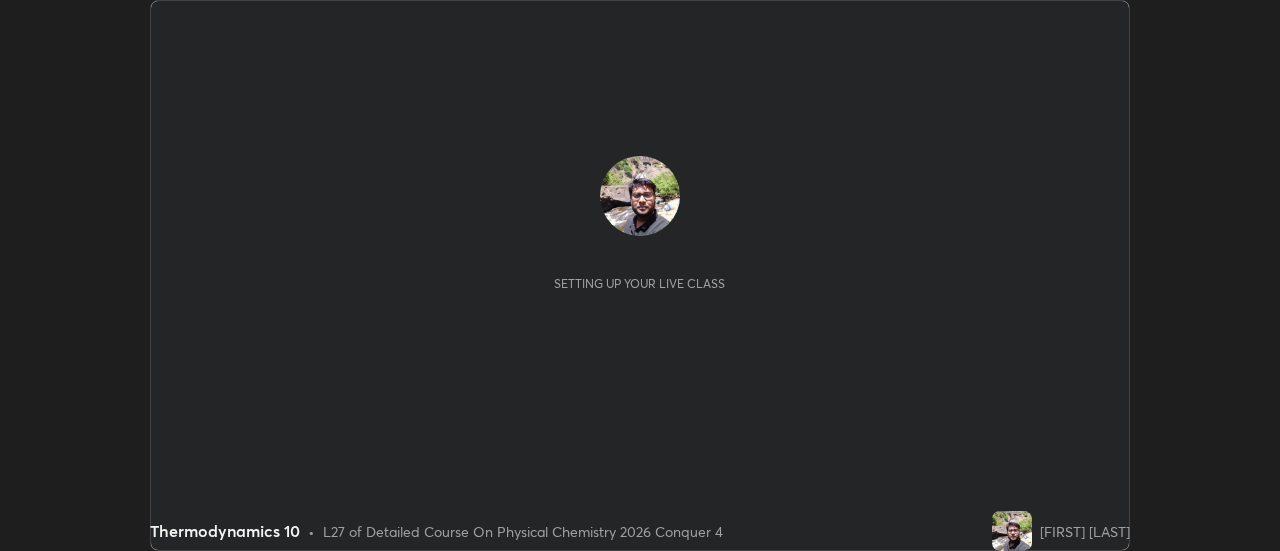 scroll, scrollTop: 0, scrollLeft: 0, axis: both 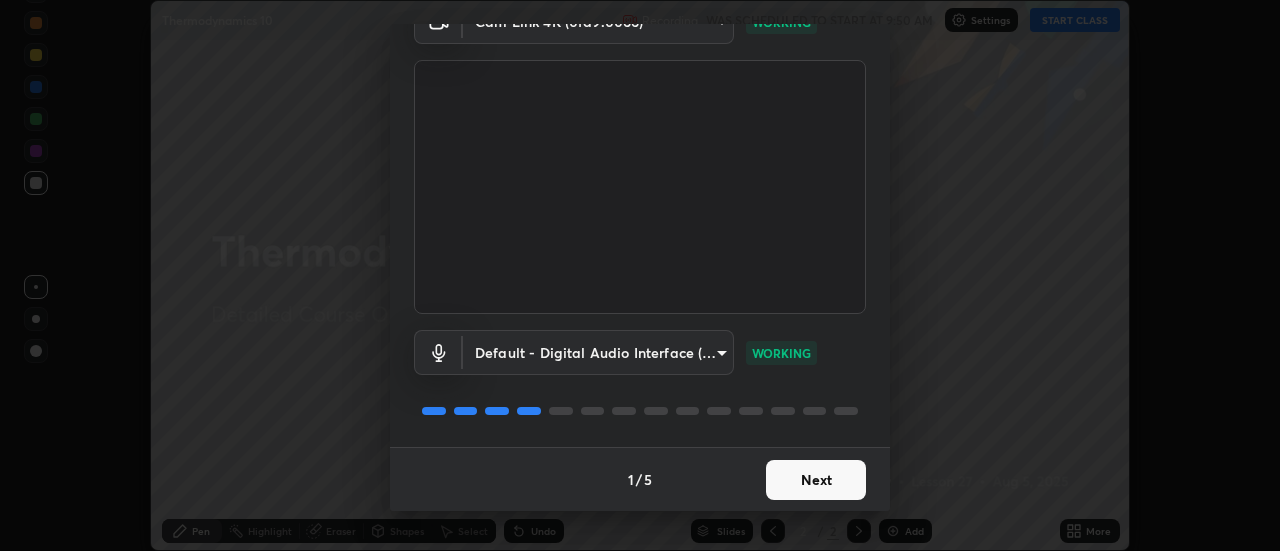 click on "Next" at bounding box center [816, 480] 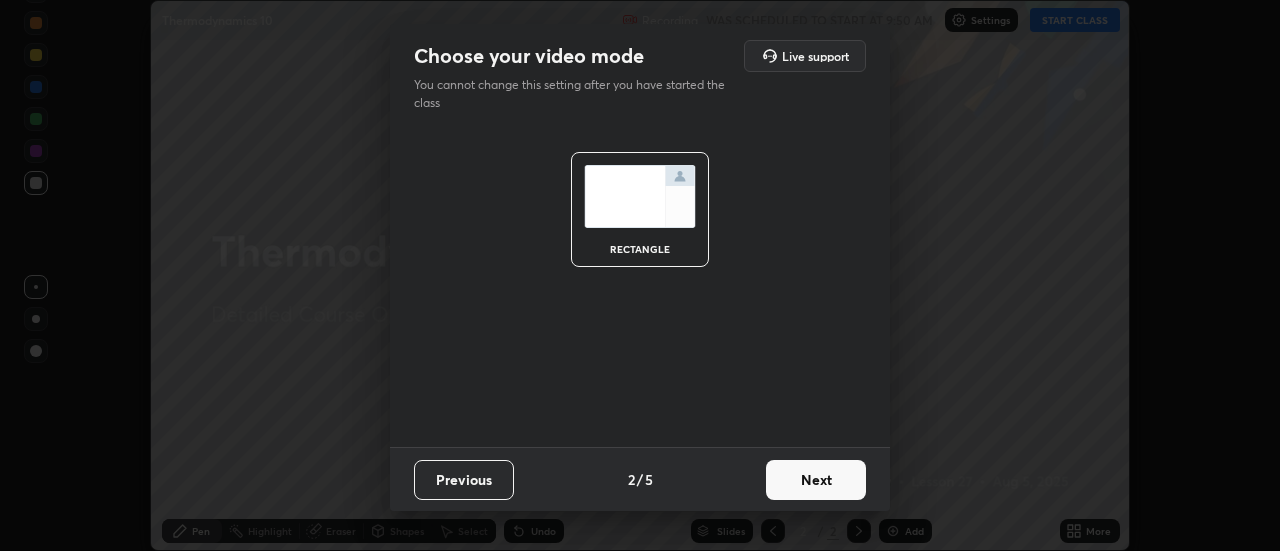 scroll, scrollTop: 0, scrollLeft: 0, axis: both 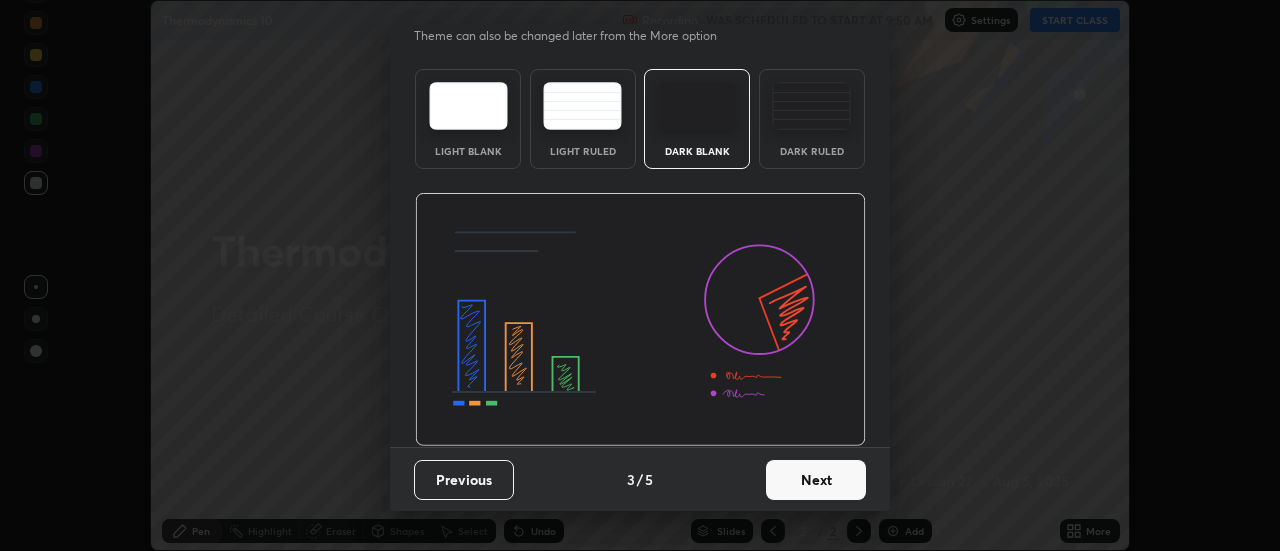 click on "Next" at bounding box center [816, 480] 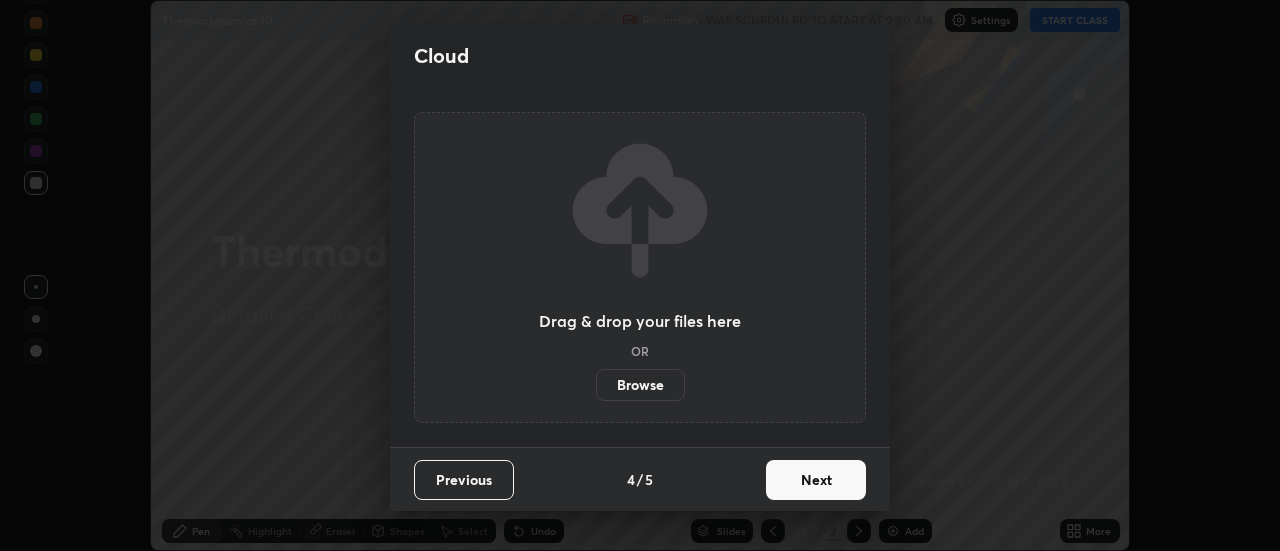 scroll, scrollTop: 0, scrollLeft: 0, axis: both 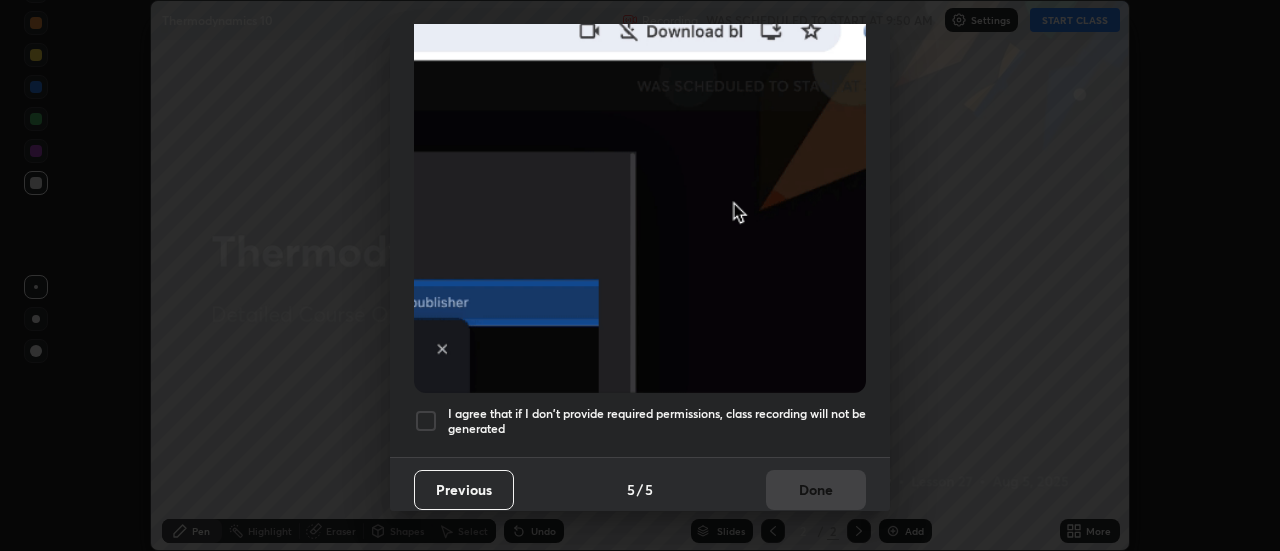 click at bounding box center (426, 421) 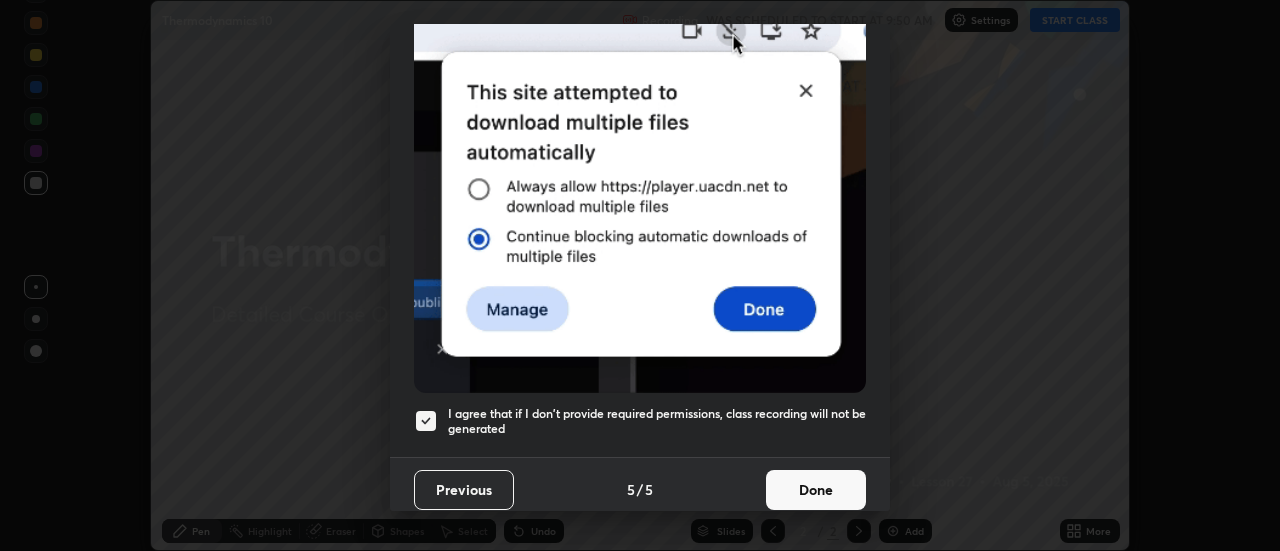click on "Done" at bounding box center (816, 490) 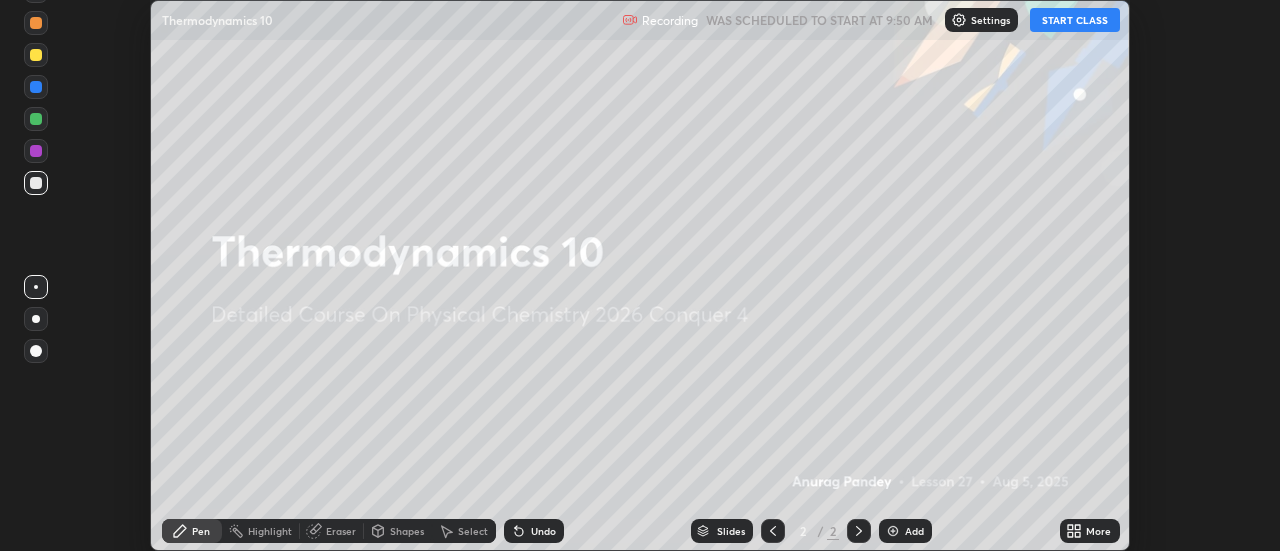 click on "START CLASS" at bounding box center [1075, 20] 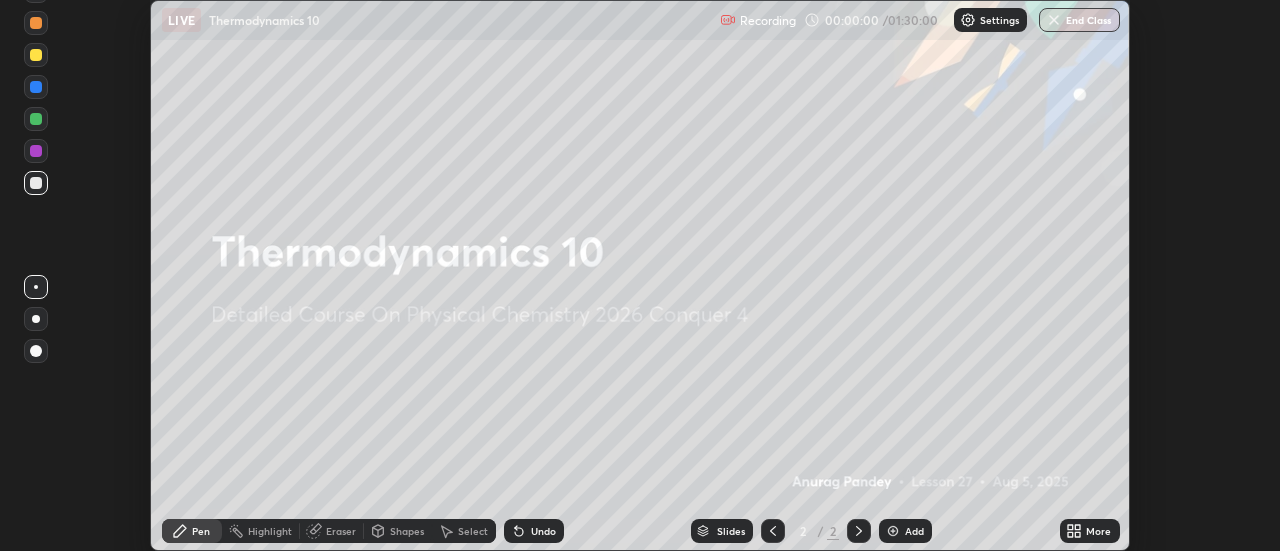 click 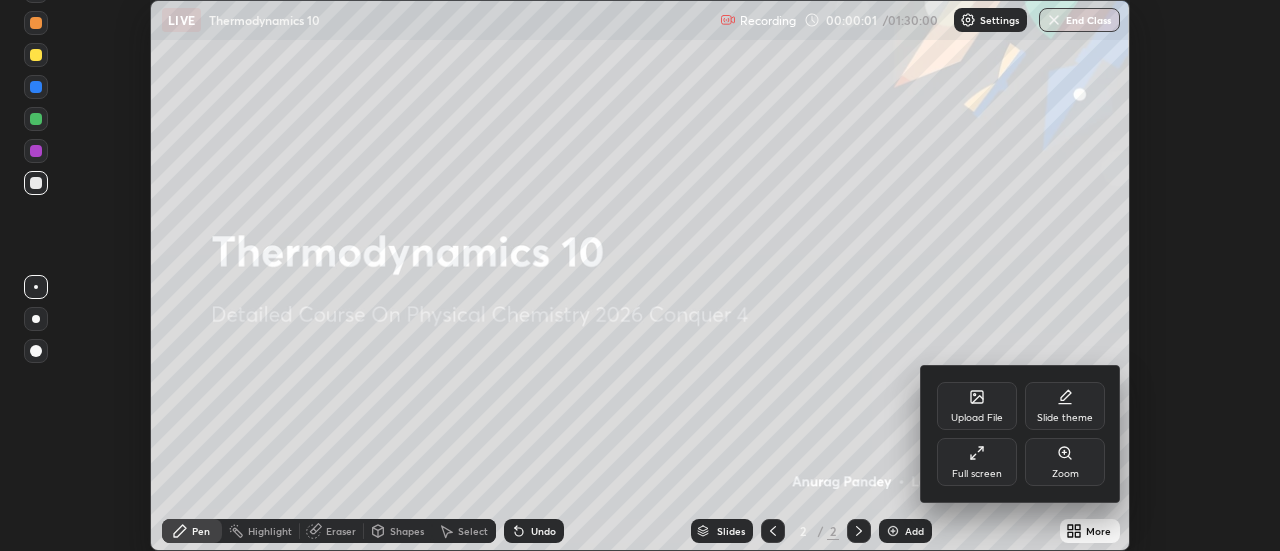 click on "Full screen" at bounding box center [977, 462] 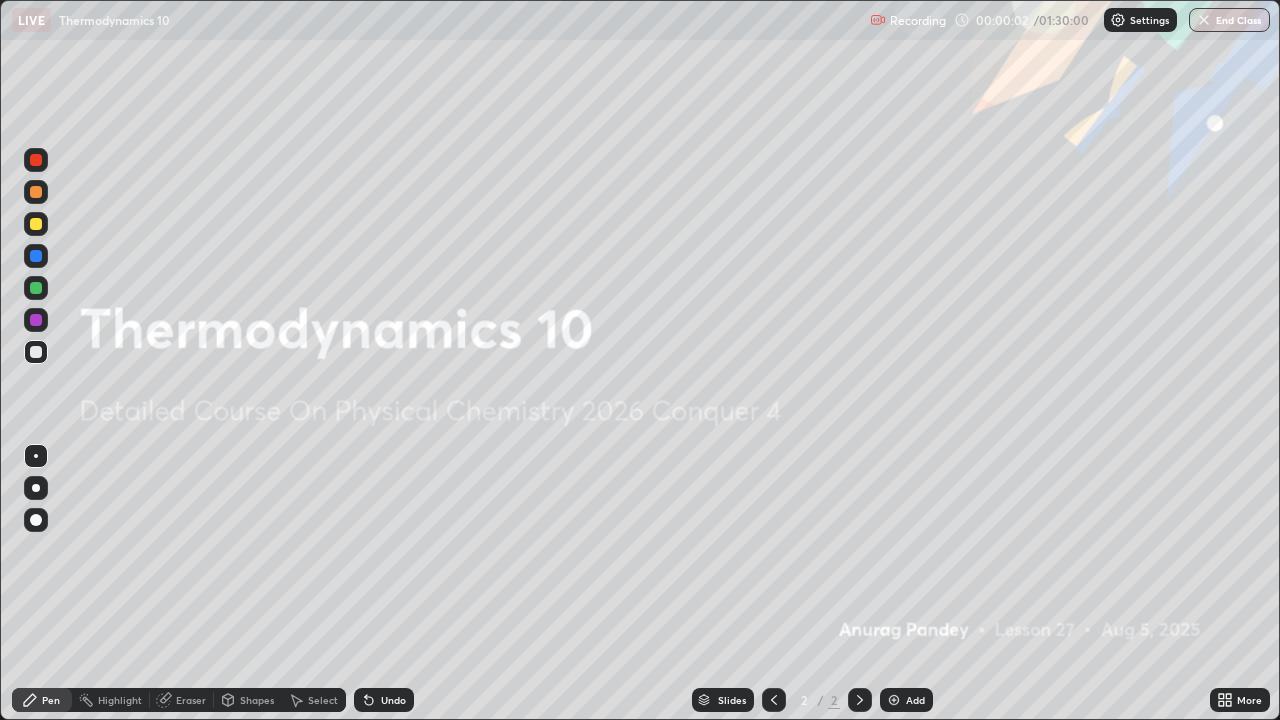 scroll, scrollTop: 99280, scrollLeft: 98720, axis: both 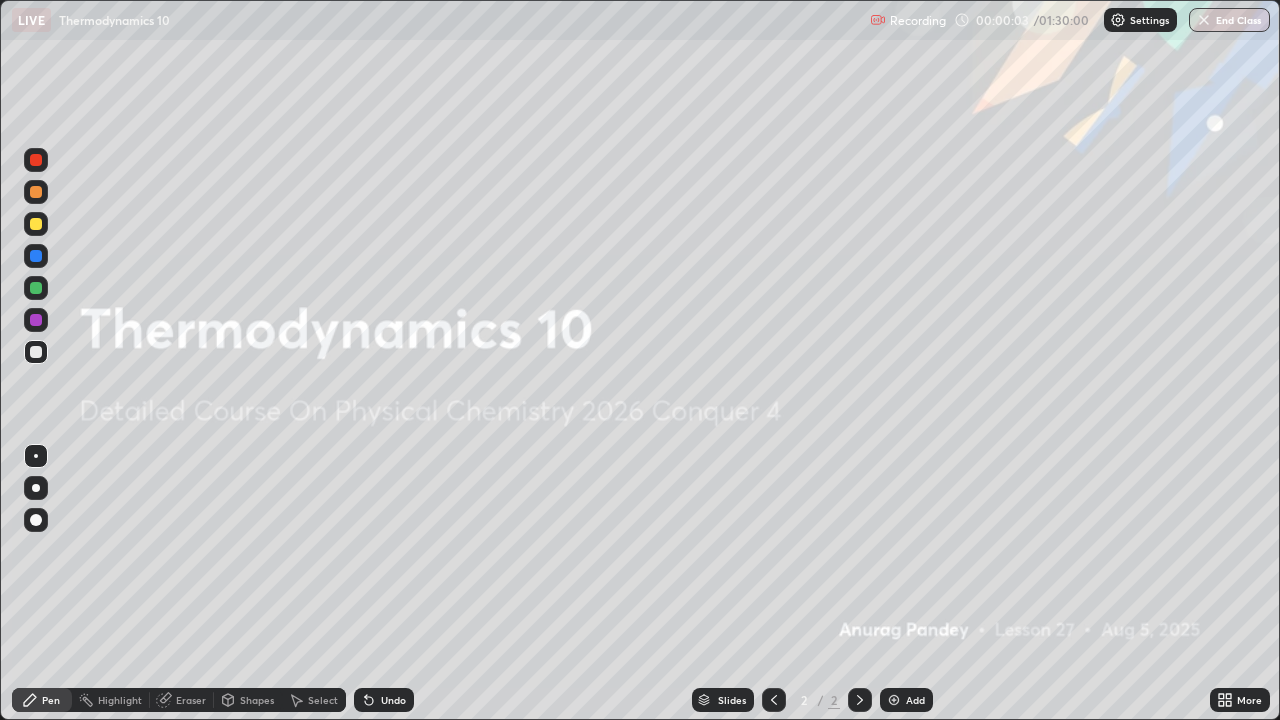 click on "Add" at bounding box center (915, 700) 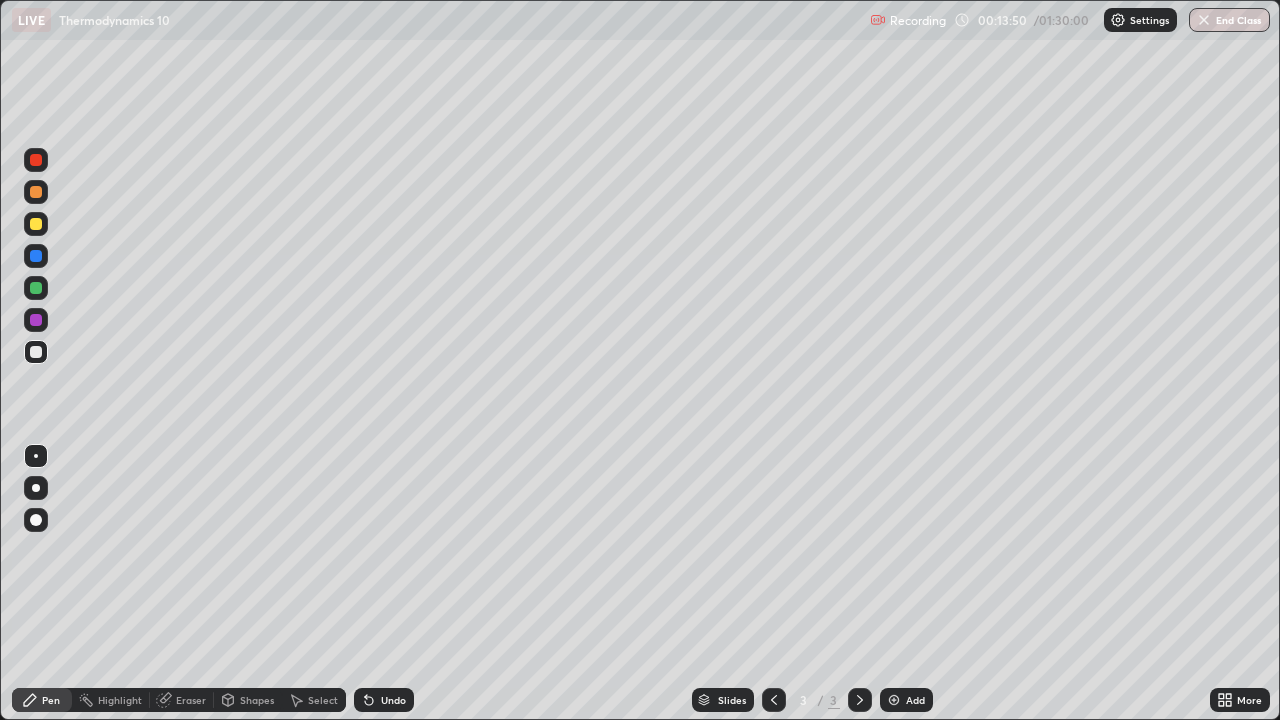 click 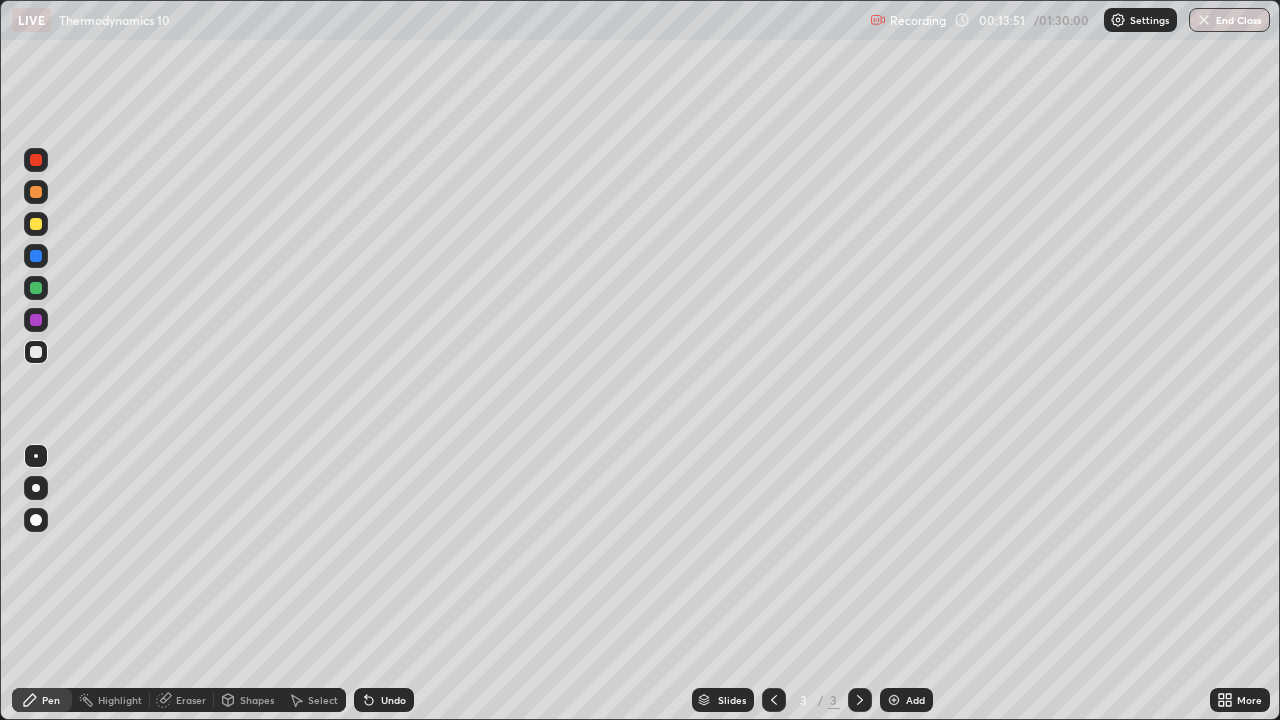 click on "Add" at bounding box center (906, 700) 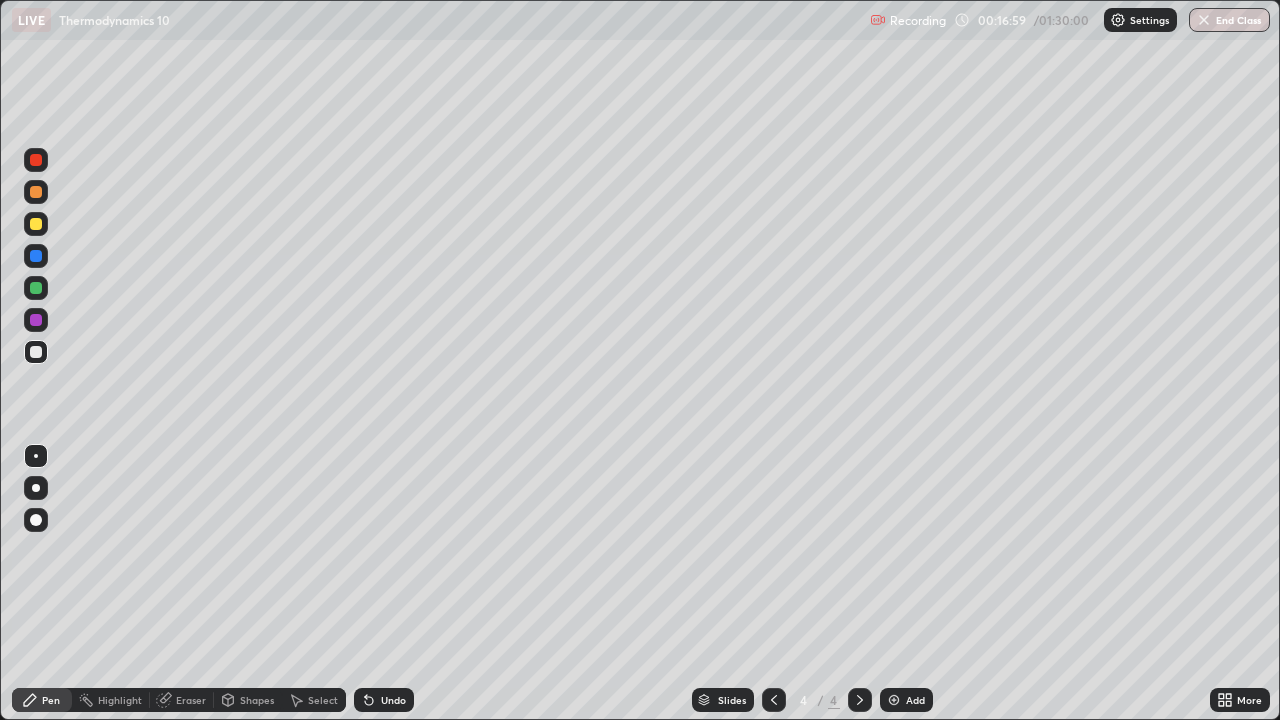 click on "Undo" at bounding box center [393, 700] 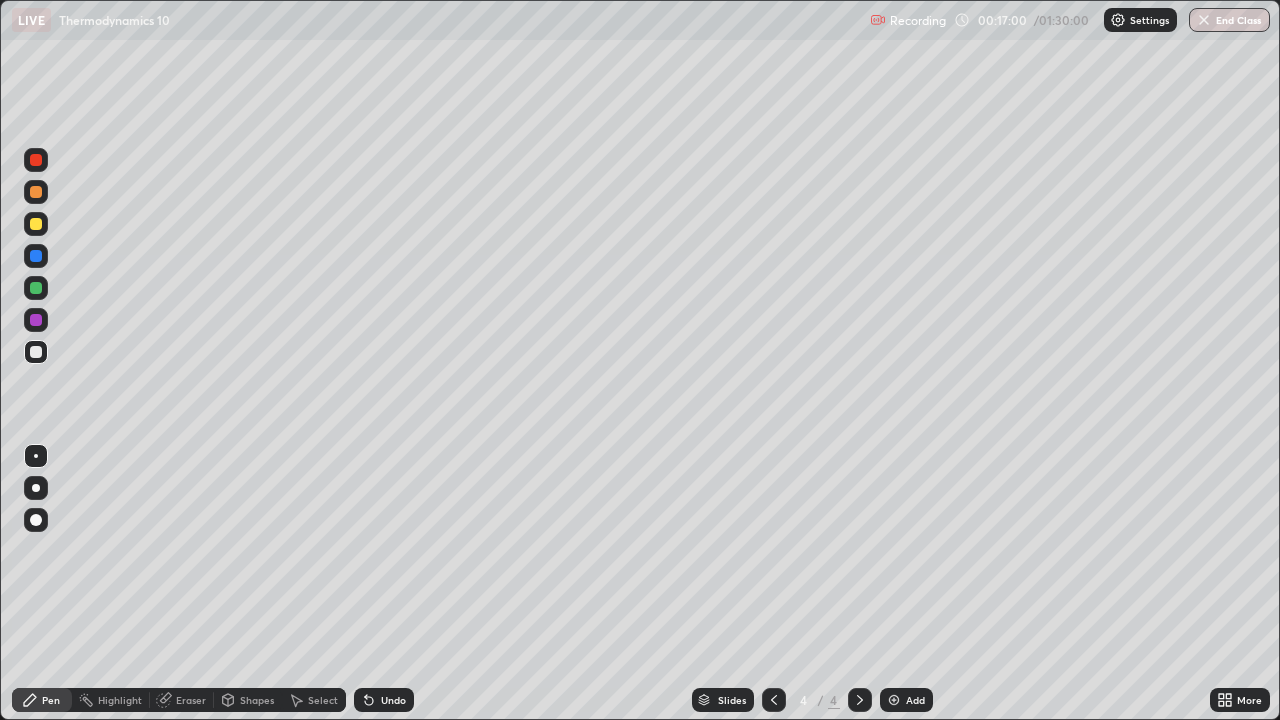 click on "Undo" at bounding box center (393, 700) 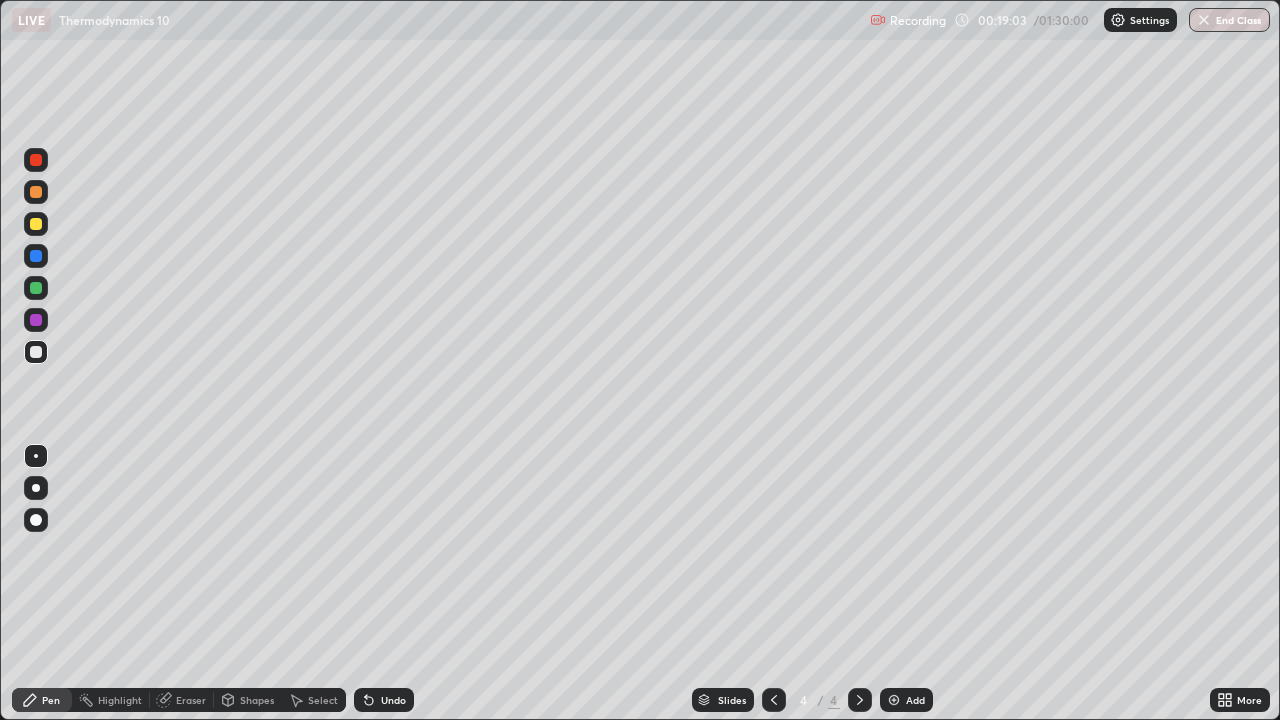 click on "Undo" at bounding box center (384, 700) 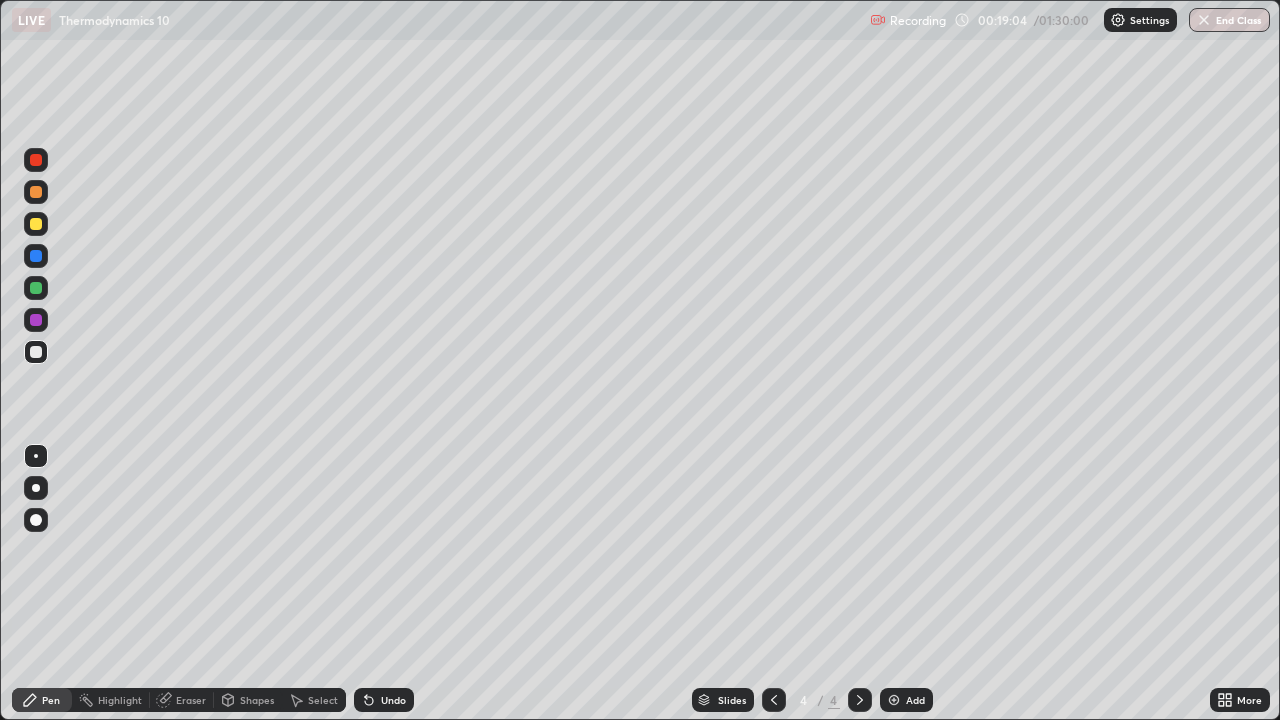 click on "Undo" at bounding box center (384, 700) 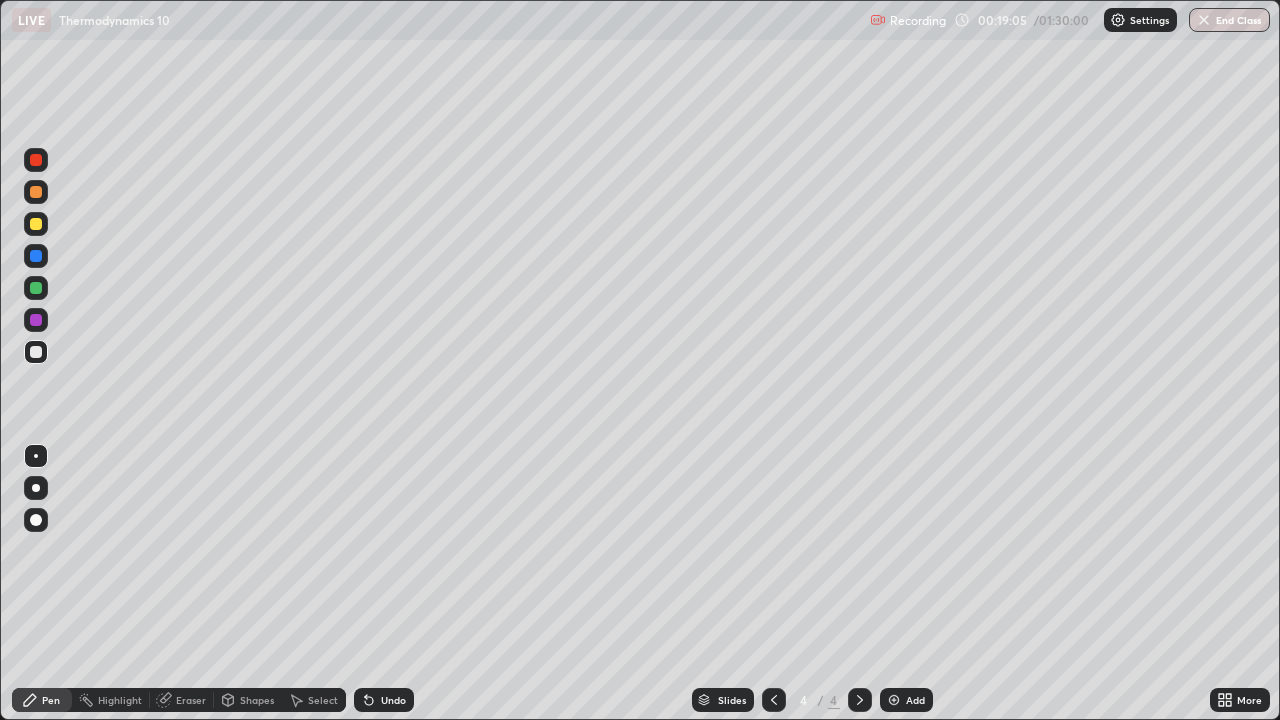 click 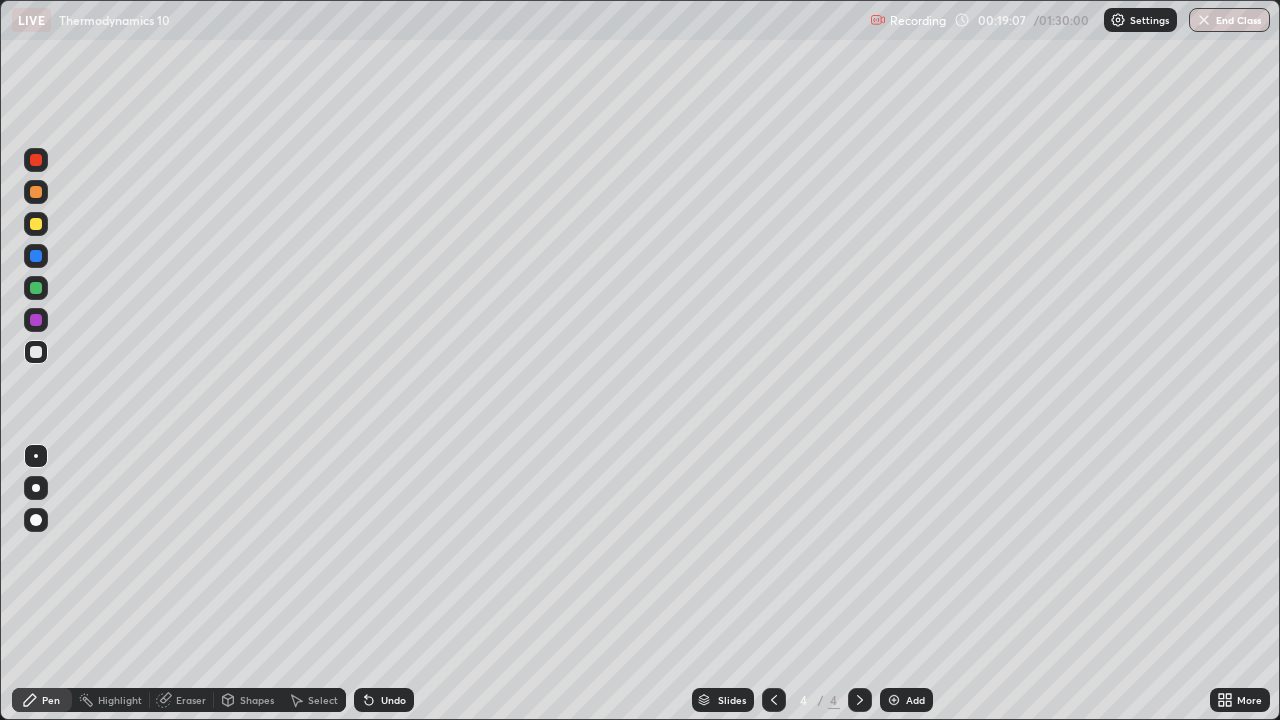 click 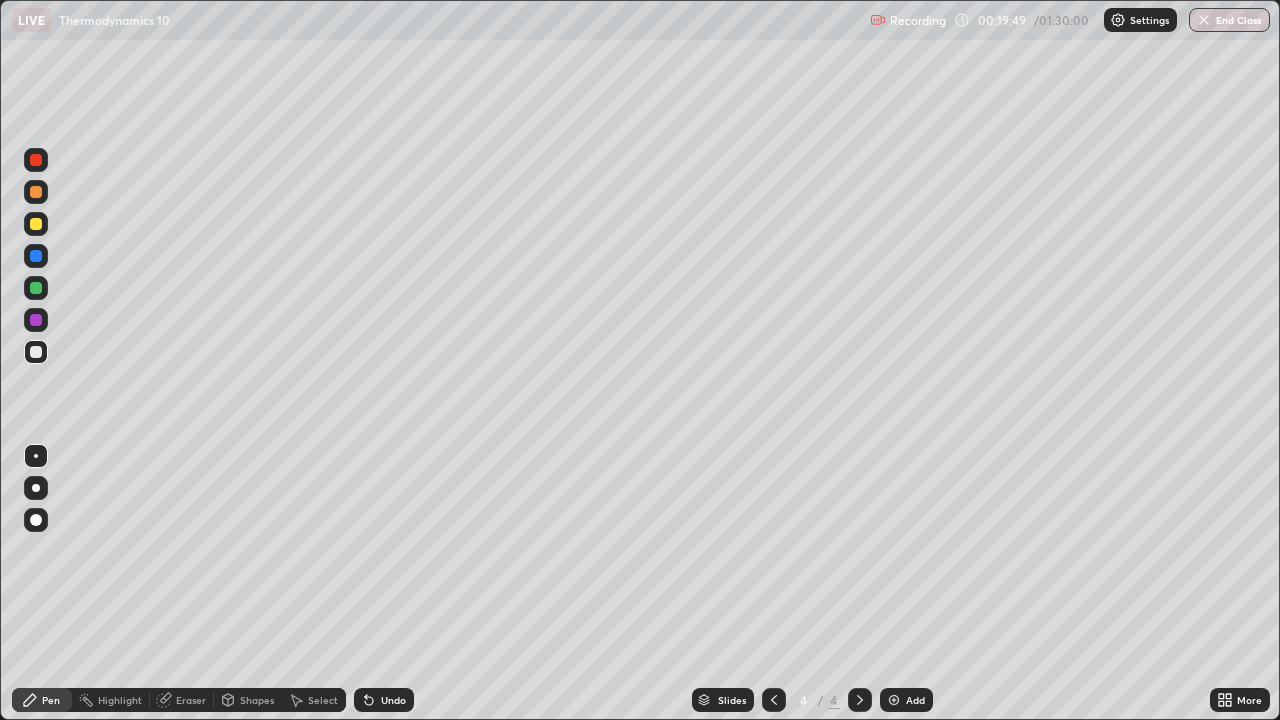 click at bounding box center [894, 700] 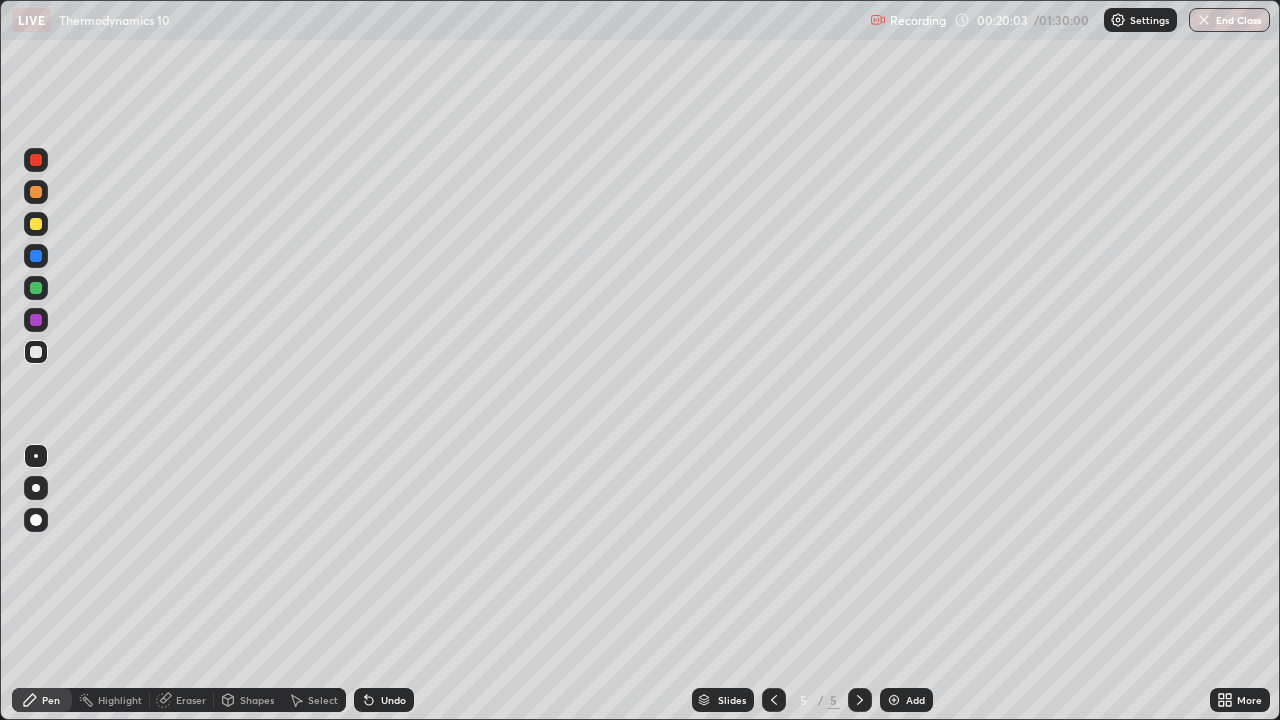 click on "Undo" at bounding box center (384, 700) 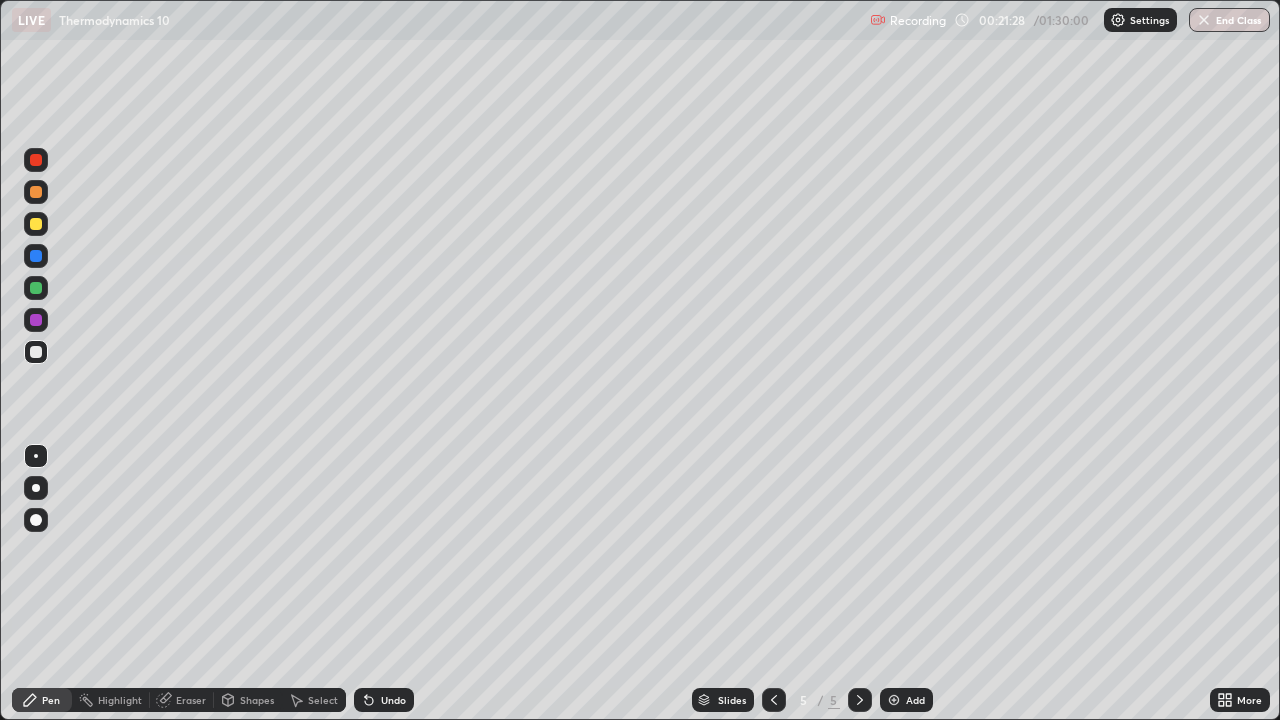 click at bounding box center [774, 700] 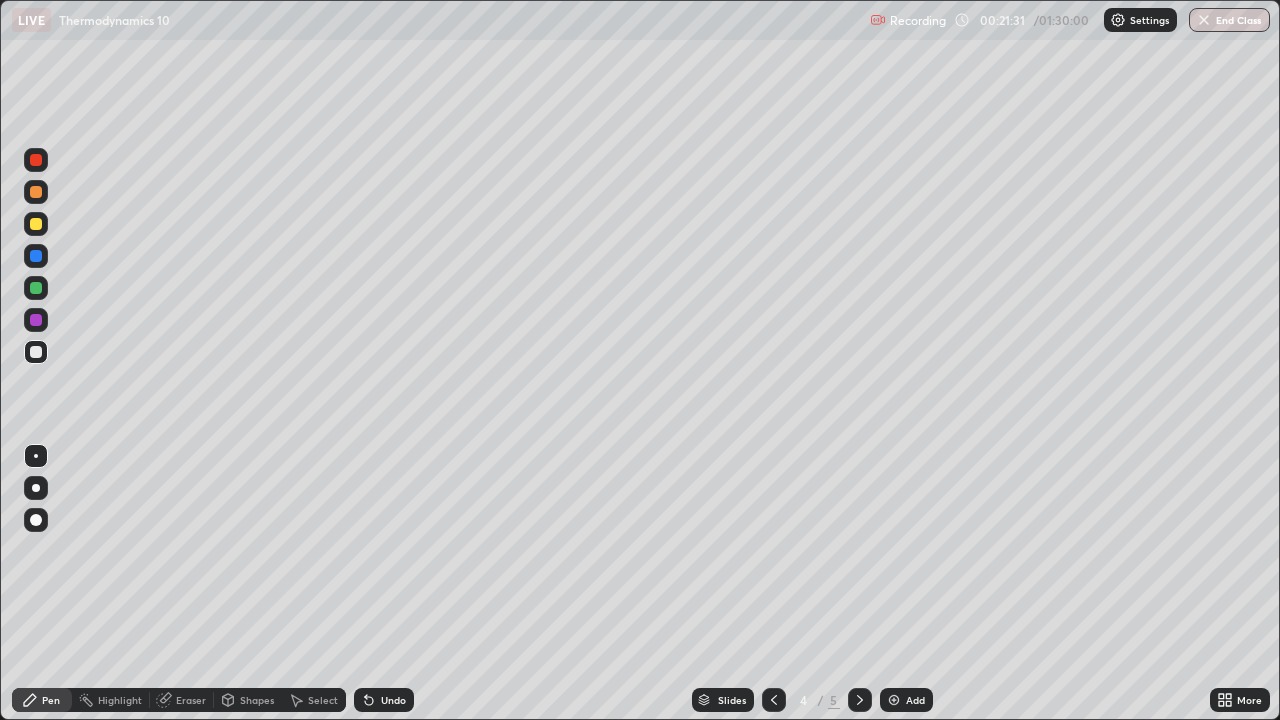 click on "Eraser" at bounding box center [191, 700] 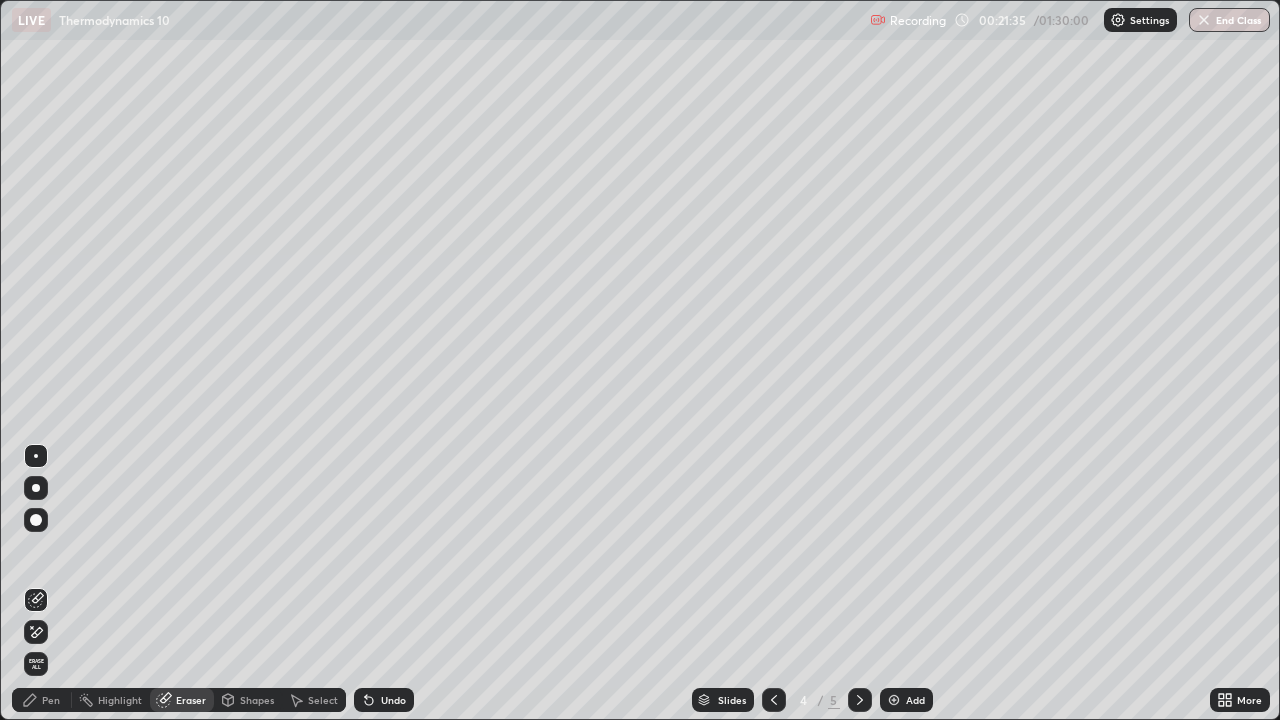 click on "Pen" at bounding box center (42, 700) 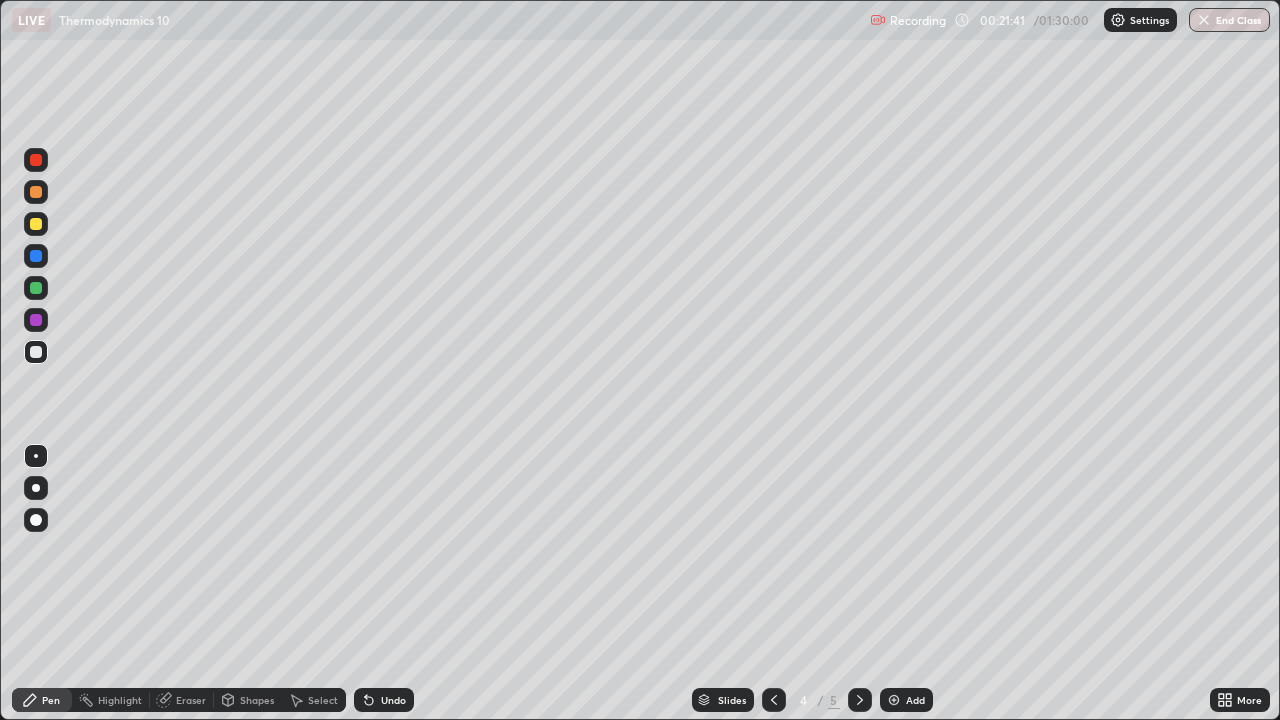 click 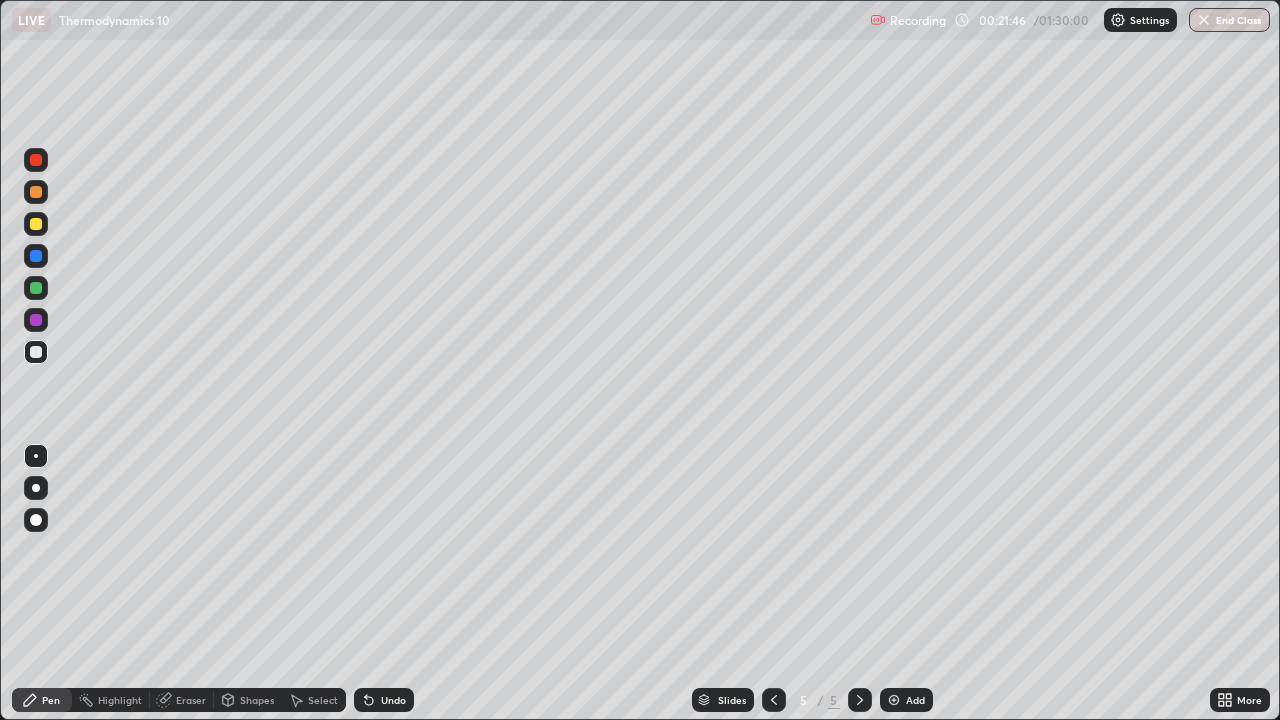 click 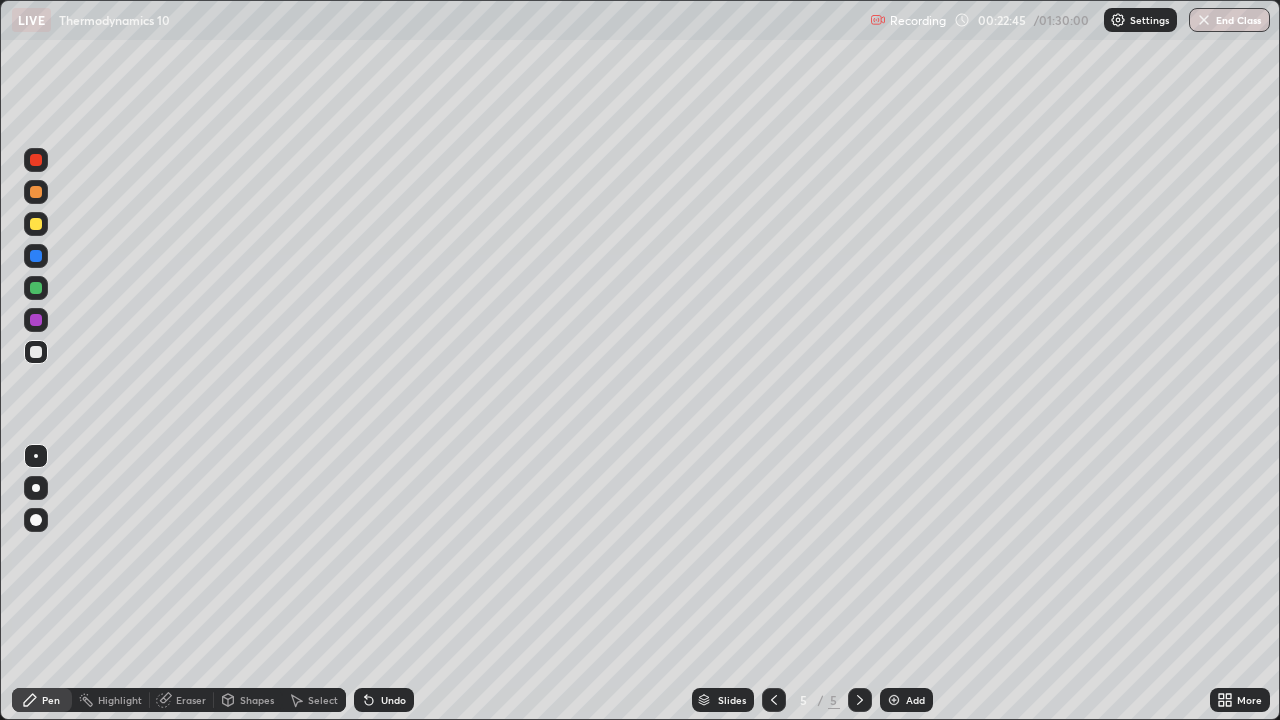 click on "Undo" at bounding box center (384, 700) 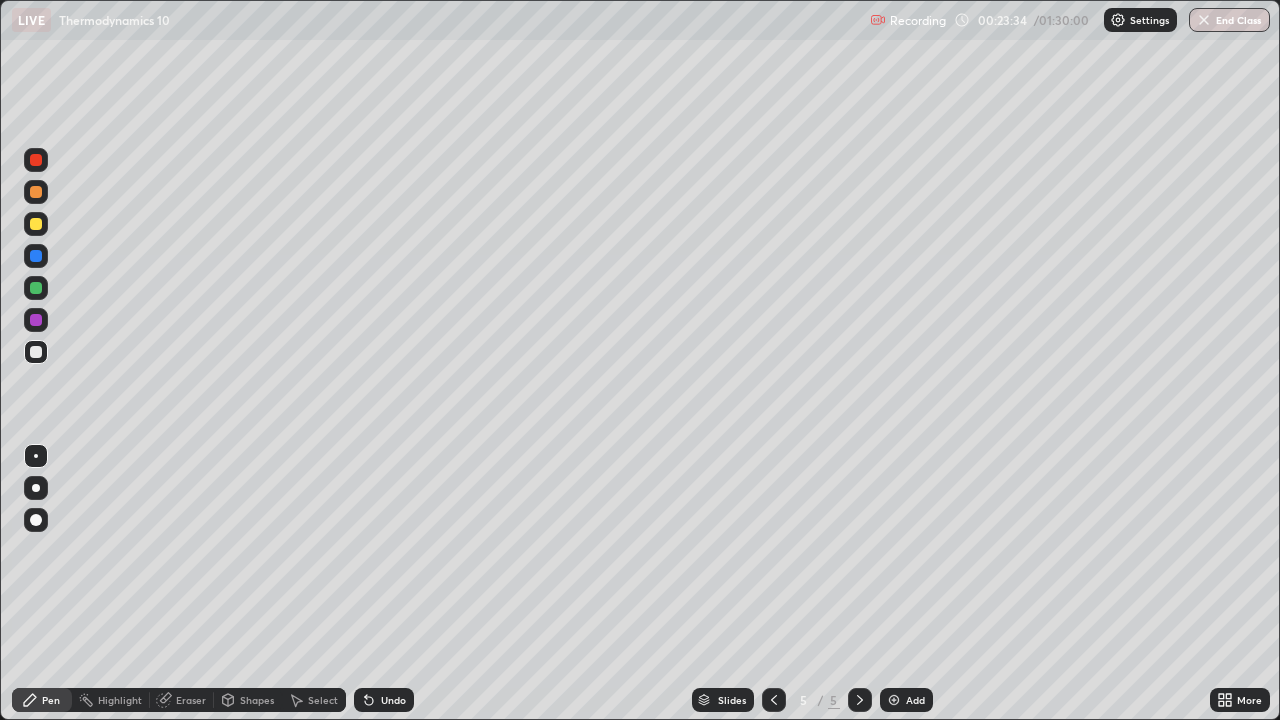 click on "Eraser" at bounding box center [182, 700] 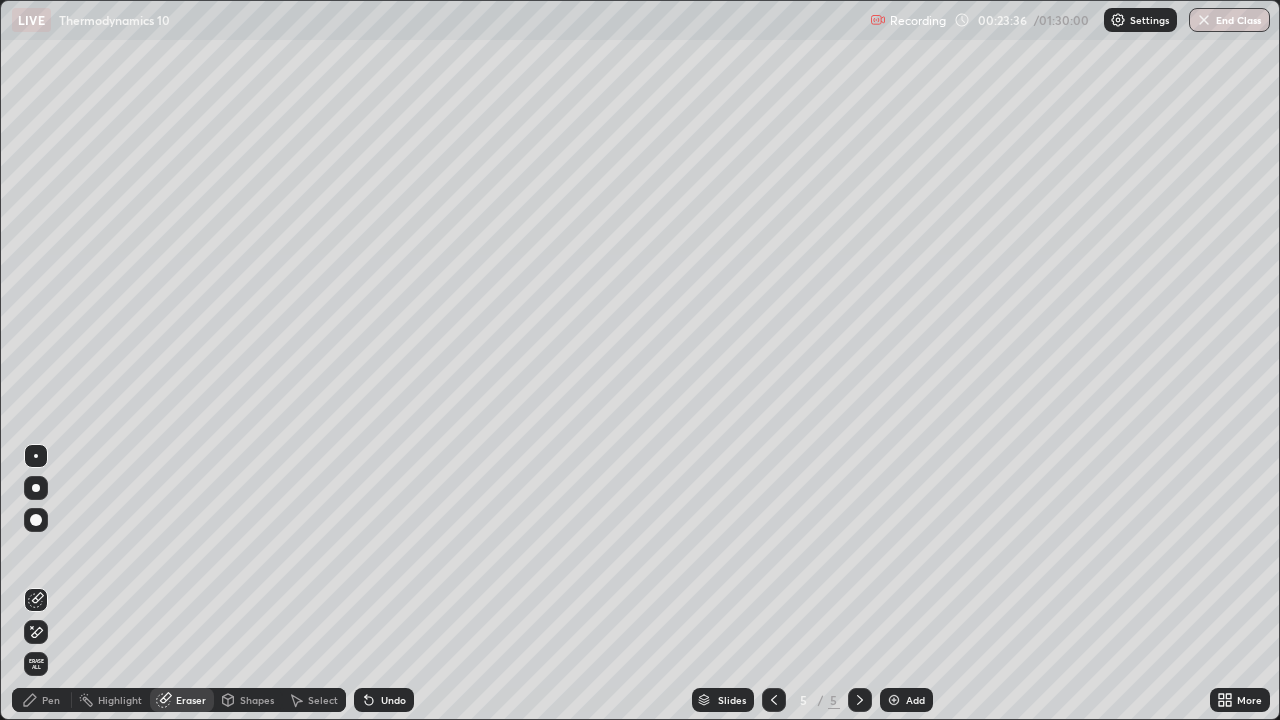 click on "Pen" at bounding box center (51, 700) 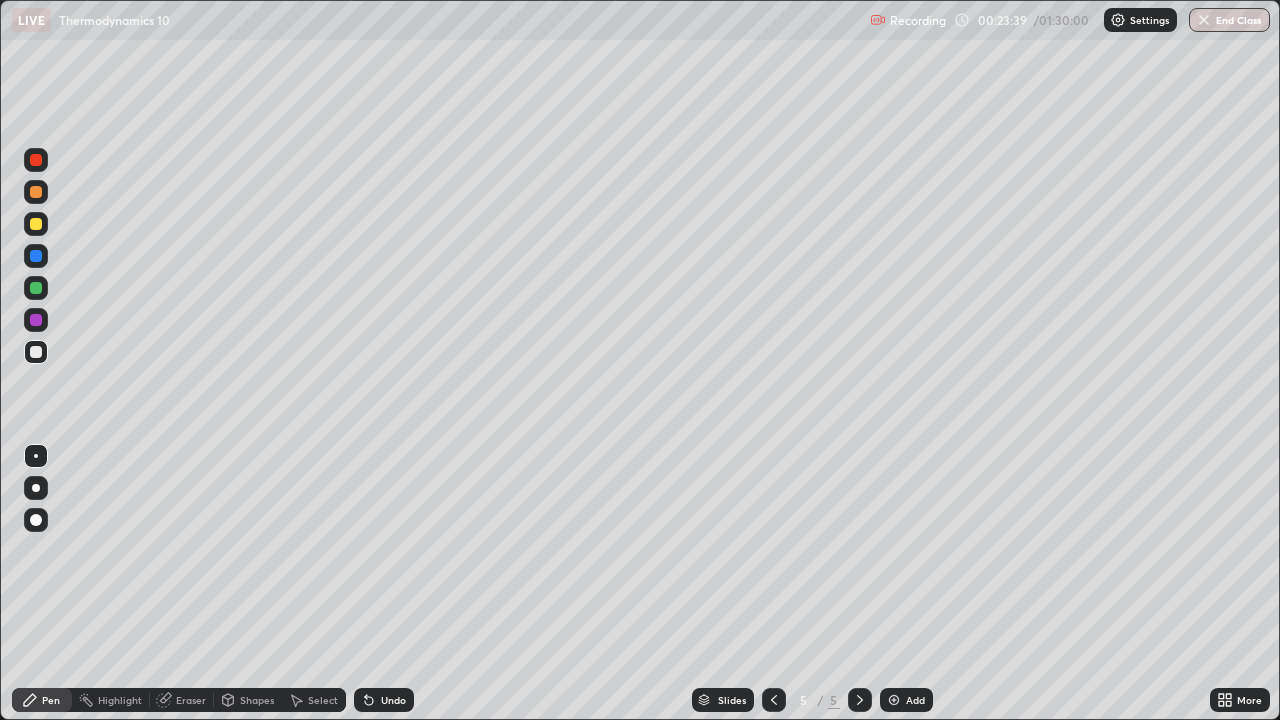 click 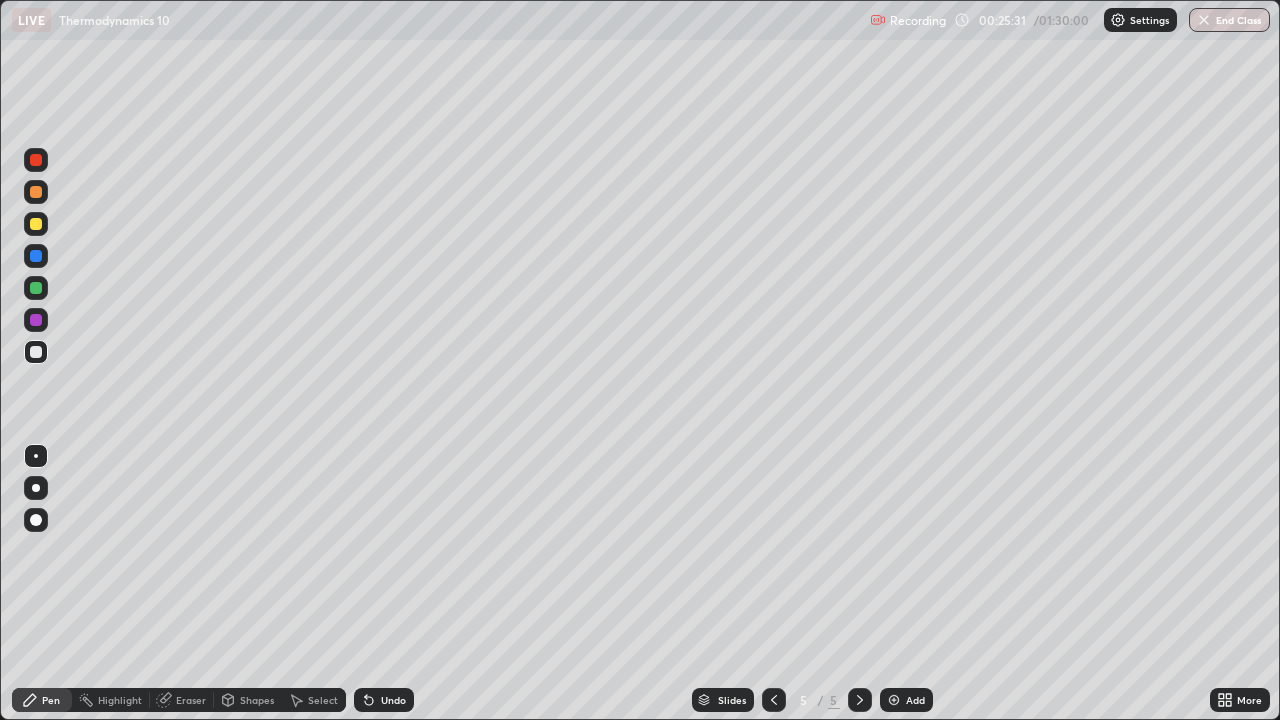 click at bounding box center (774, 700) 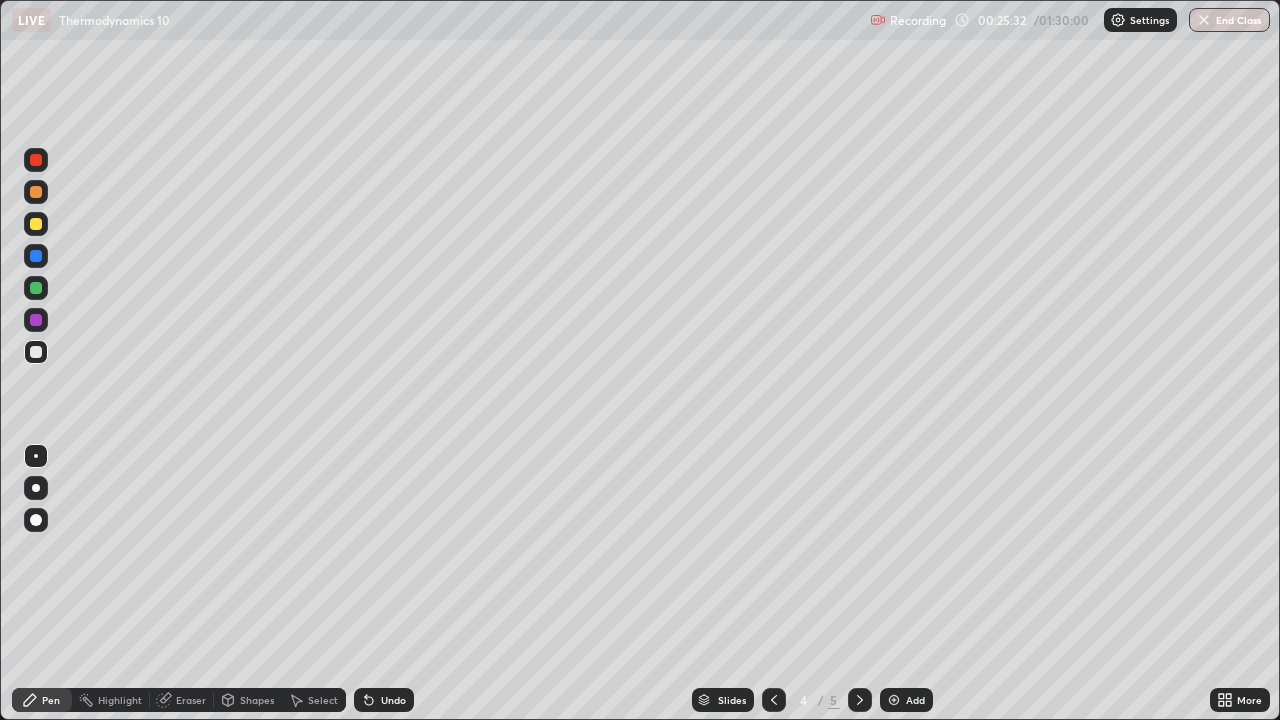 click at bounding box center (774, 700) 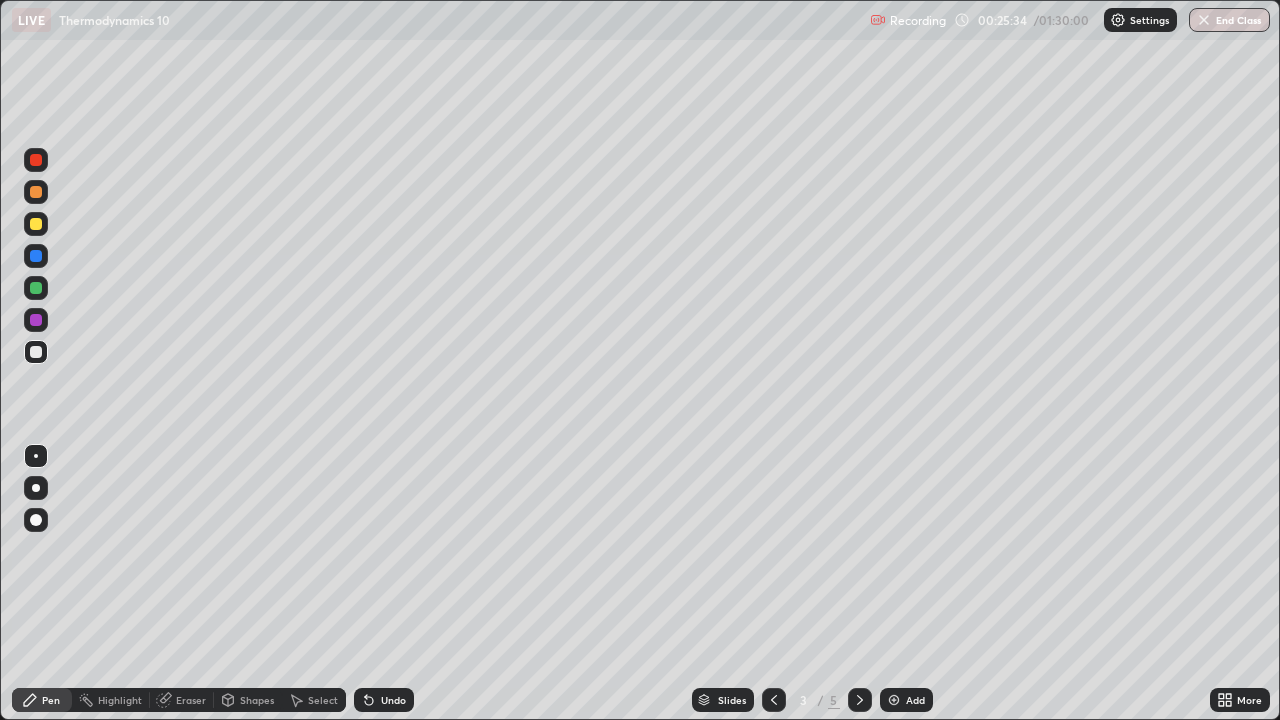 click 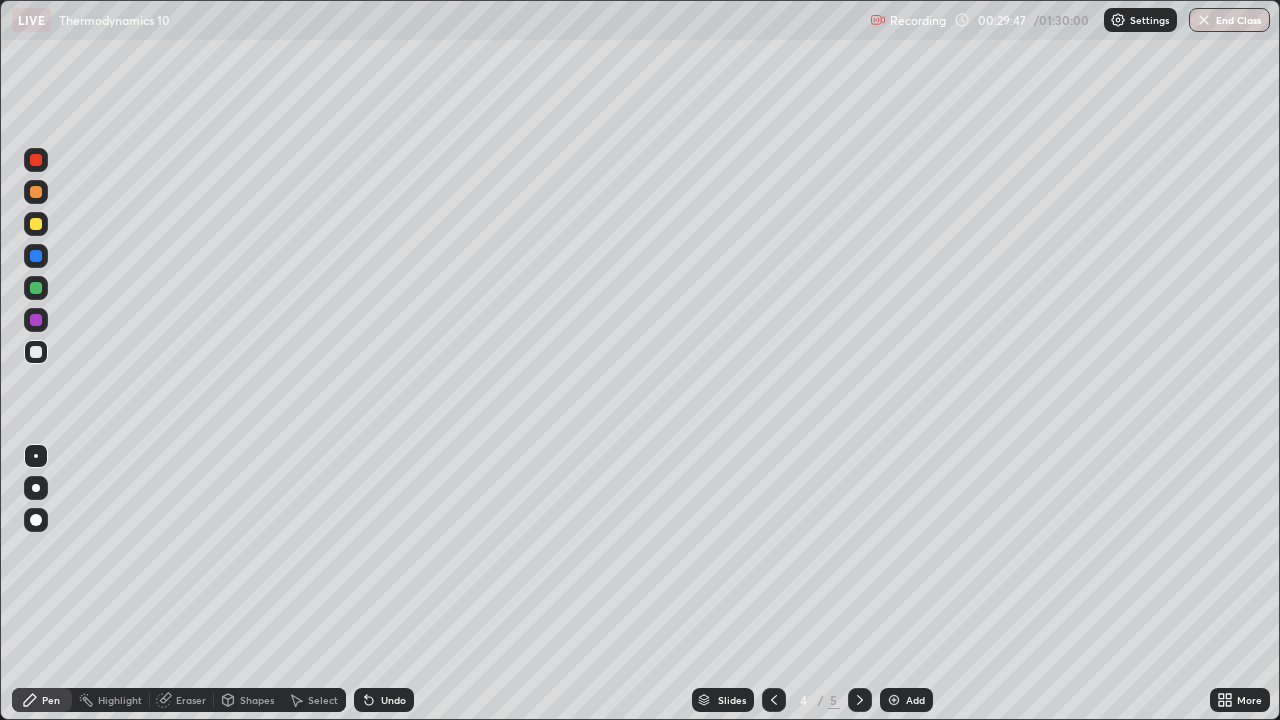 click 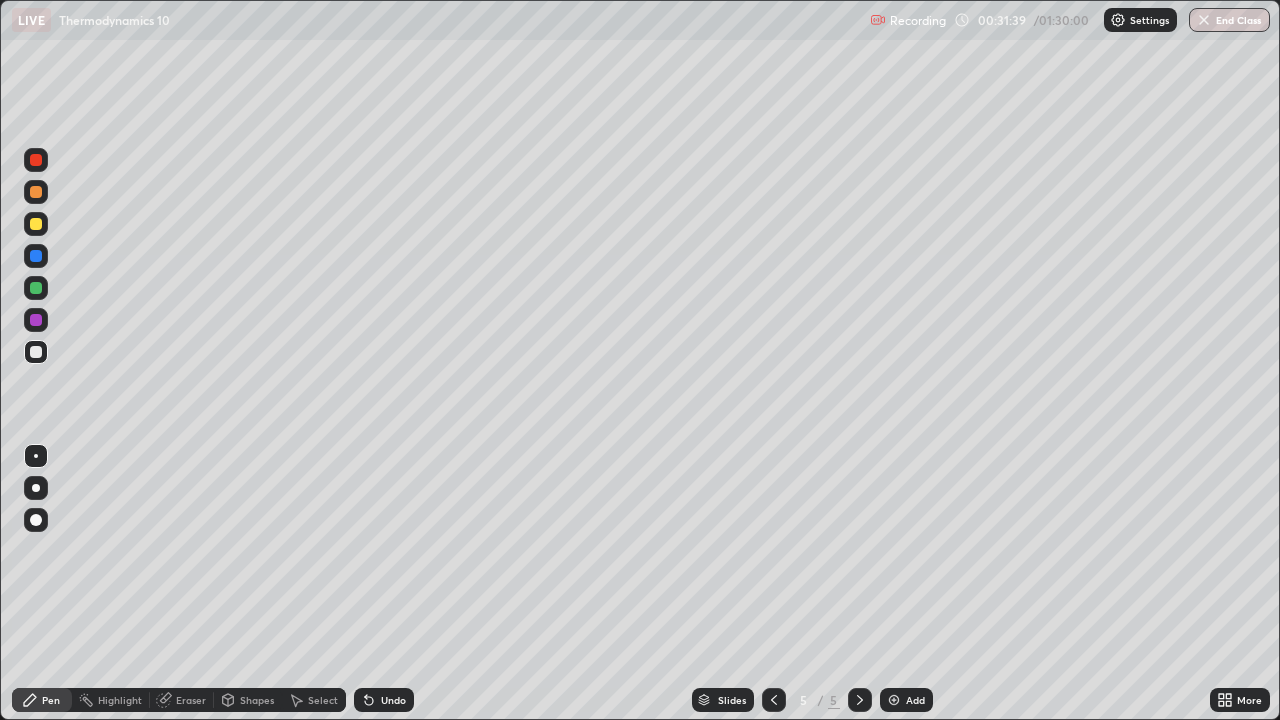 click on "Select" at bounding box center [323, 700] 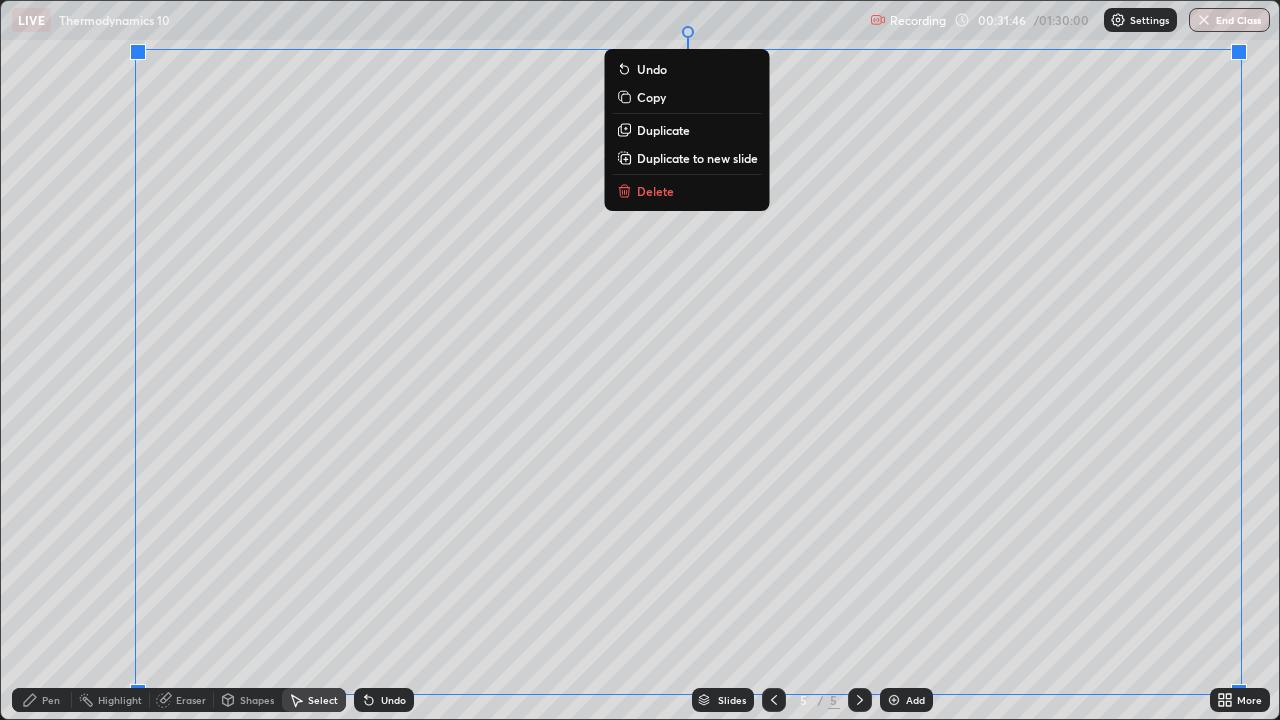 click on "Duplicate to new slide" at bounding box center [697, 158] 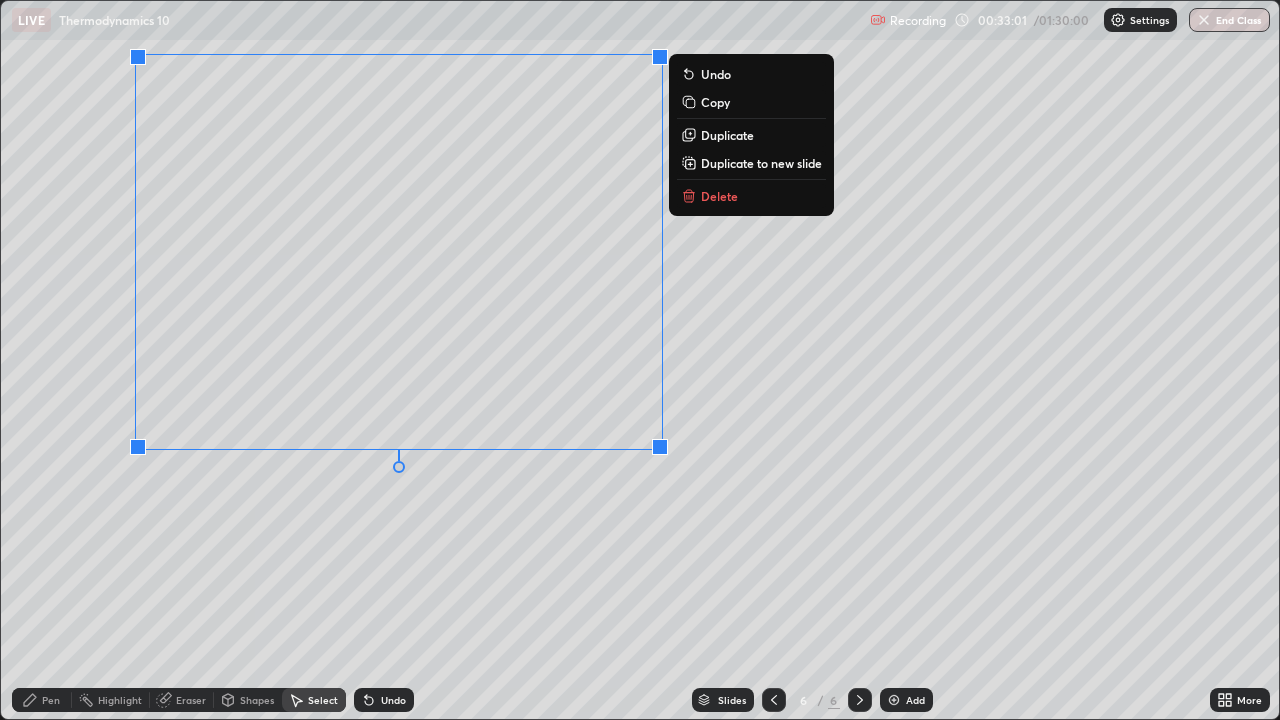 click 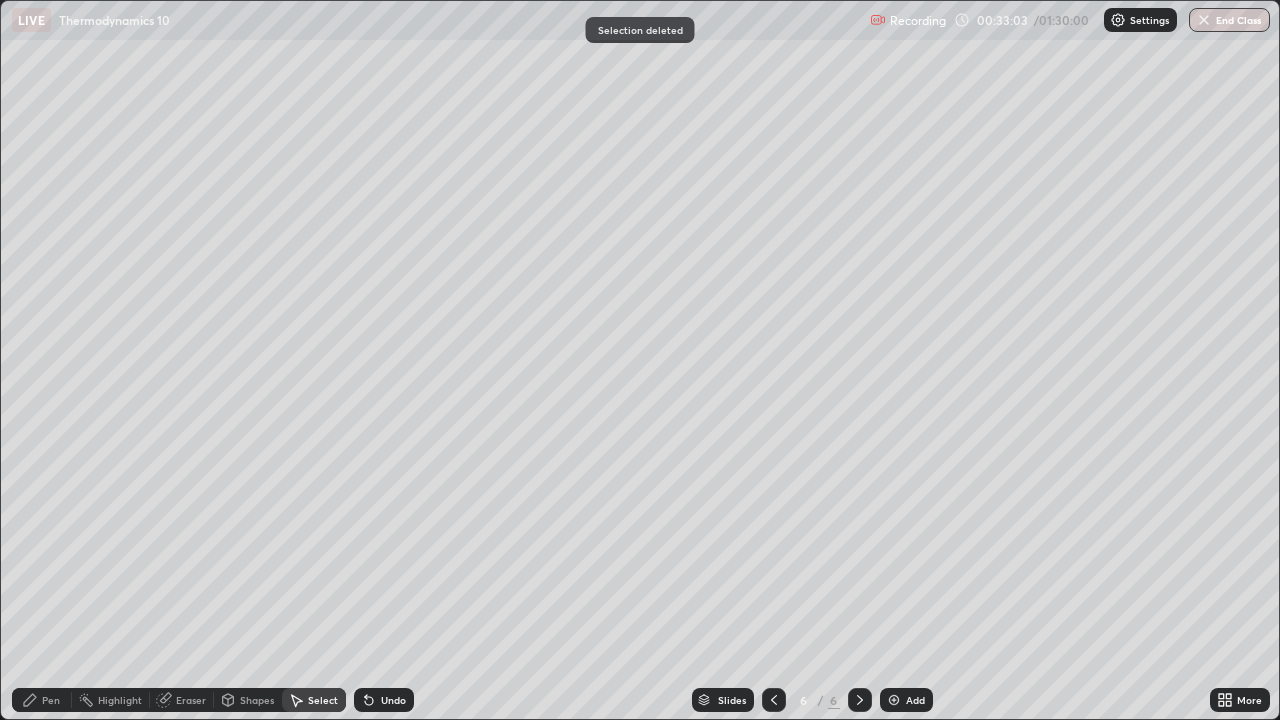 click on "Pen" at bounding box center [42, 700] 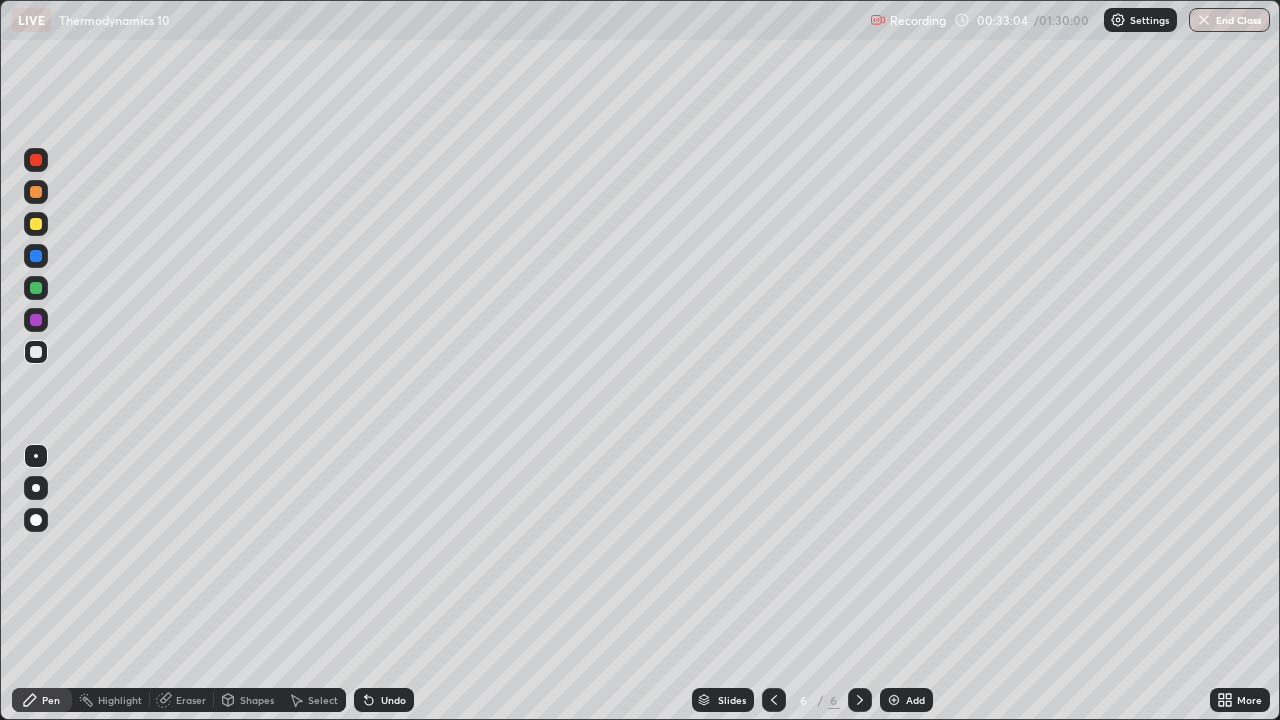 click at bounding box center (36, 192) 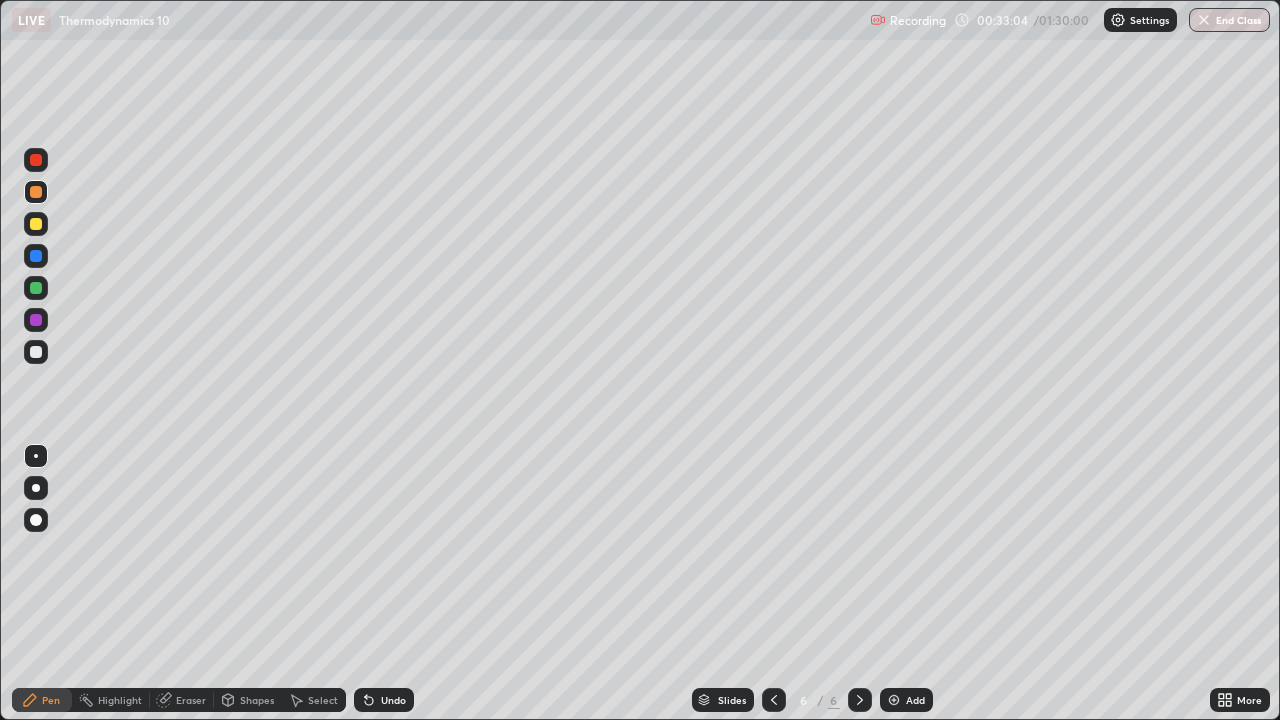 click at bounding box center [36, 224] 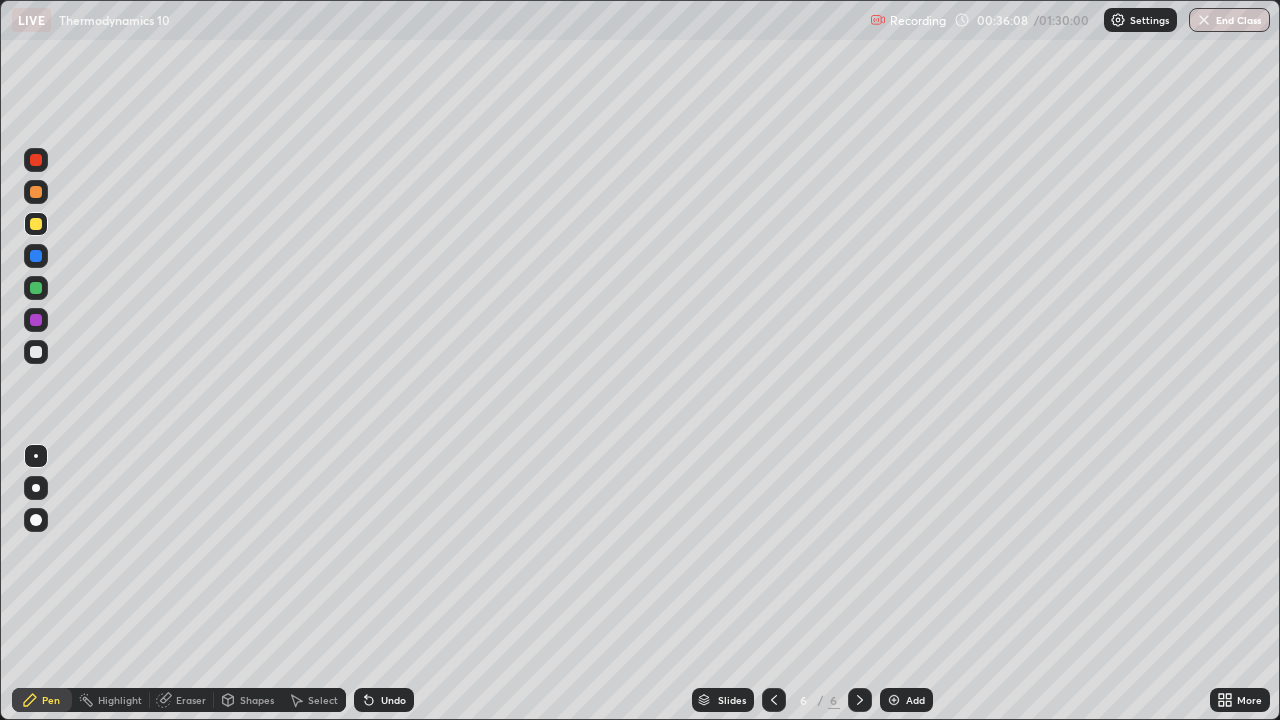 click on "Select" at bounding box center [323, 700] 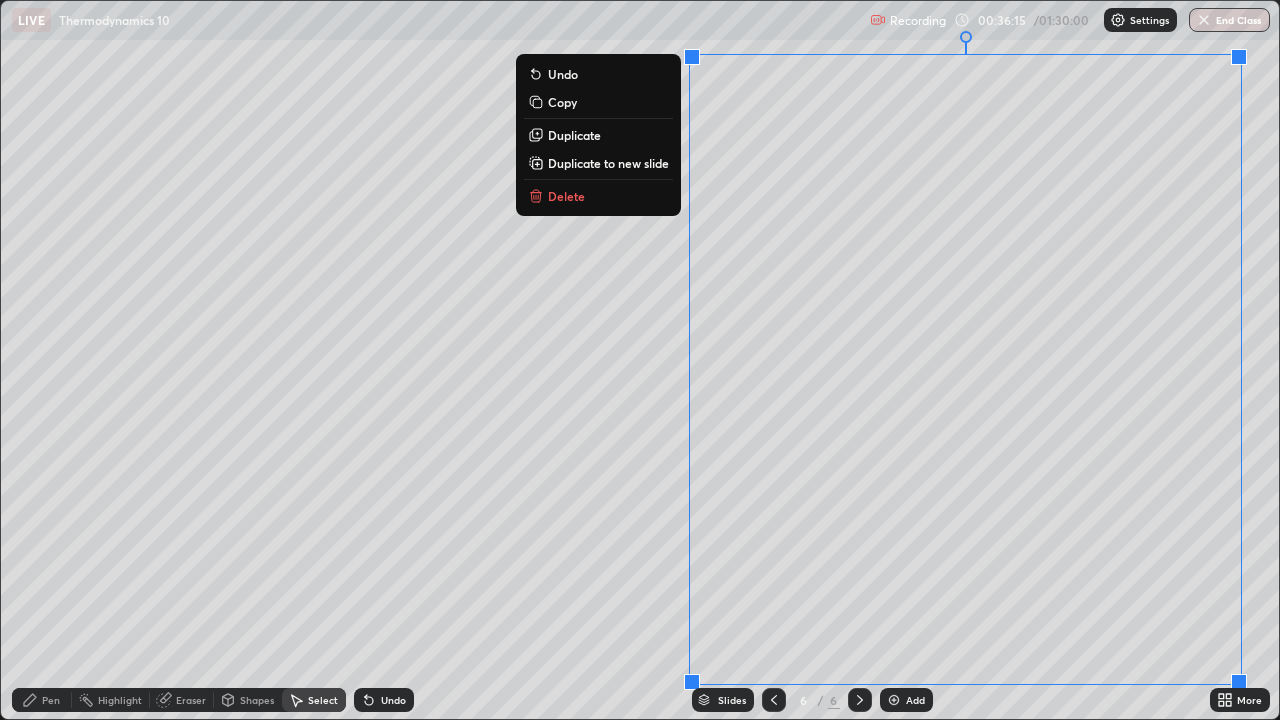 click on "Delete" at bounding box center [598, 196] 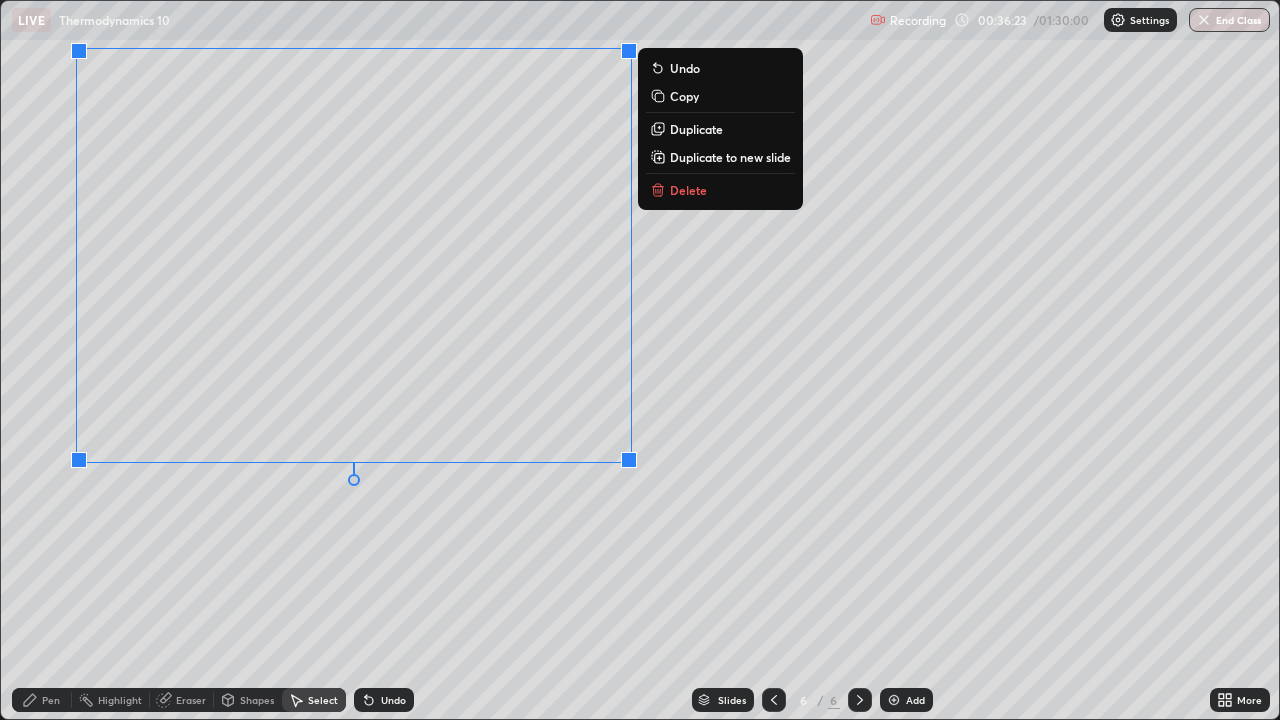 click on "Copy" at bounding box center (684, 96) 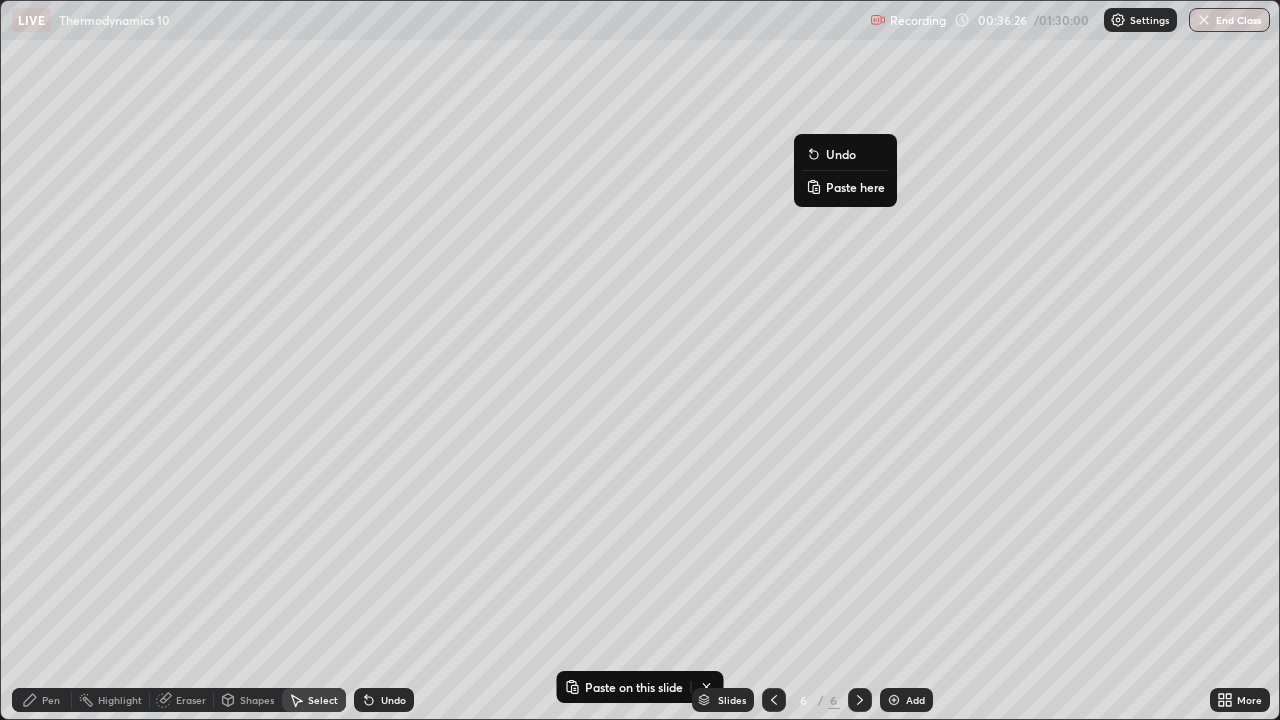 click on "Paste here" at bounding box center [855, 187] 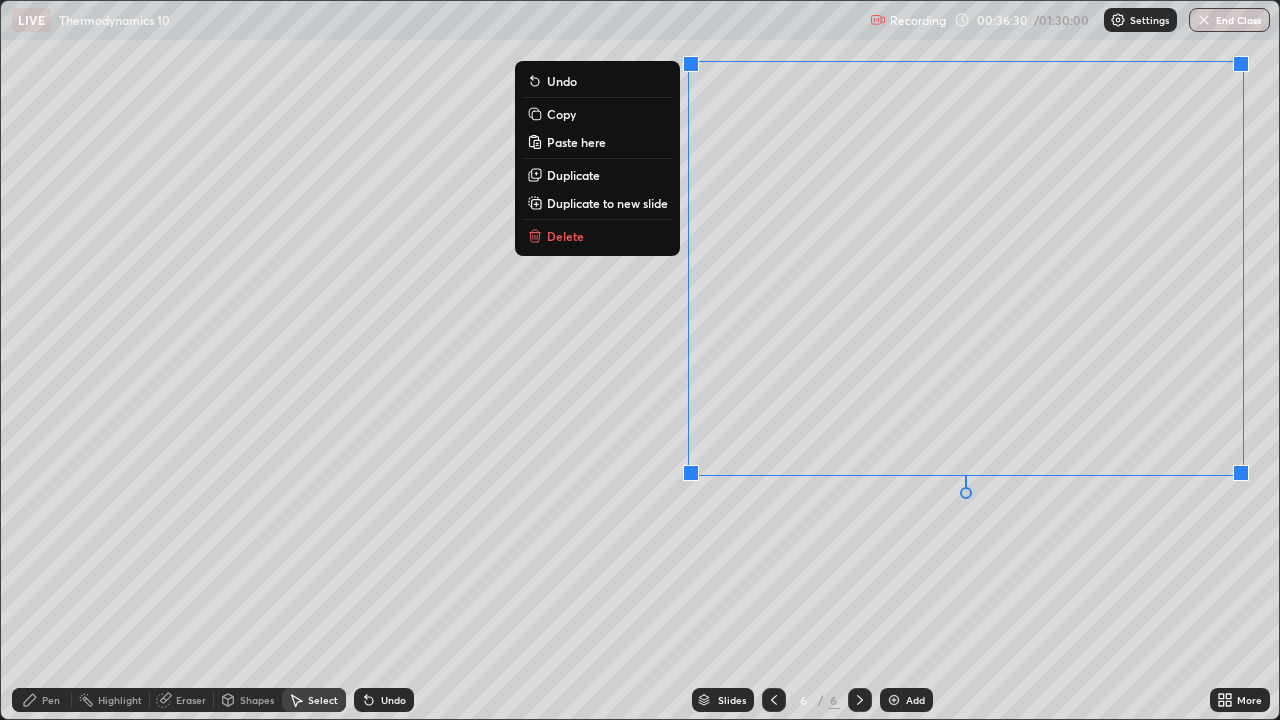 click on "0 ° Undo Copy Paste here Duplicate Duplicate to new slide Delete" at bounding box center [640, 360] 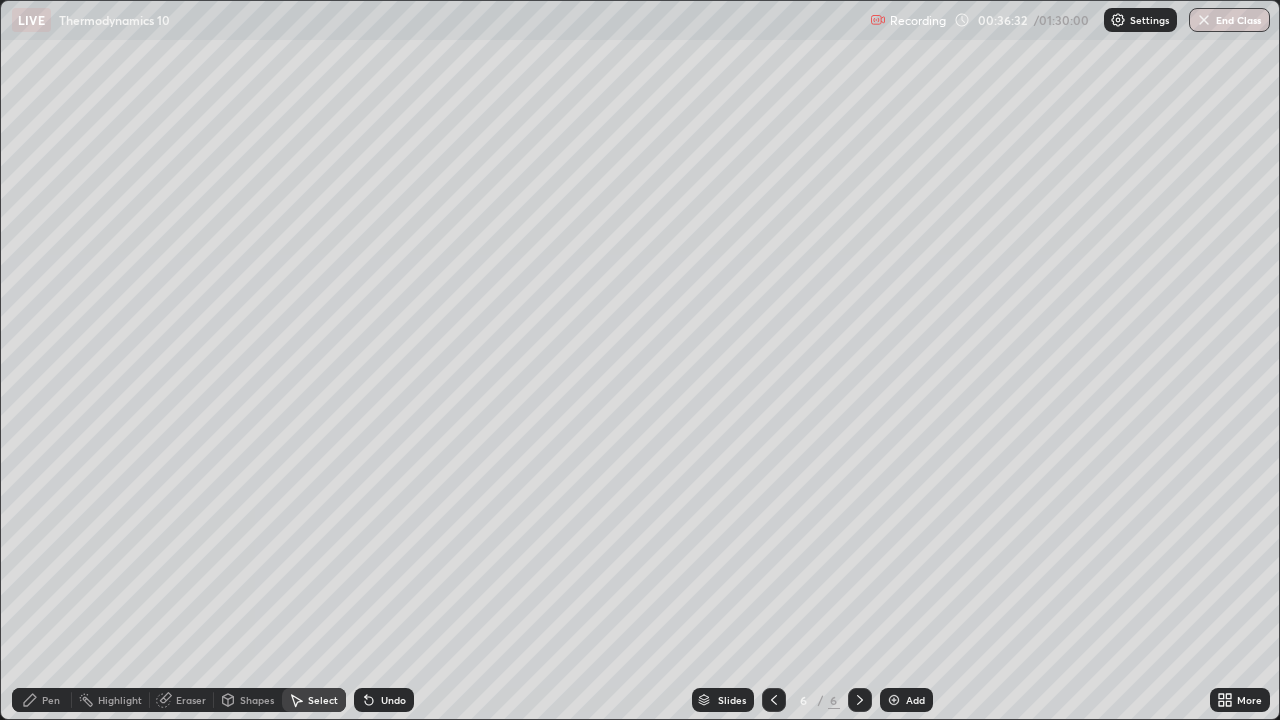 click on "Eraser" at bounding box center [191, 700] 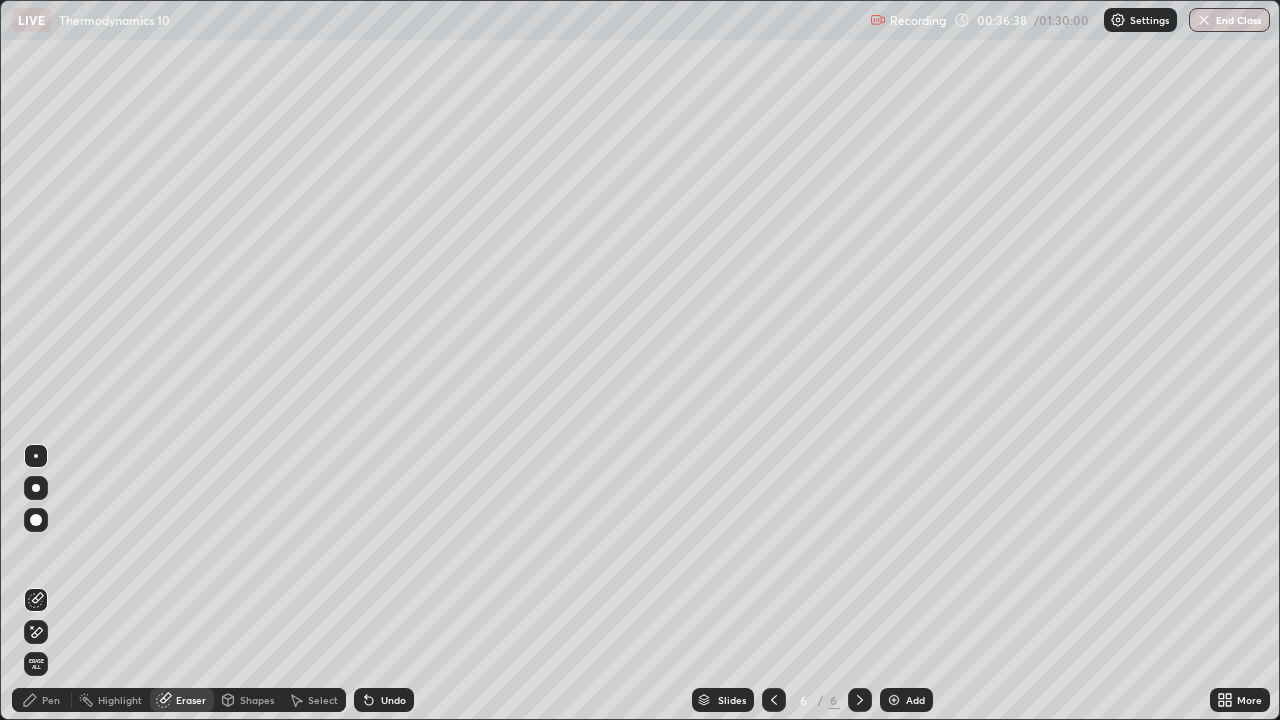 click on "Pen" at bounding box center (51, 700) 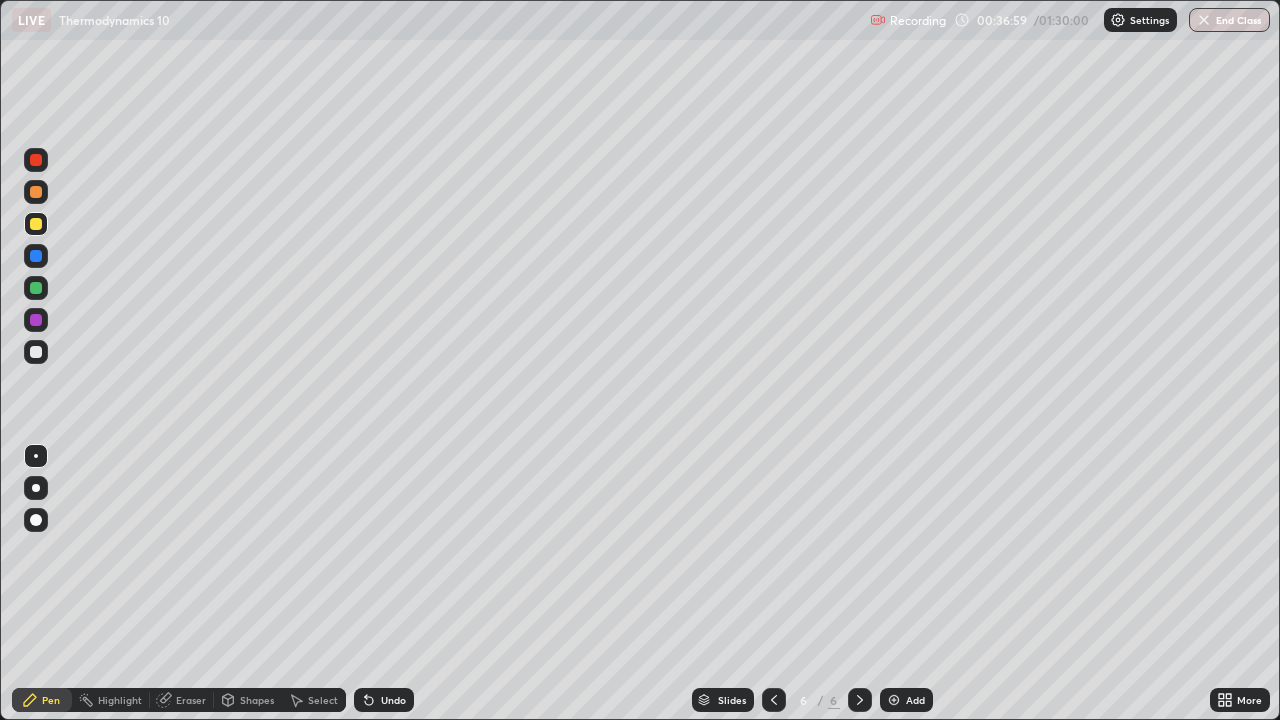 click on "Eraser" at bounding box center [191, 700] 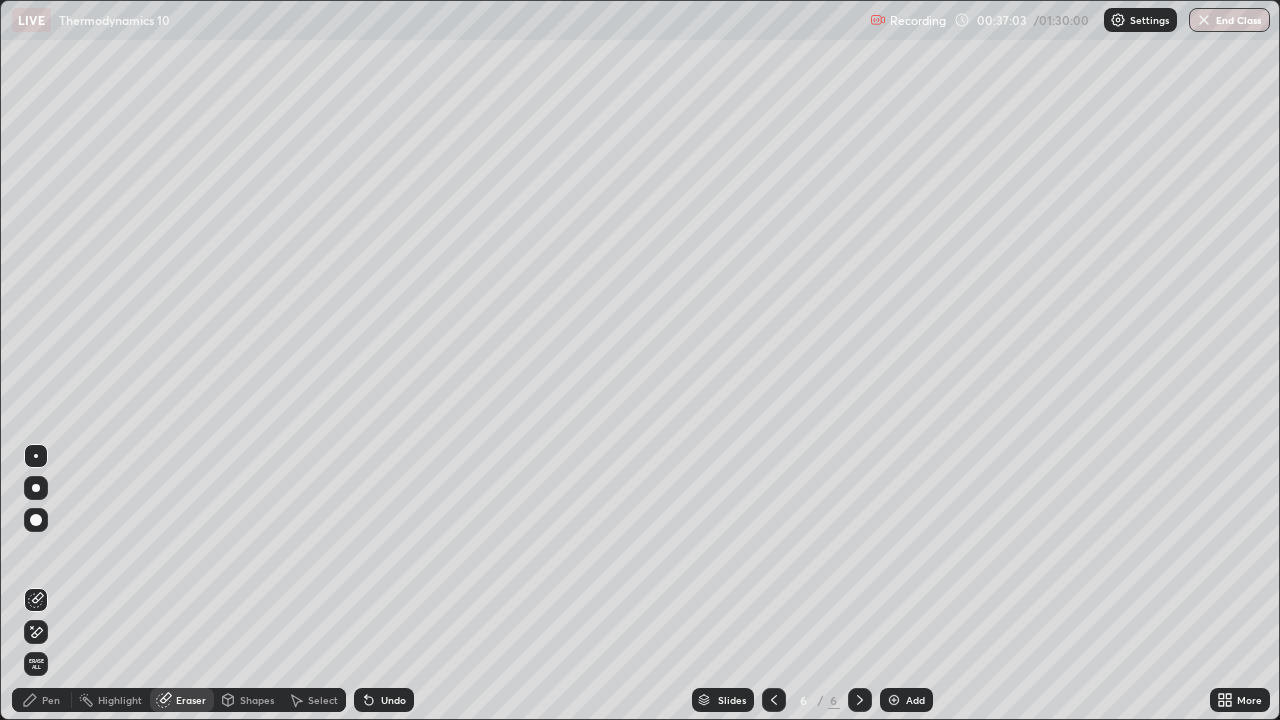 click on "Pen" at bounding box center [51, 700] 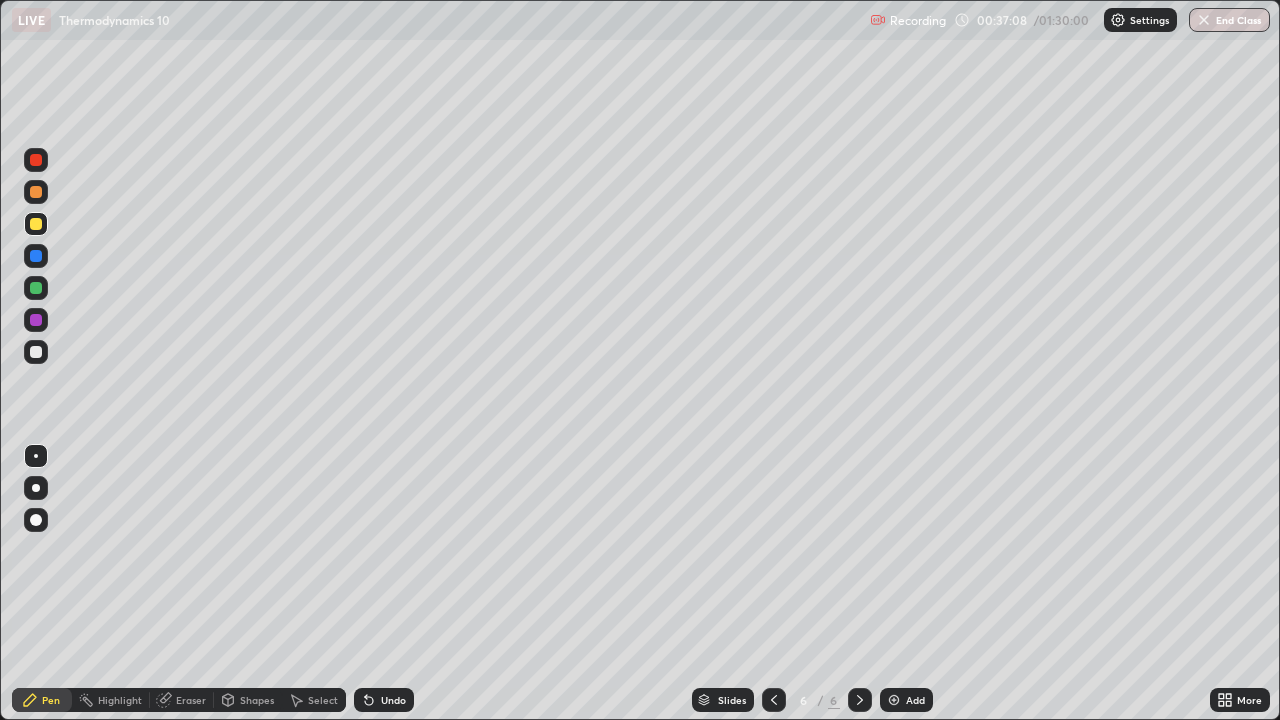 click on "Eraser" at bounding box center [191, 700] 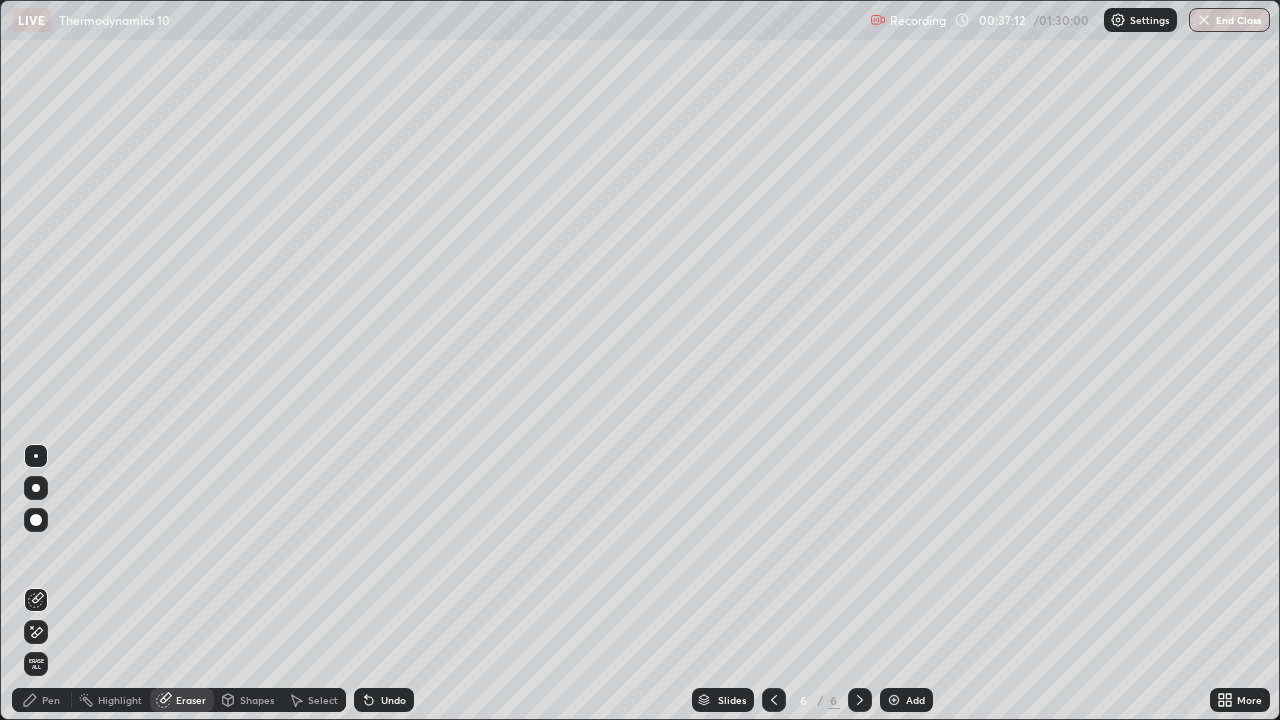 click on "Pen" at bounding box center (51, 700) 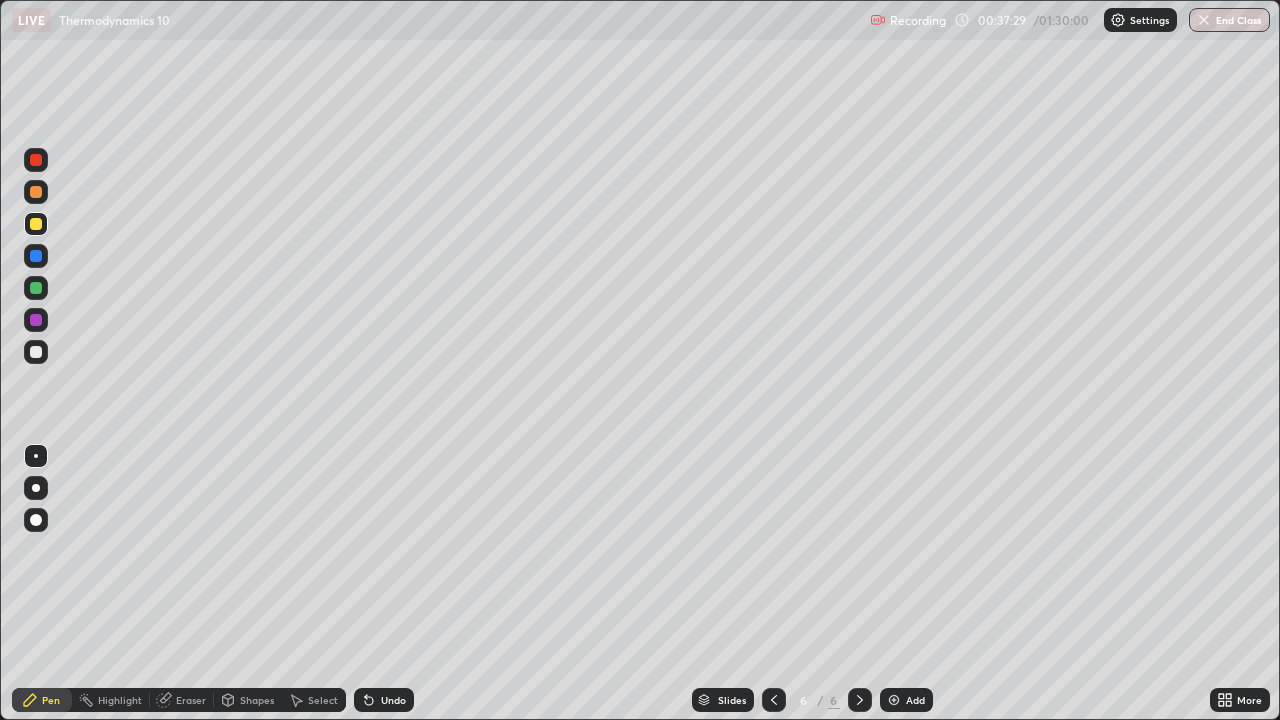 click at bounding box center [36, 288] 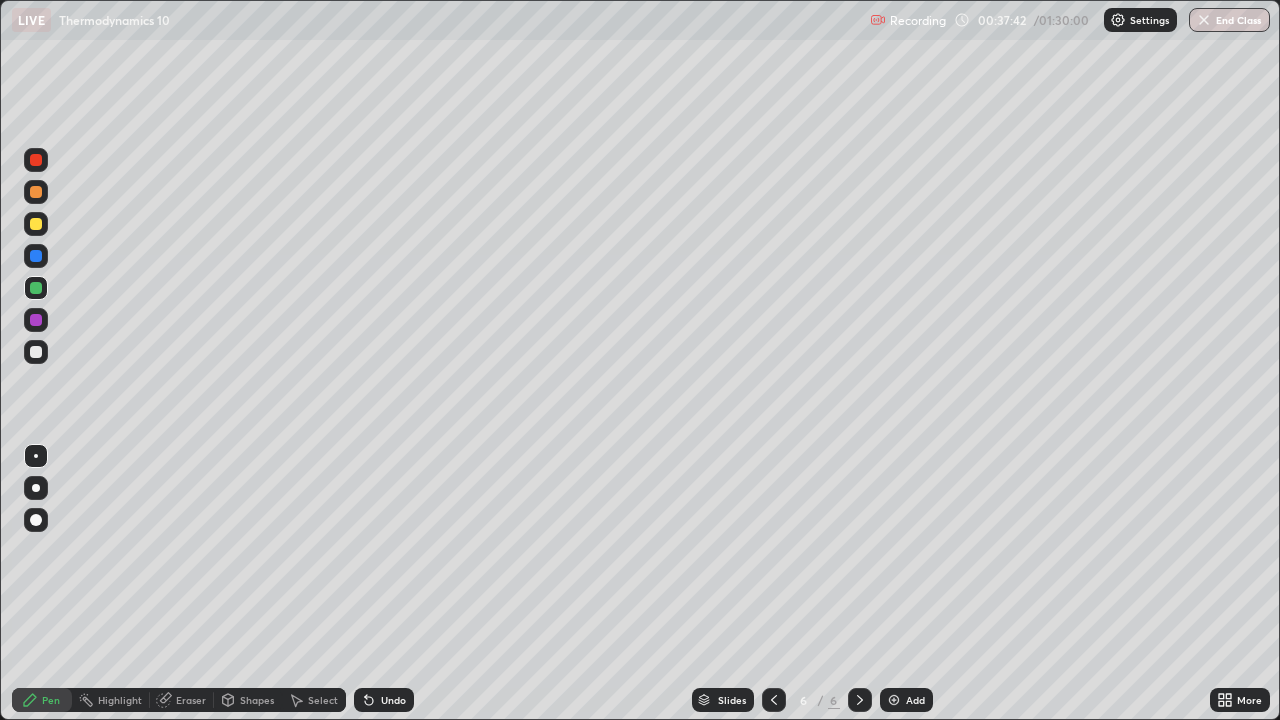 click on "Eraser" at bounding box center (191, 700) 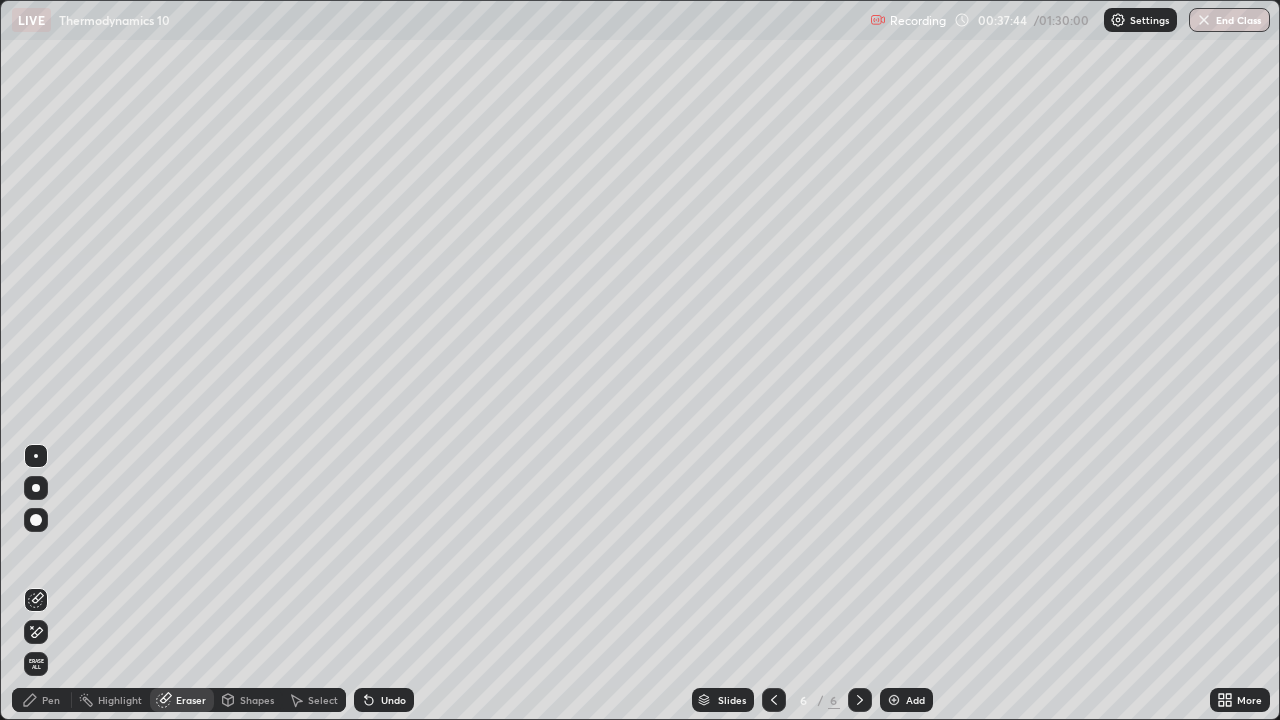 click on "Pen" at bounding box center [51, 700] 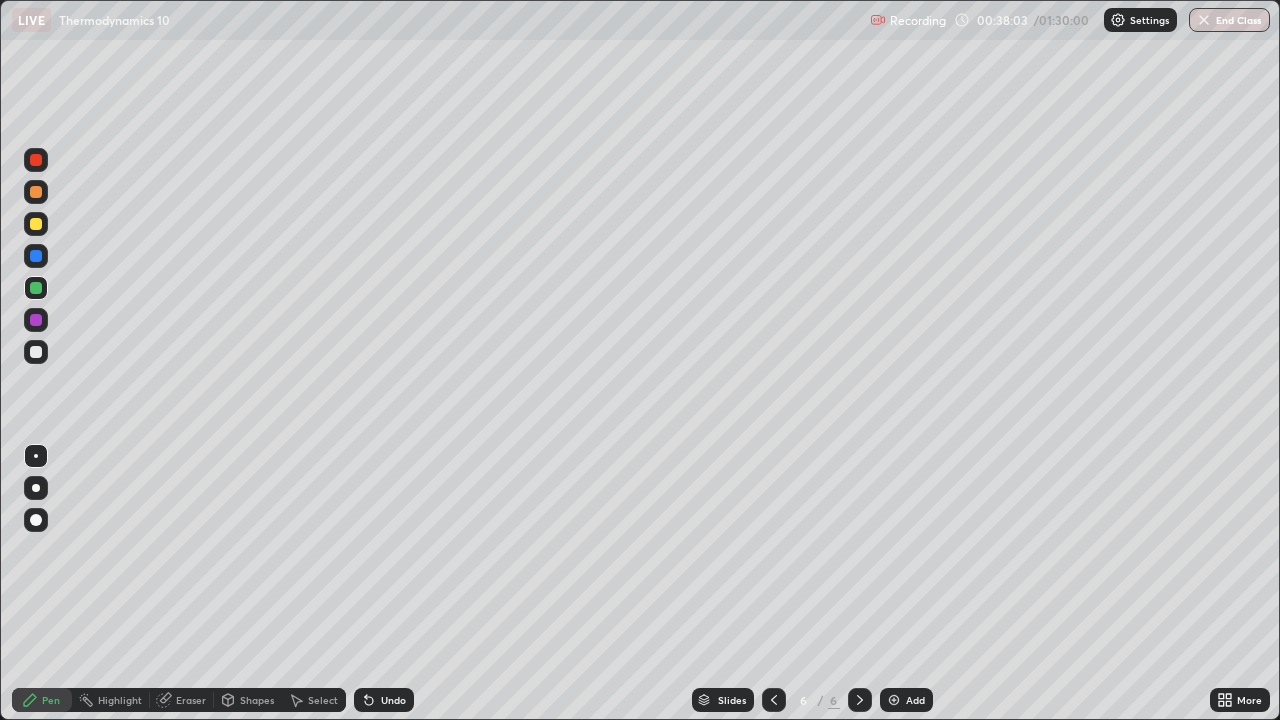 click on "Undo" at bounding box center [393, 700] 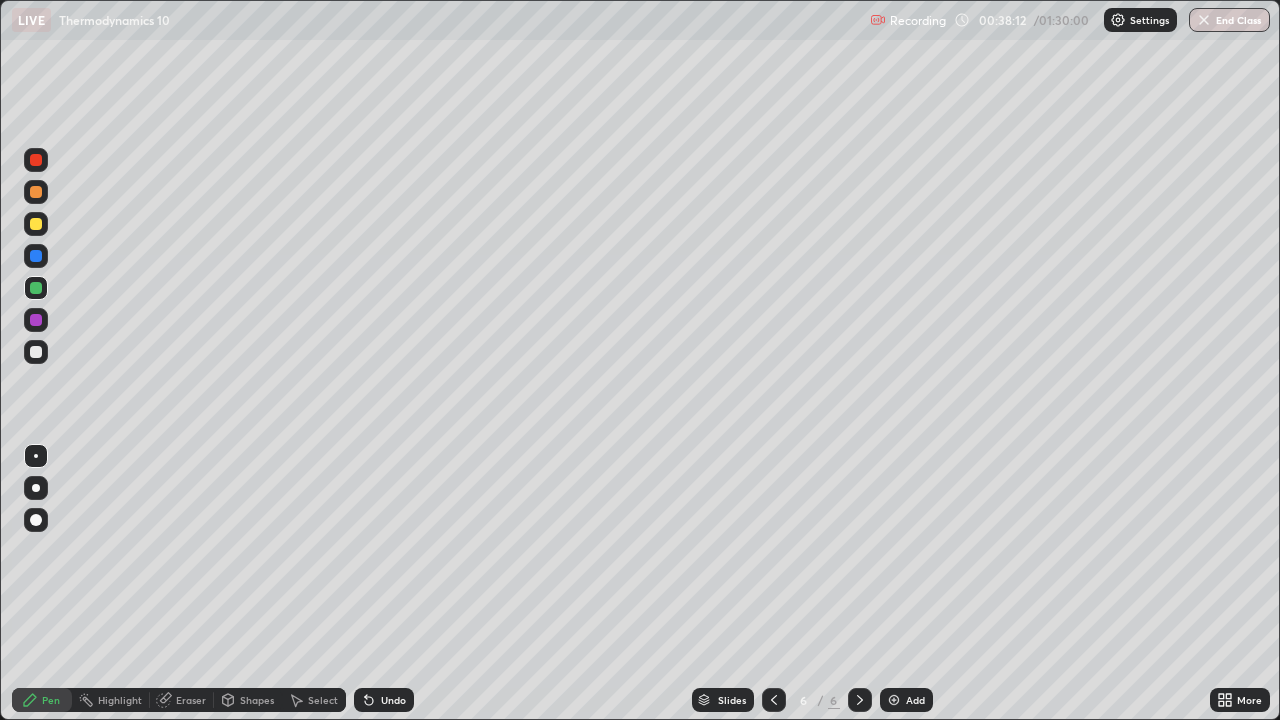 click on "Eraser" at bounding box center (191, 700) 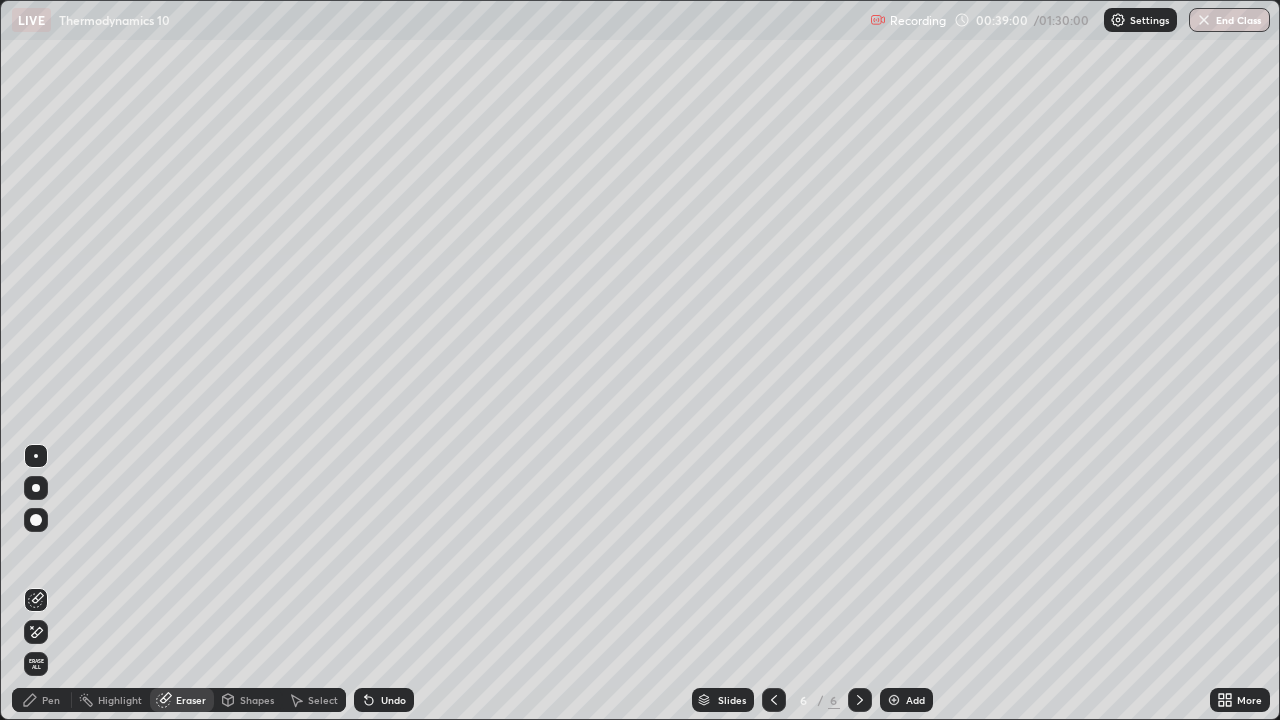 click on "Pen" at bounding box center (51, 700) 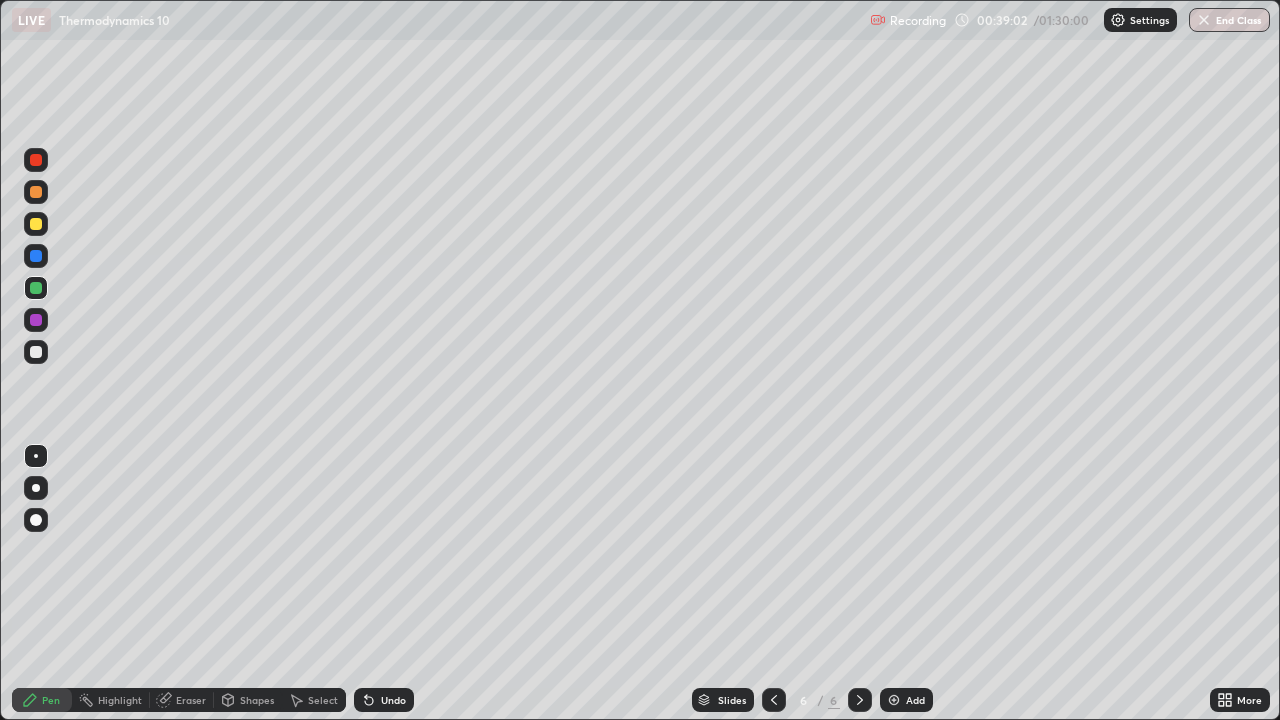 click at bounding box center (36, 192) 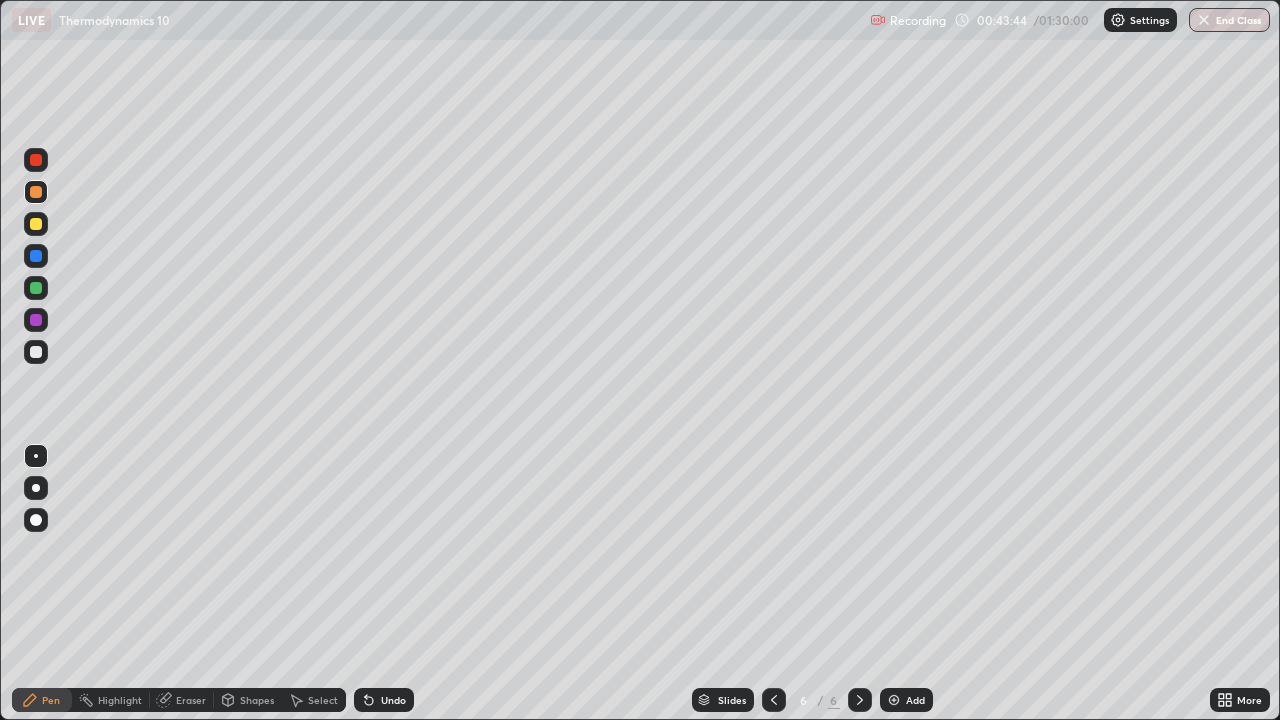 click on "Eraser" at bounding box center (191, 700) 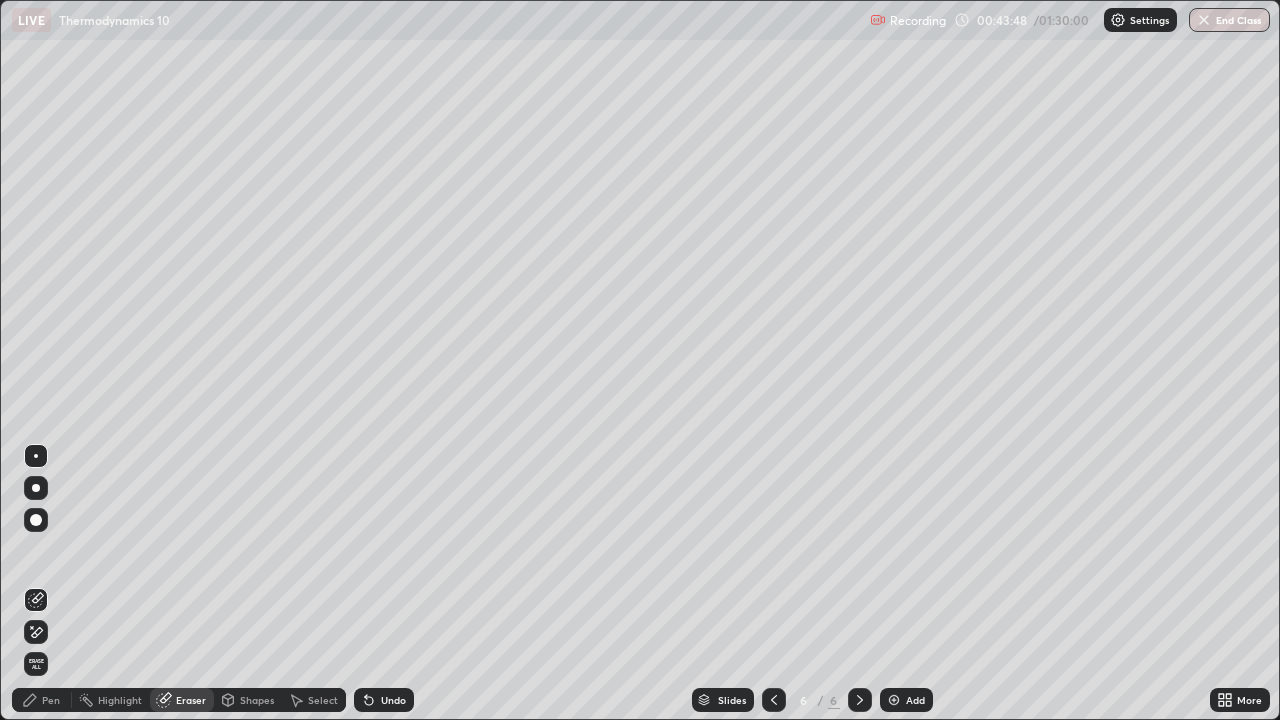 click on "Pen" at bounding box center [51, 700] 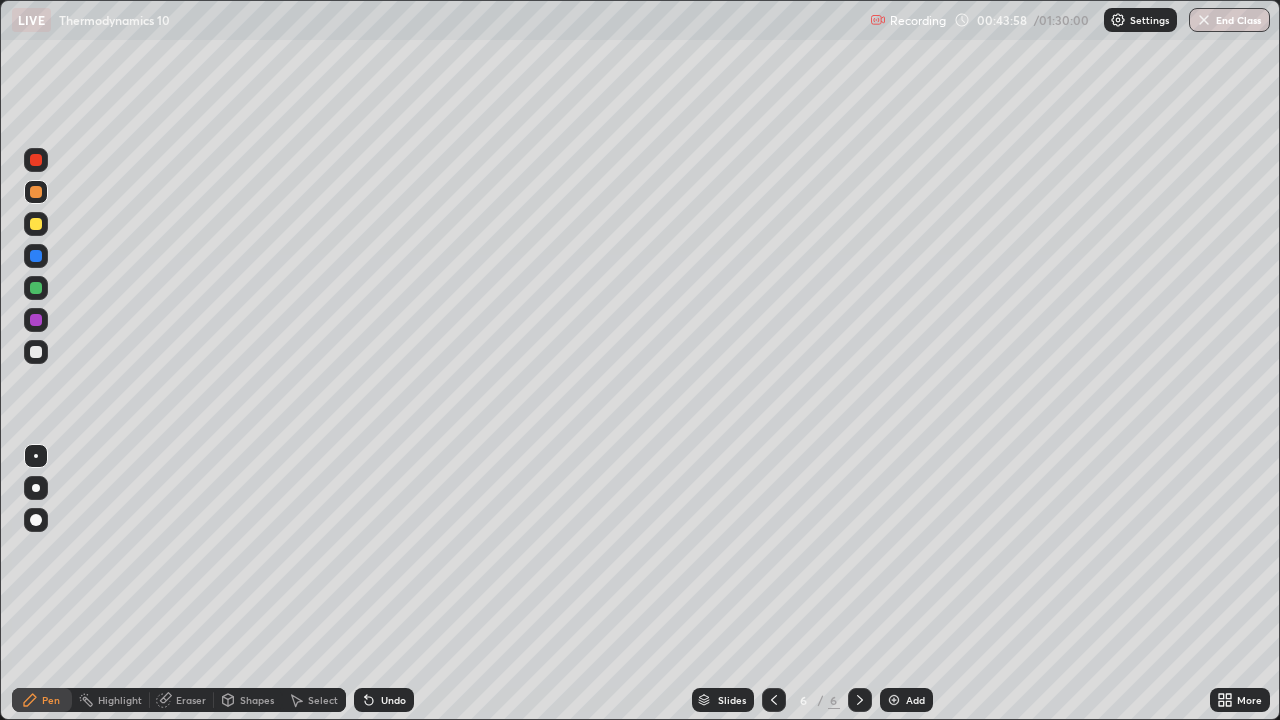click on "Eraser" at bounding box center (191, 700) 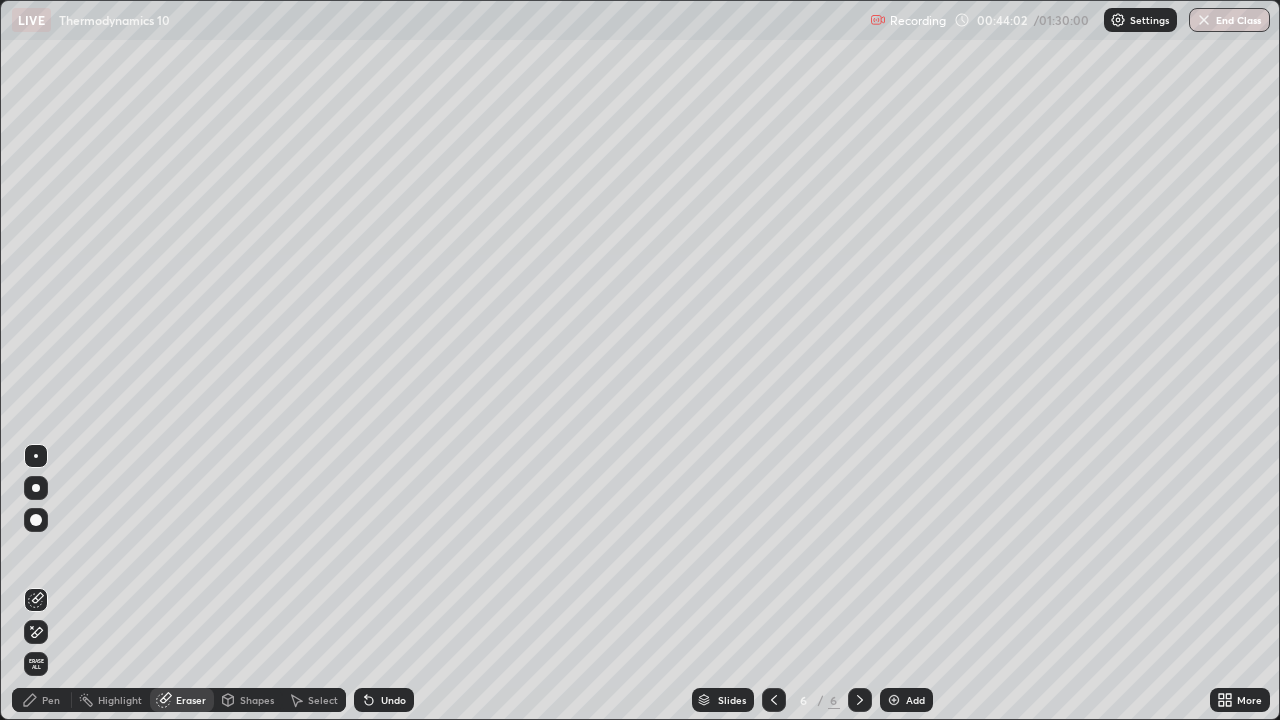 click on "Pen" at bounding box center (51, 700) 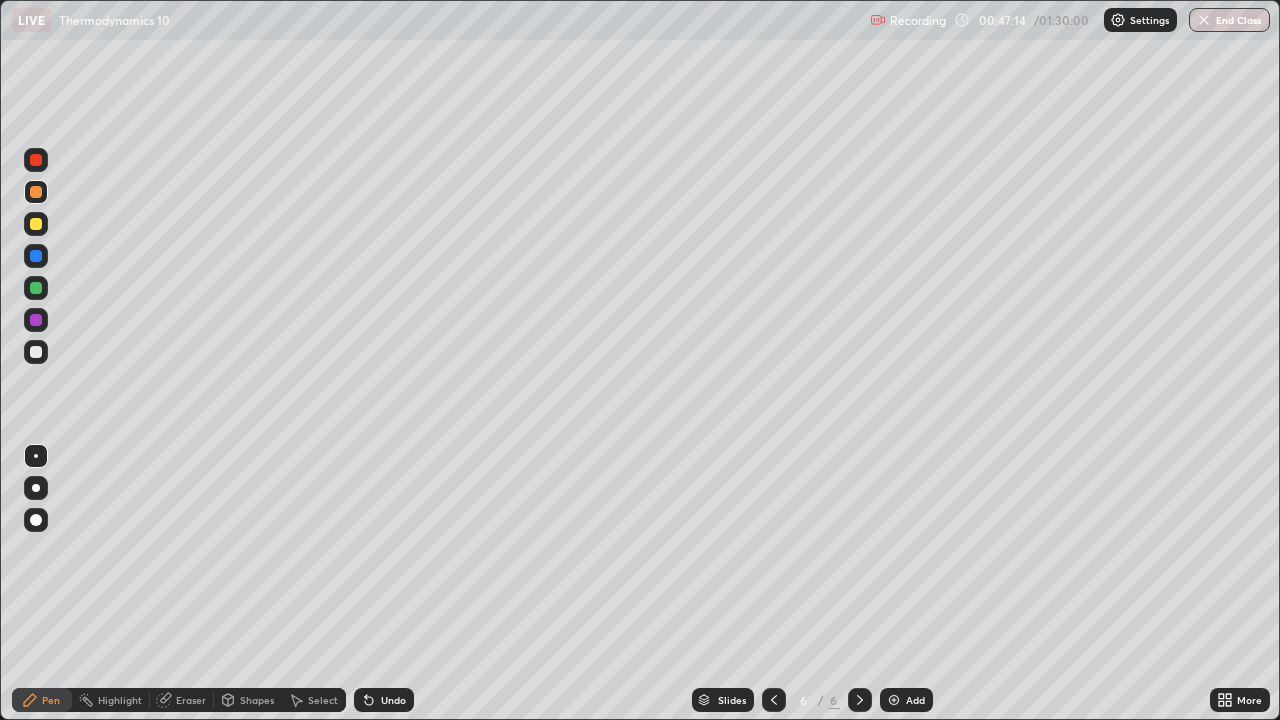click on "Undo" at bounding box center [393, 700] 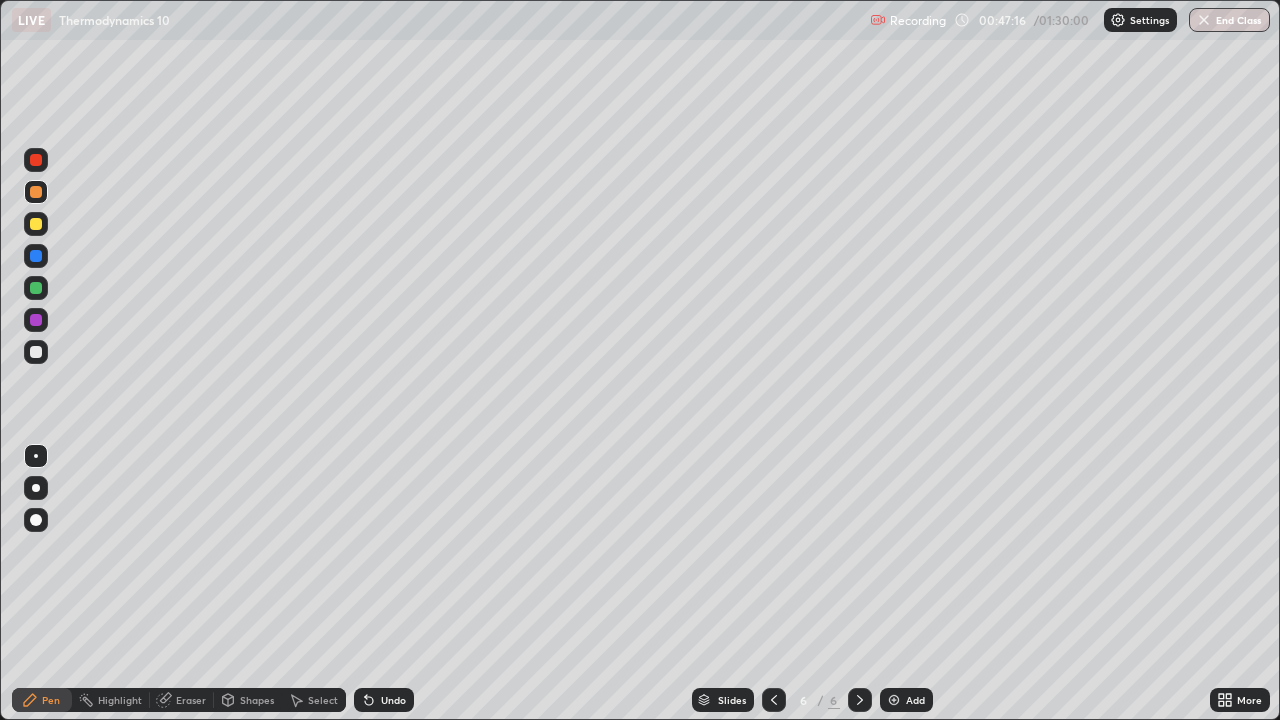 click on "Undo" at bounding box center [393, 700] 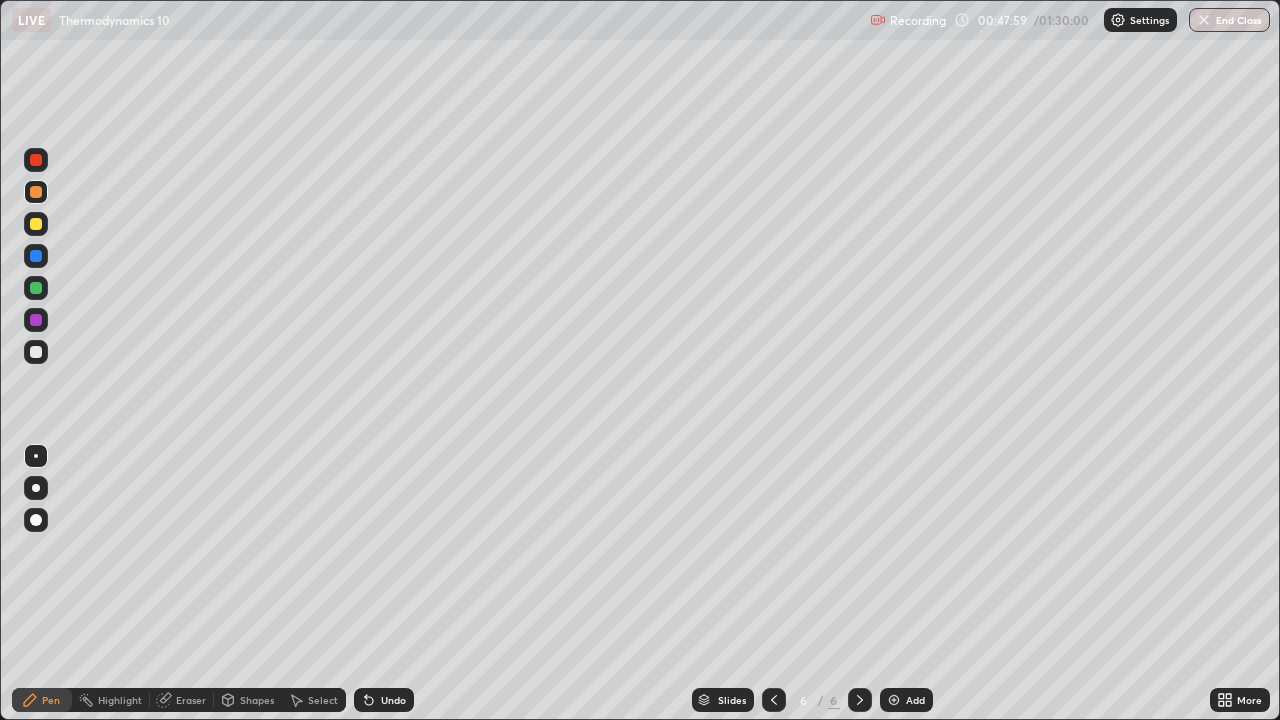 click 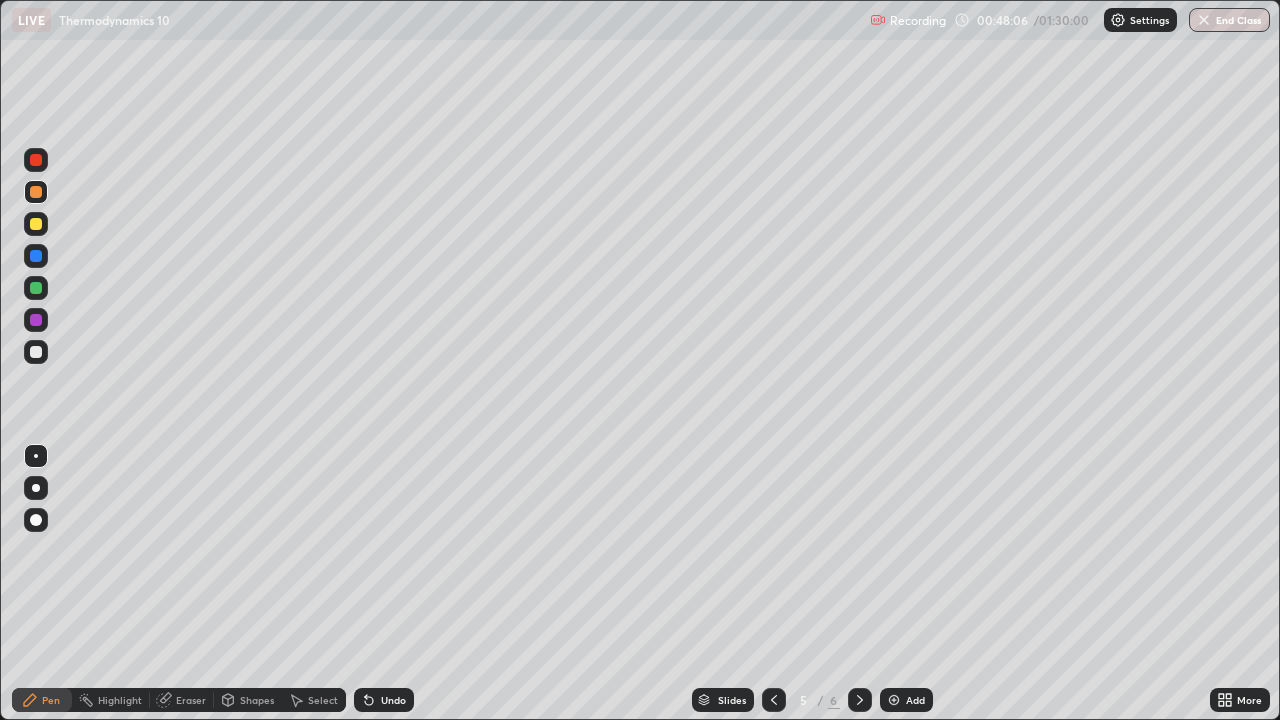 click at bounding box center (860, 700) 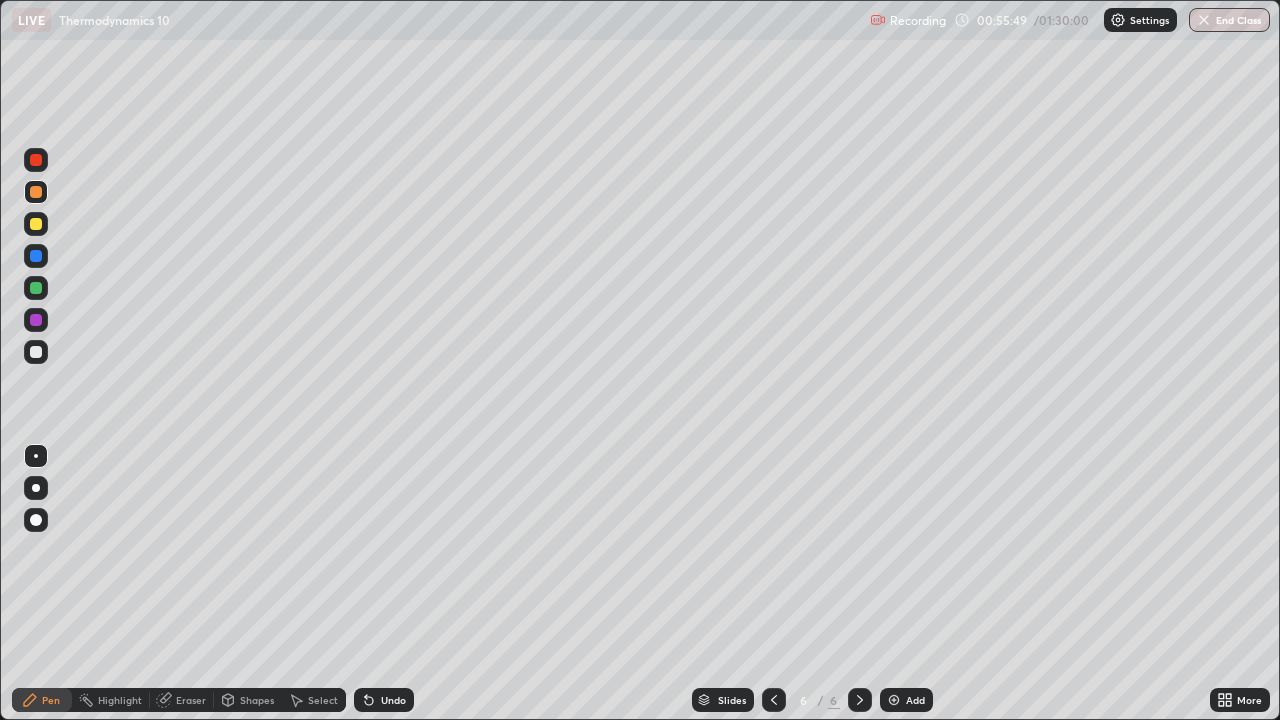click on "Undo" at bounding box center (384, 700) 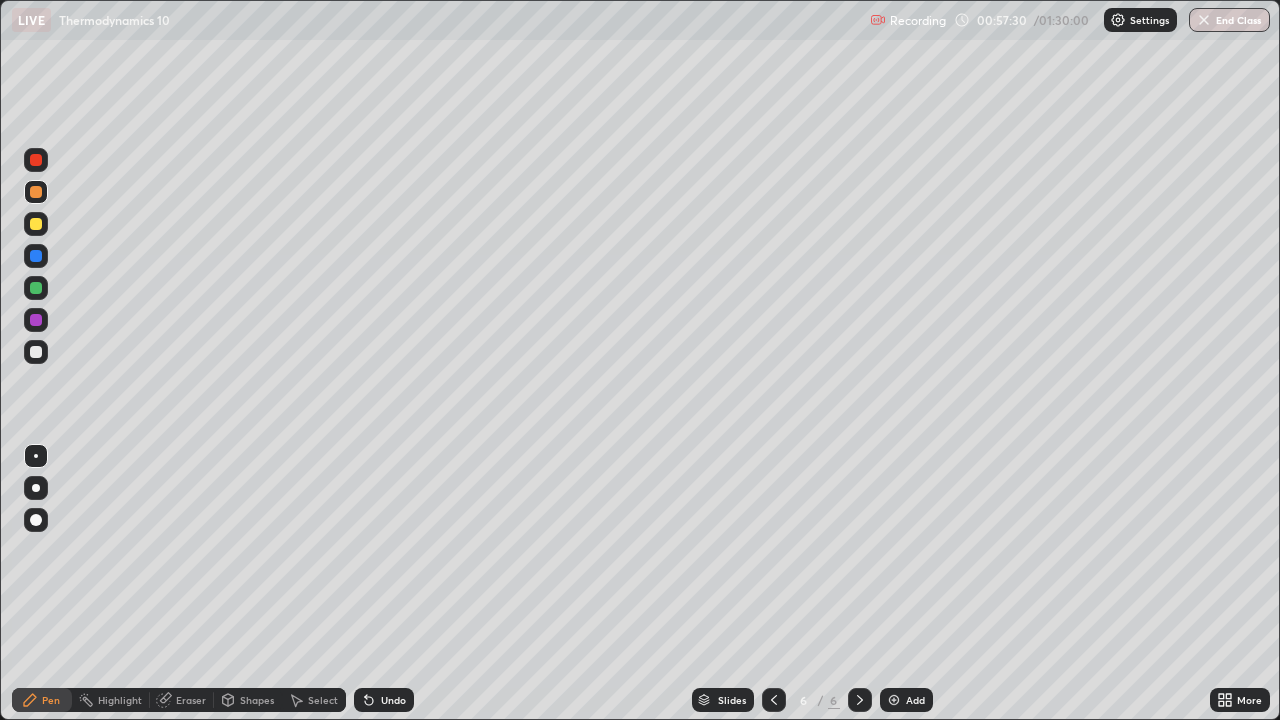 click at bounding box center (894, 700) 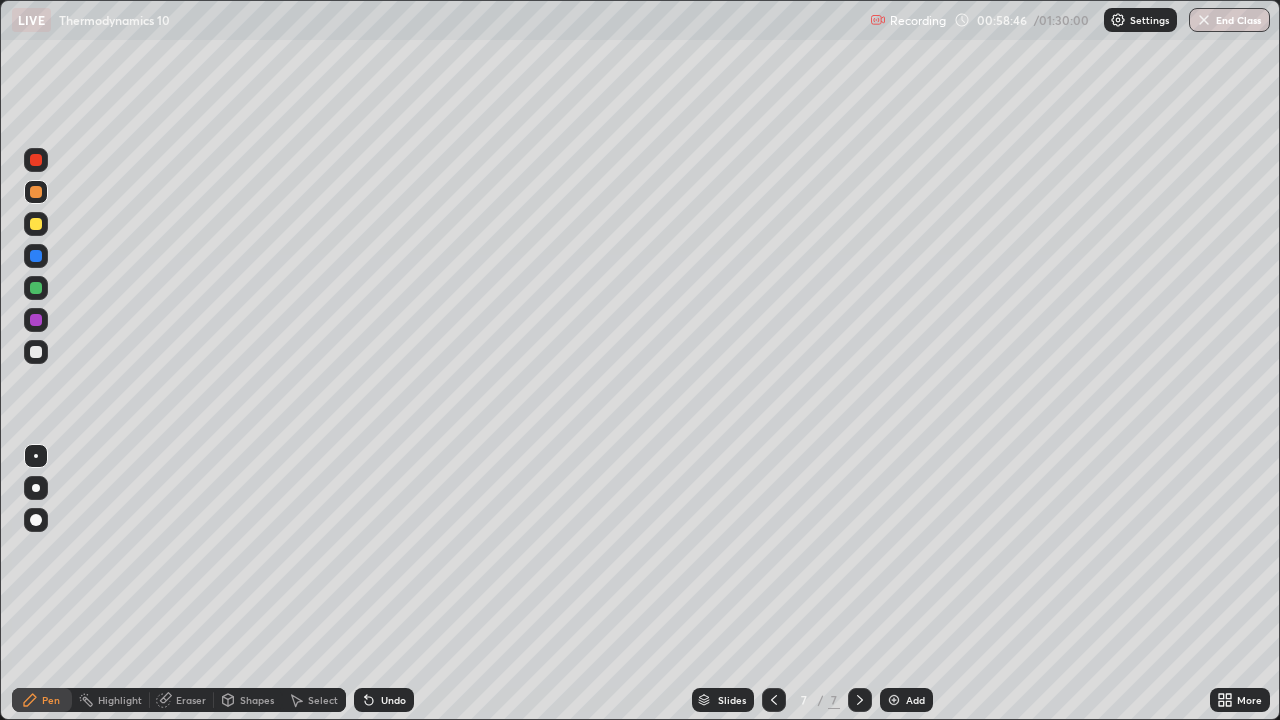 click 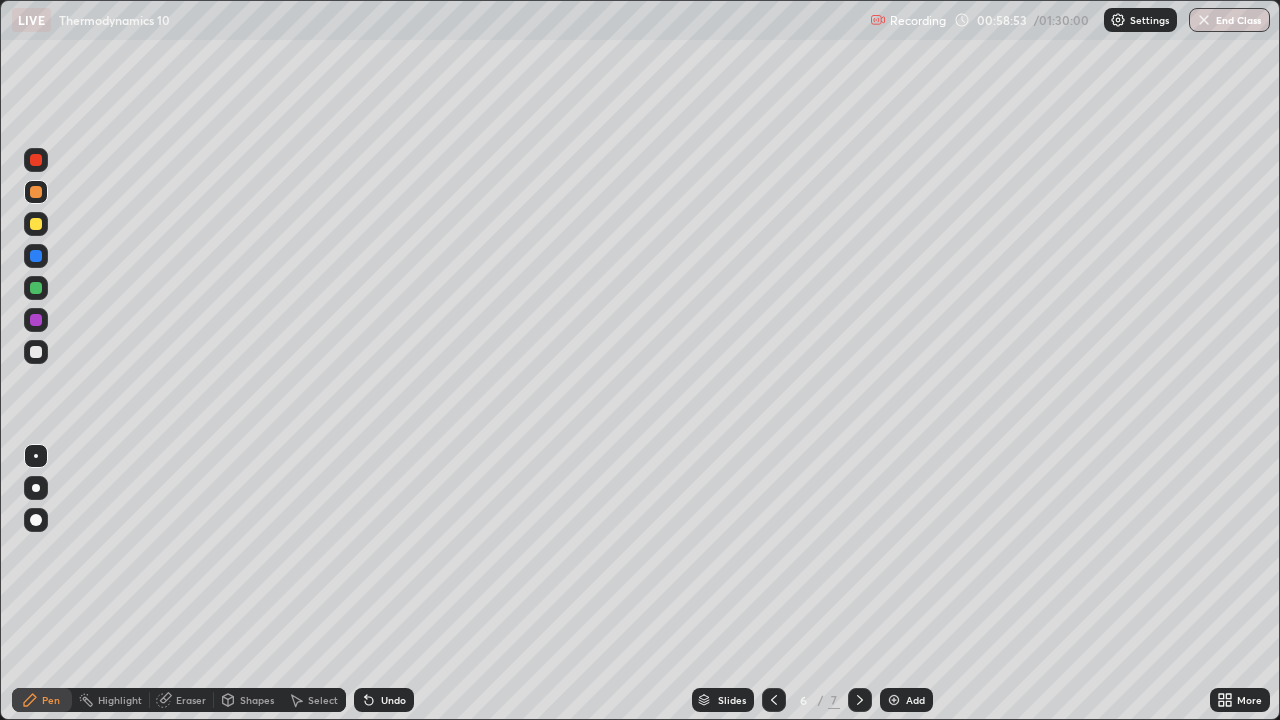 click 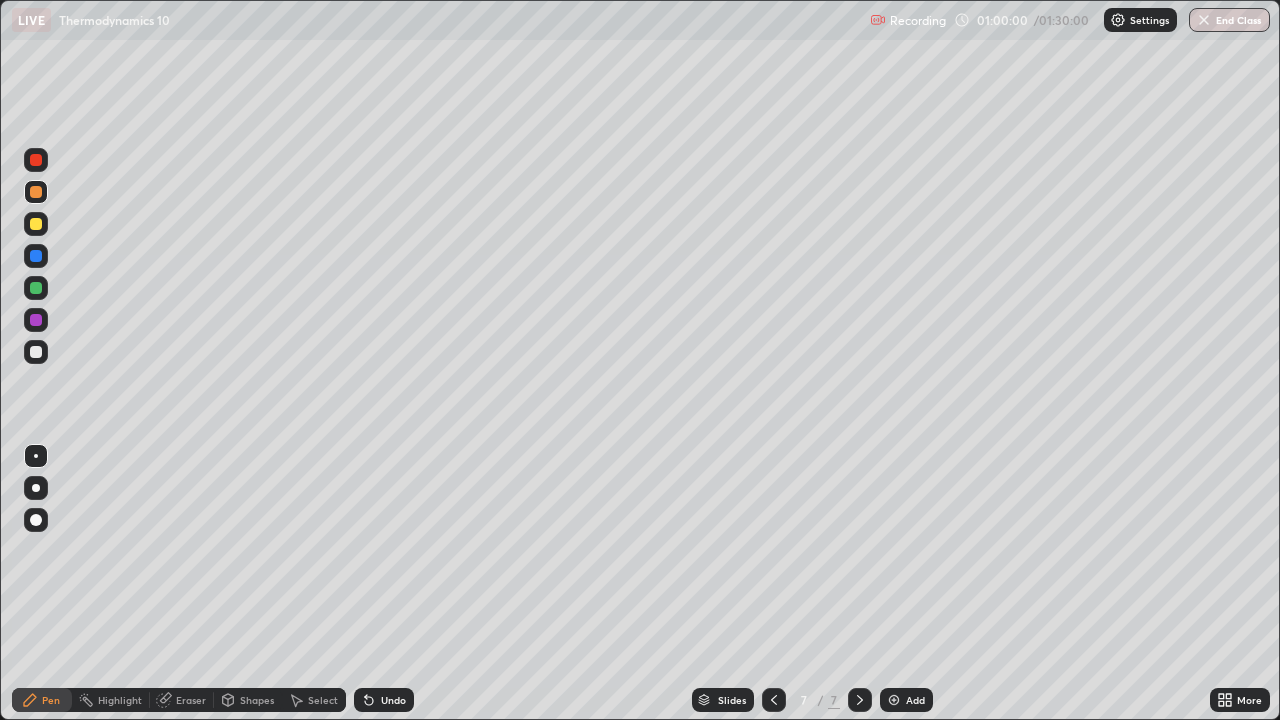 click 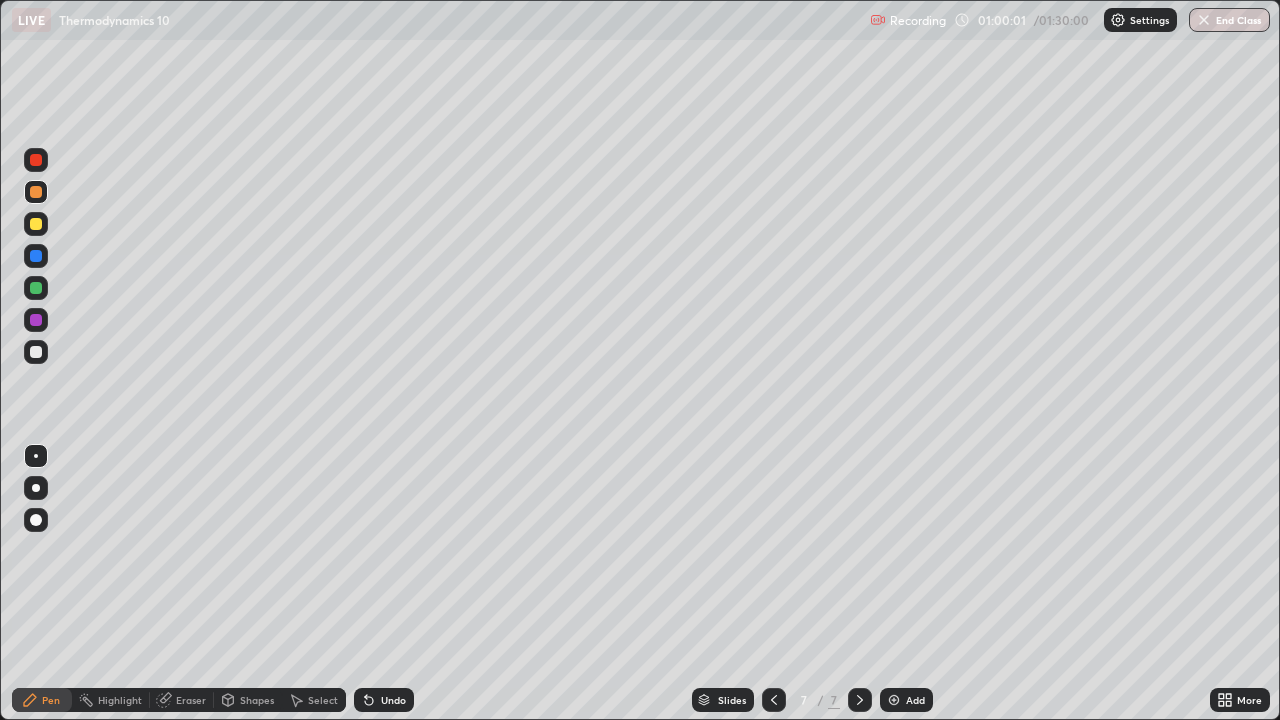 click at bounding box center (894, 700) 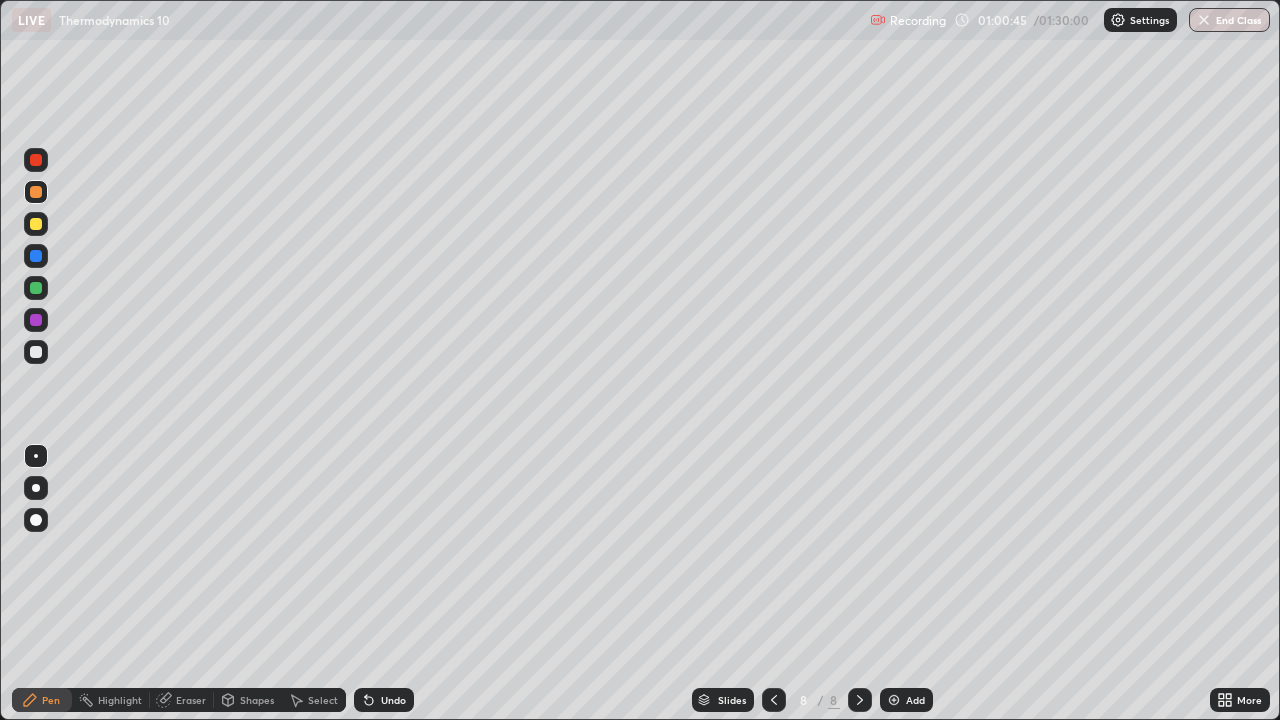 click 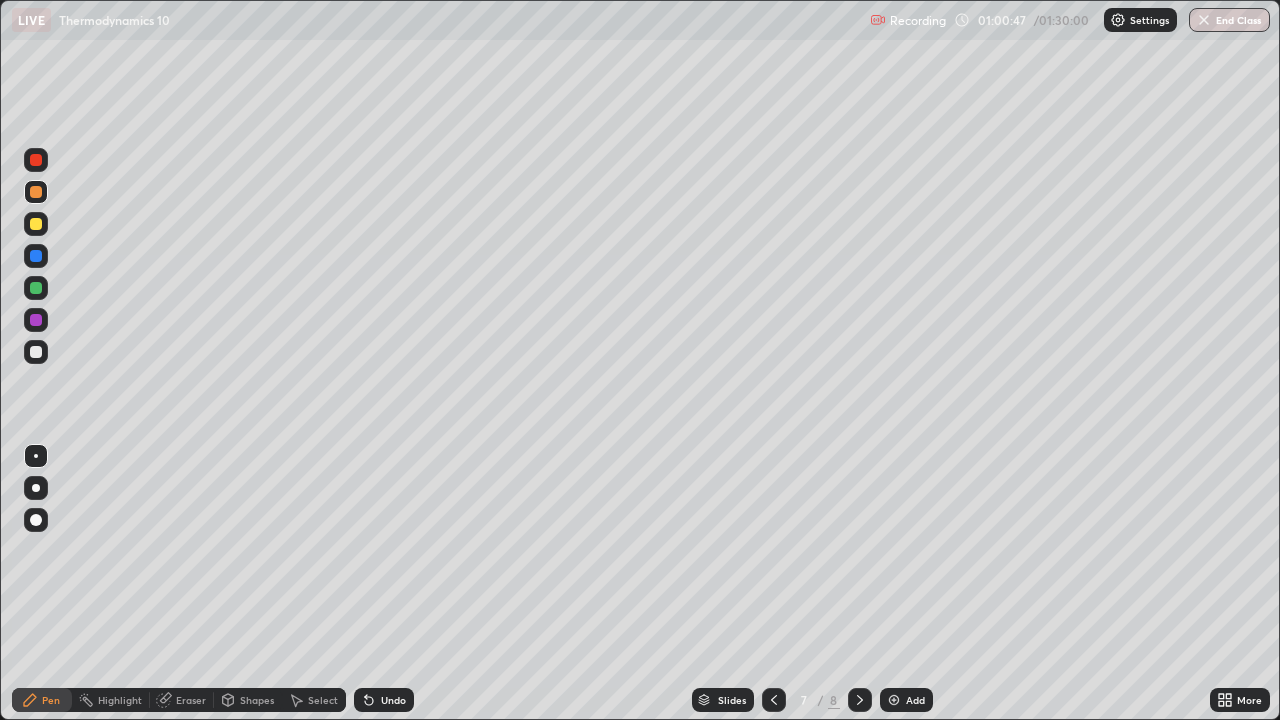 click at bounding box center [894, 700] 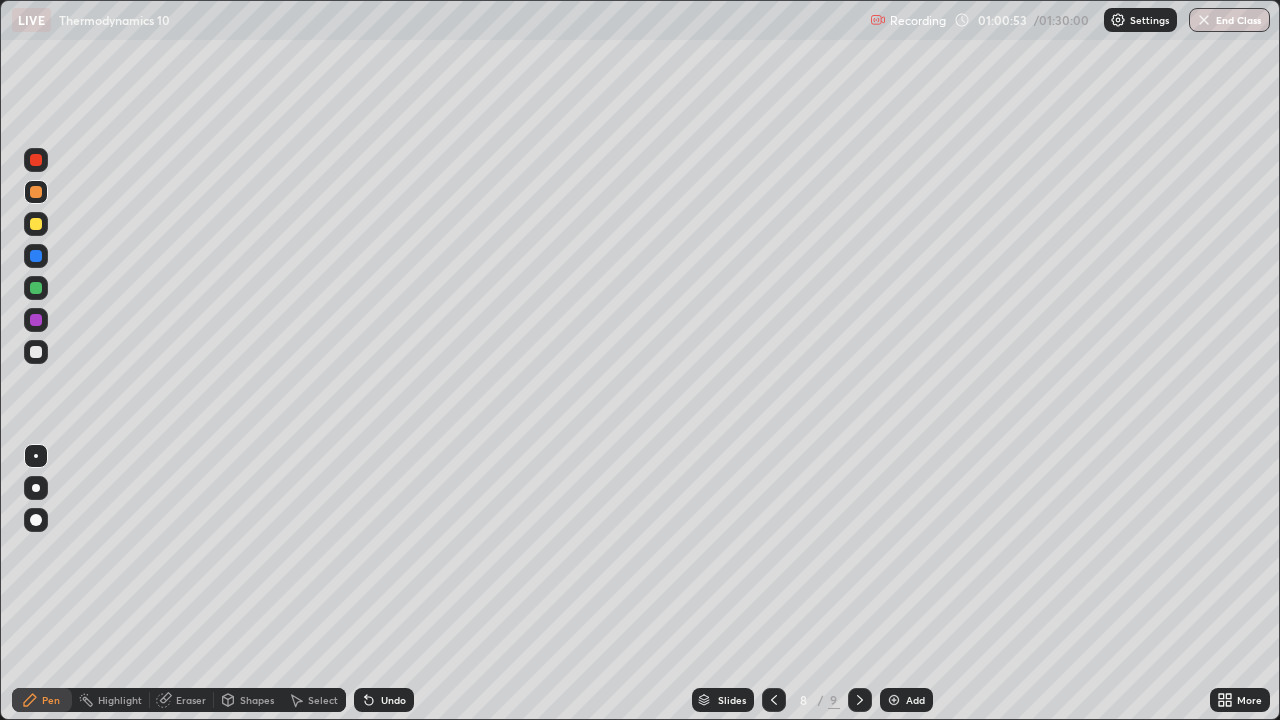 click on "Undo" at bounding box center (393, 700) 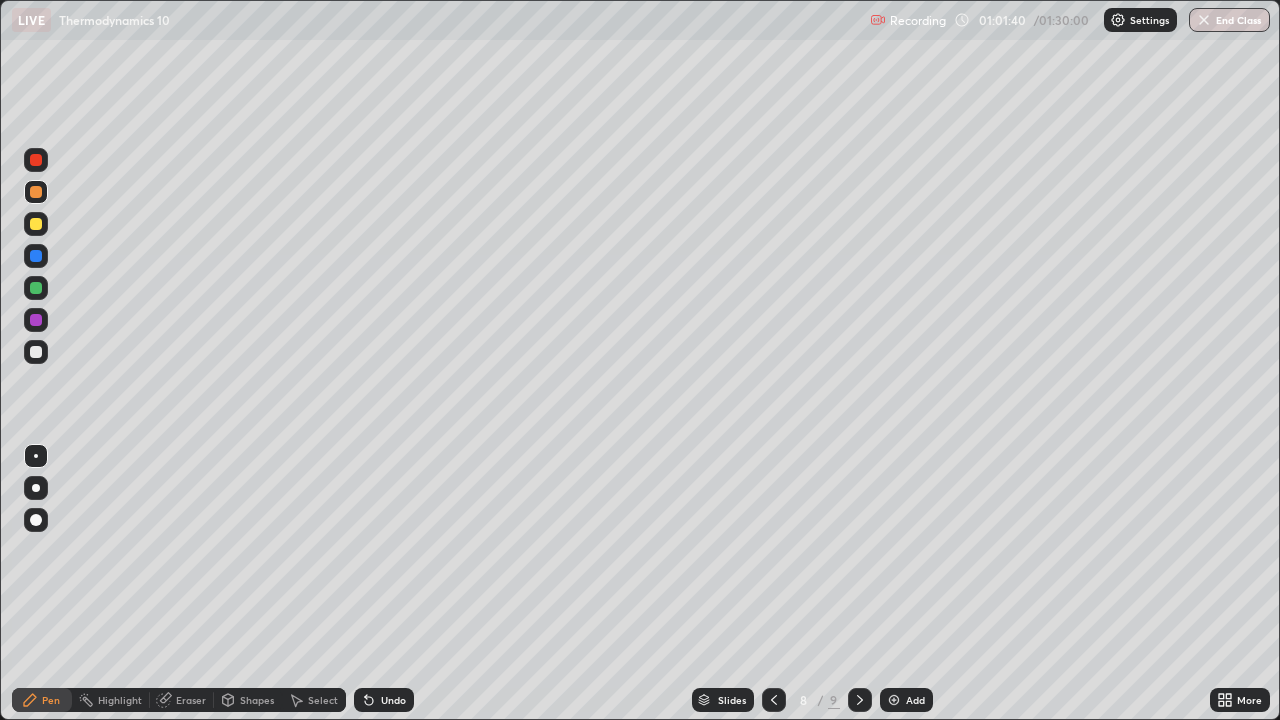 click on "Undo" at bounding box center [384, 700] 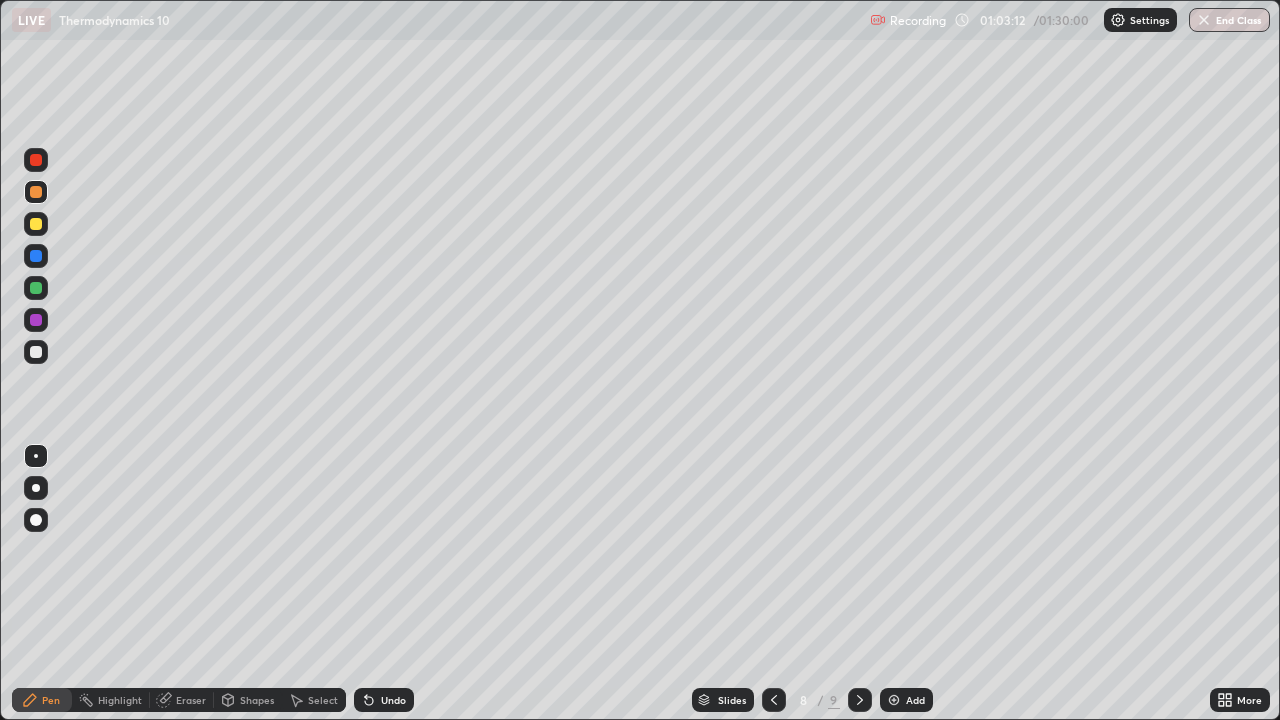 click at bounding box center (36, 224) 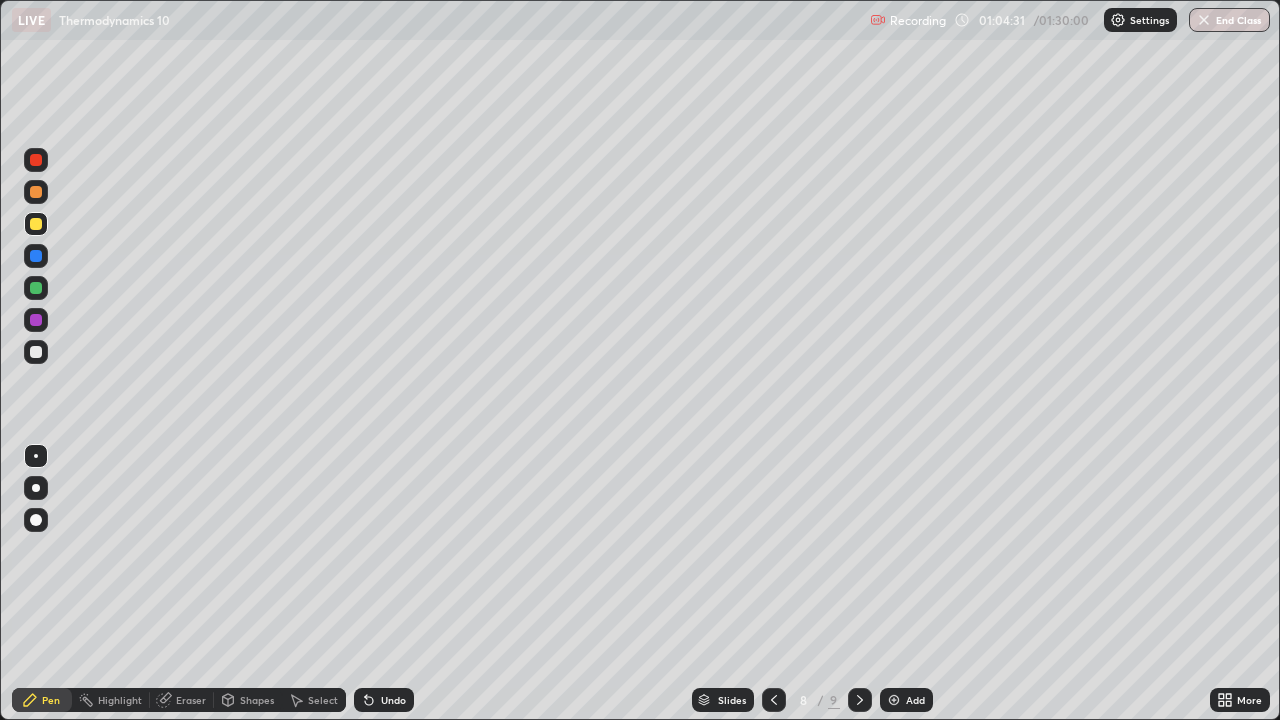 click on "Undo" at bounding box center [384, 700] 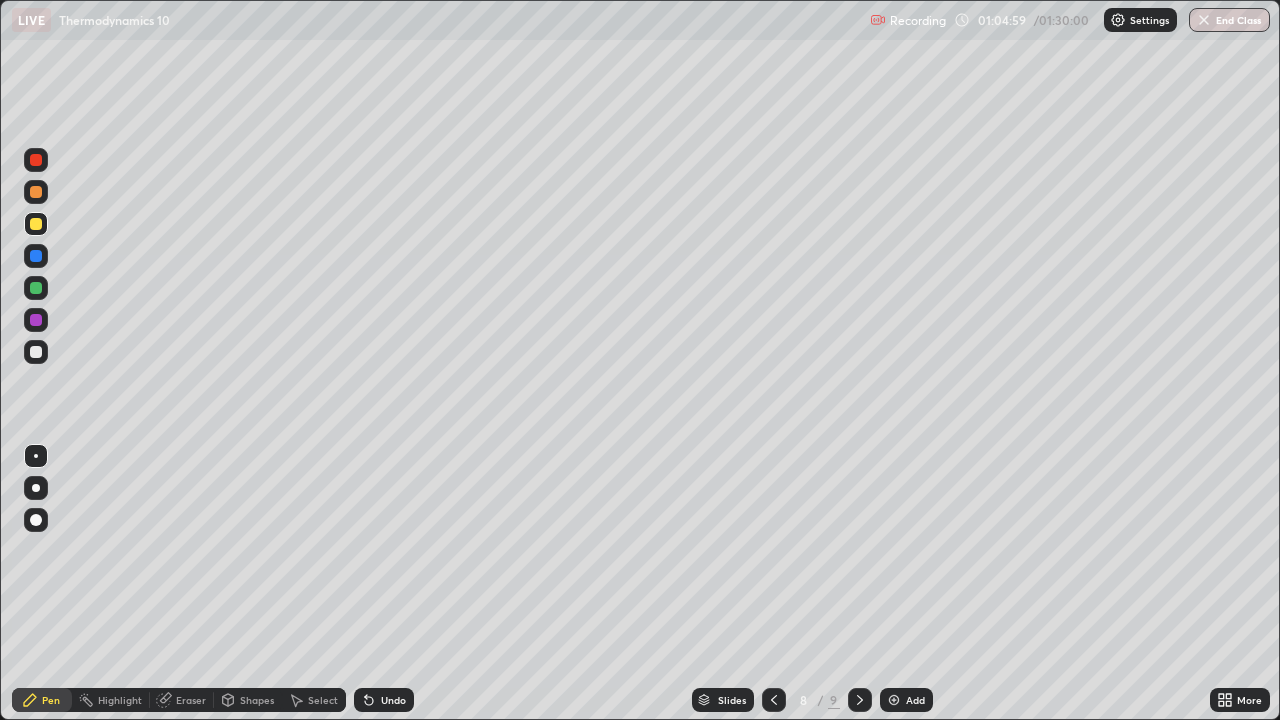 click at bounding box center (36, 256) 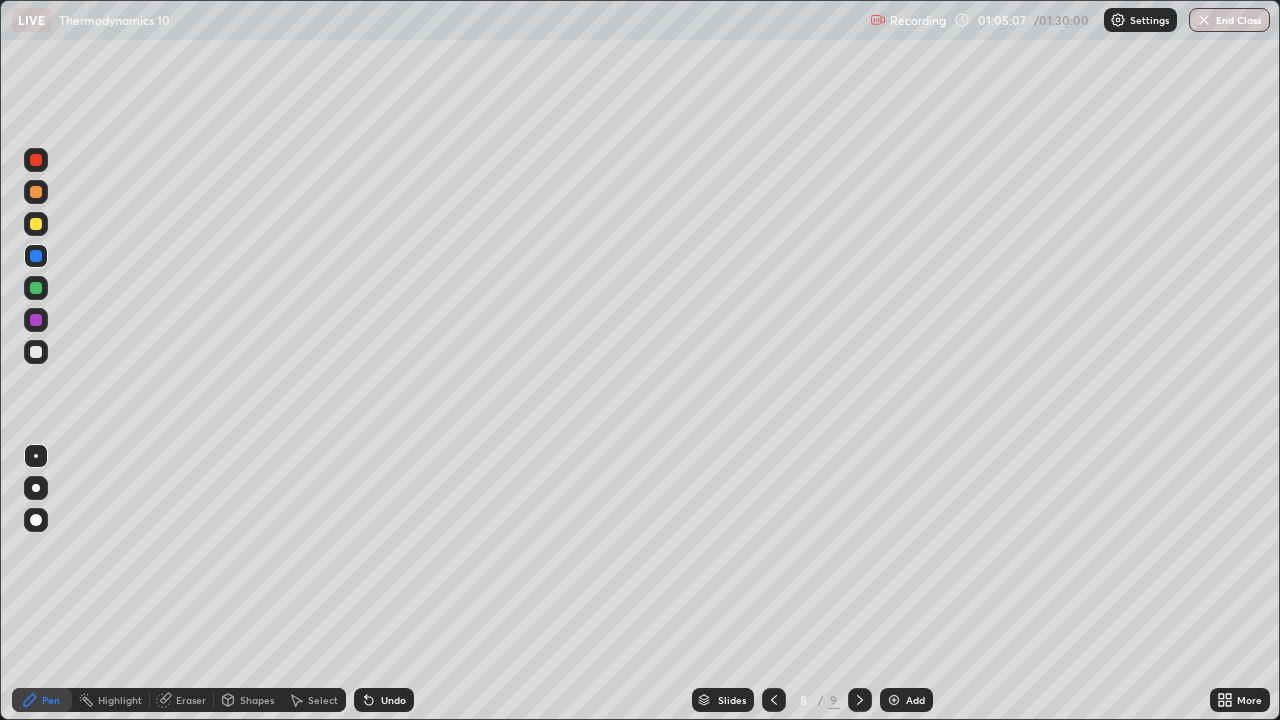 click 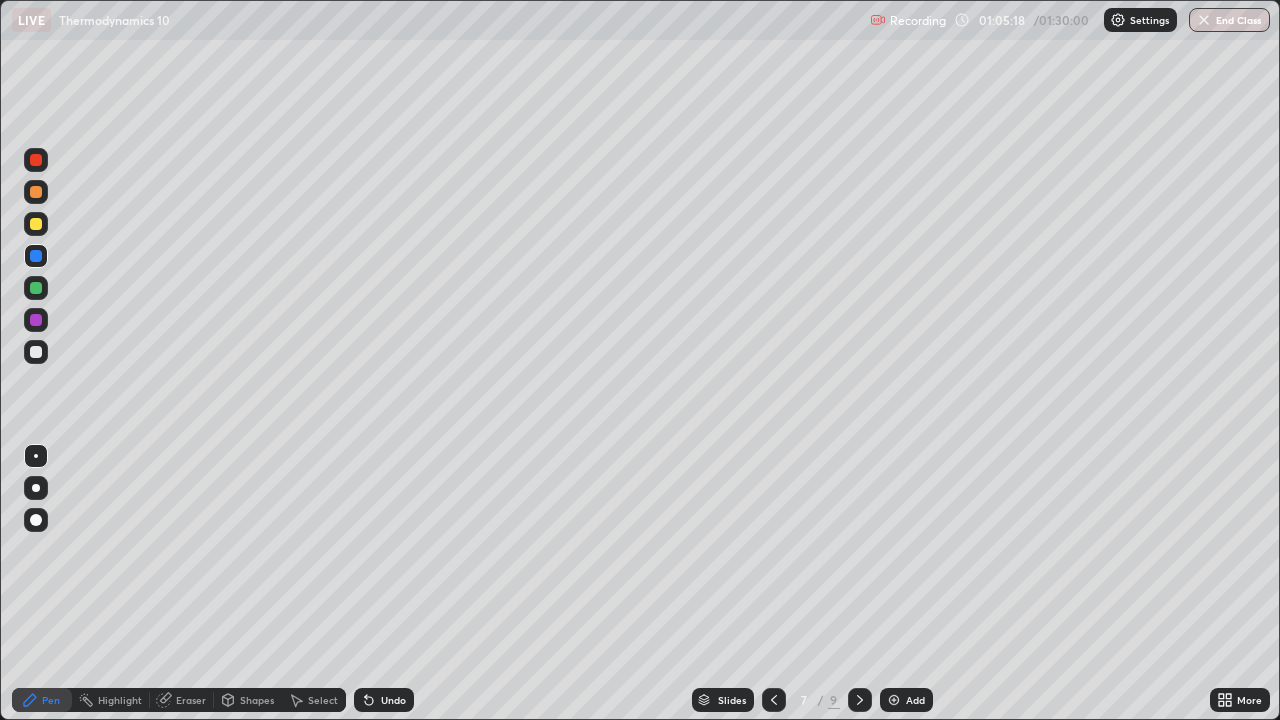 click at bounding box center [860, 700] 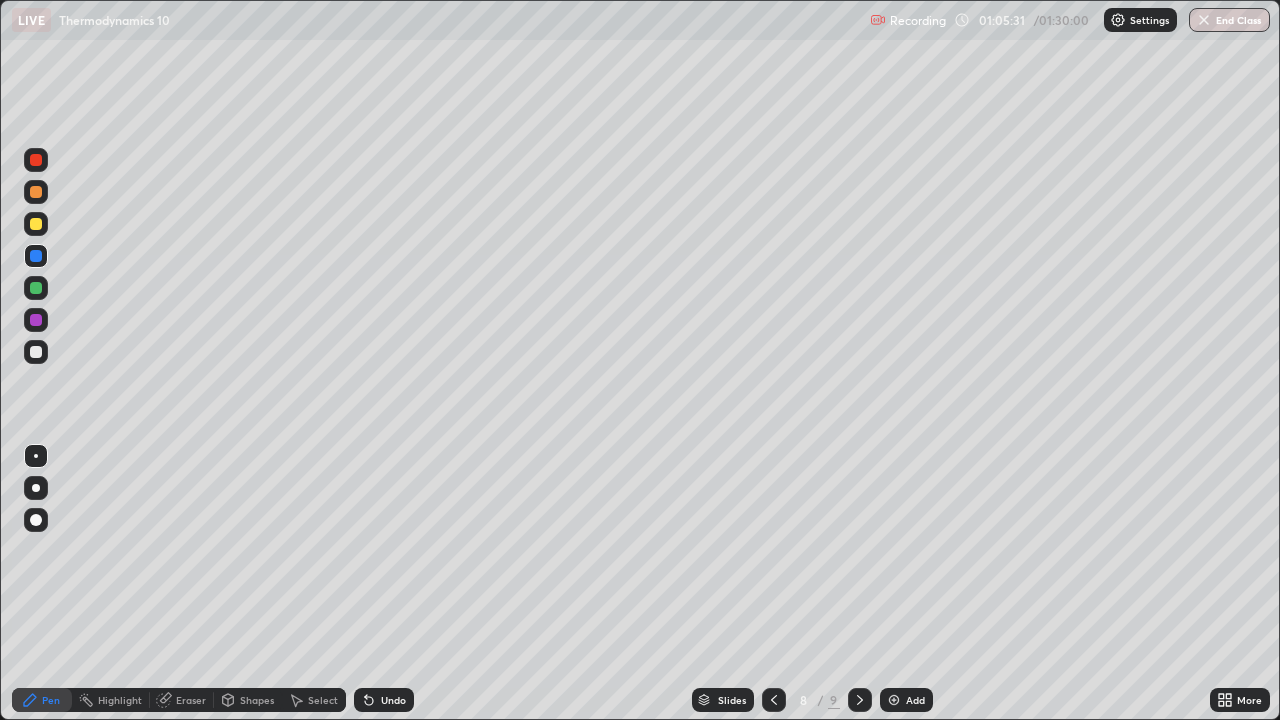 click 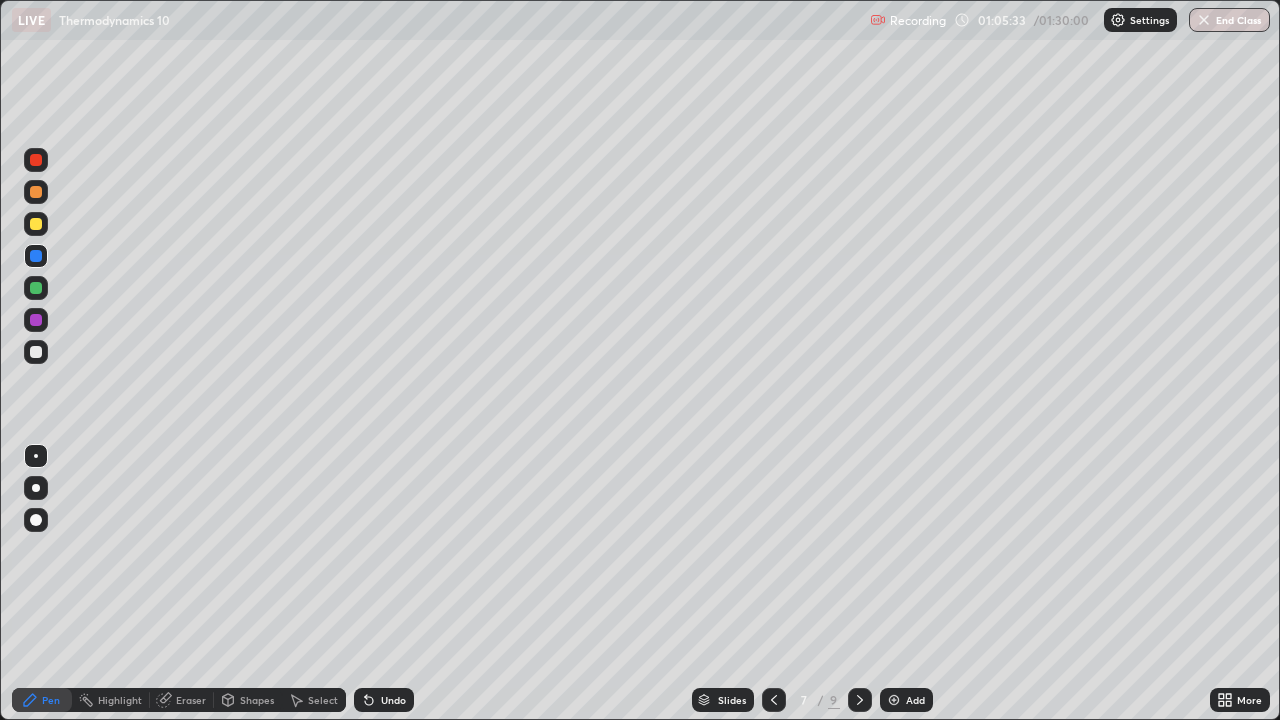 click 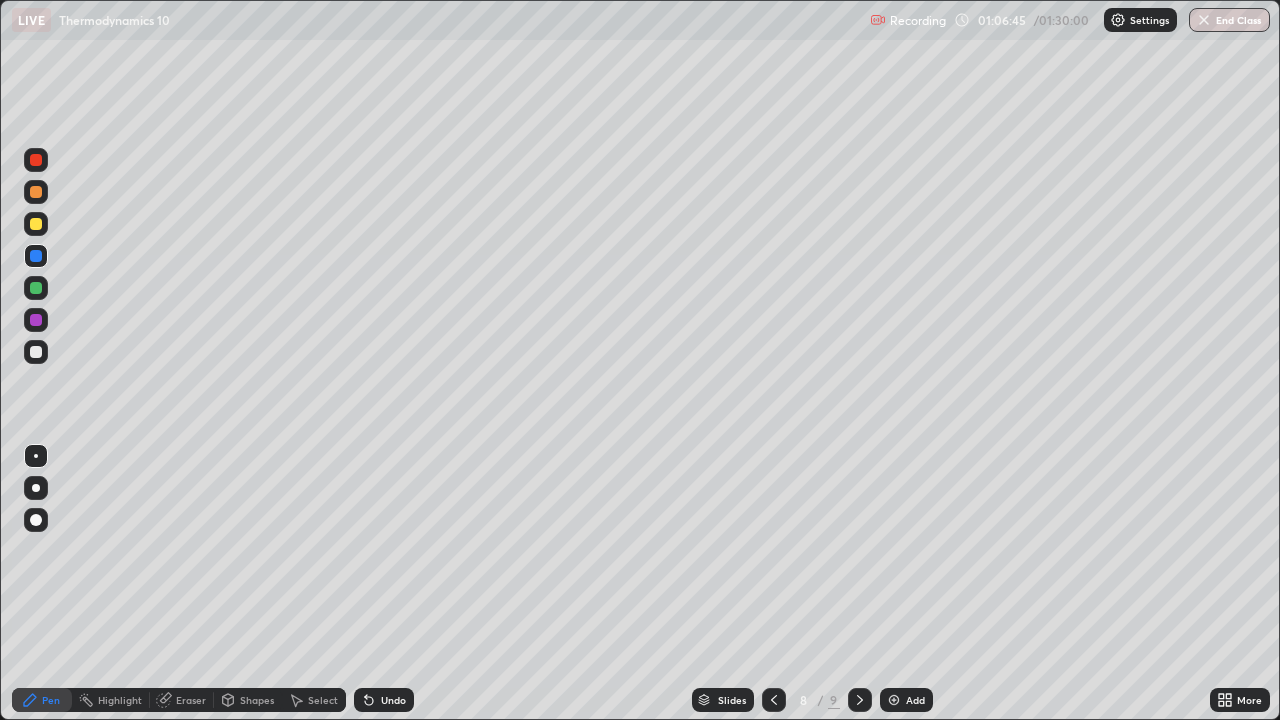click at bounding box center (774, 700) 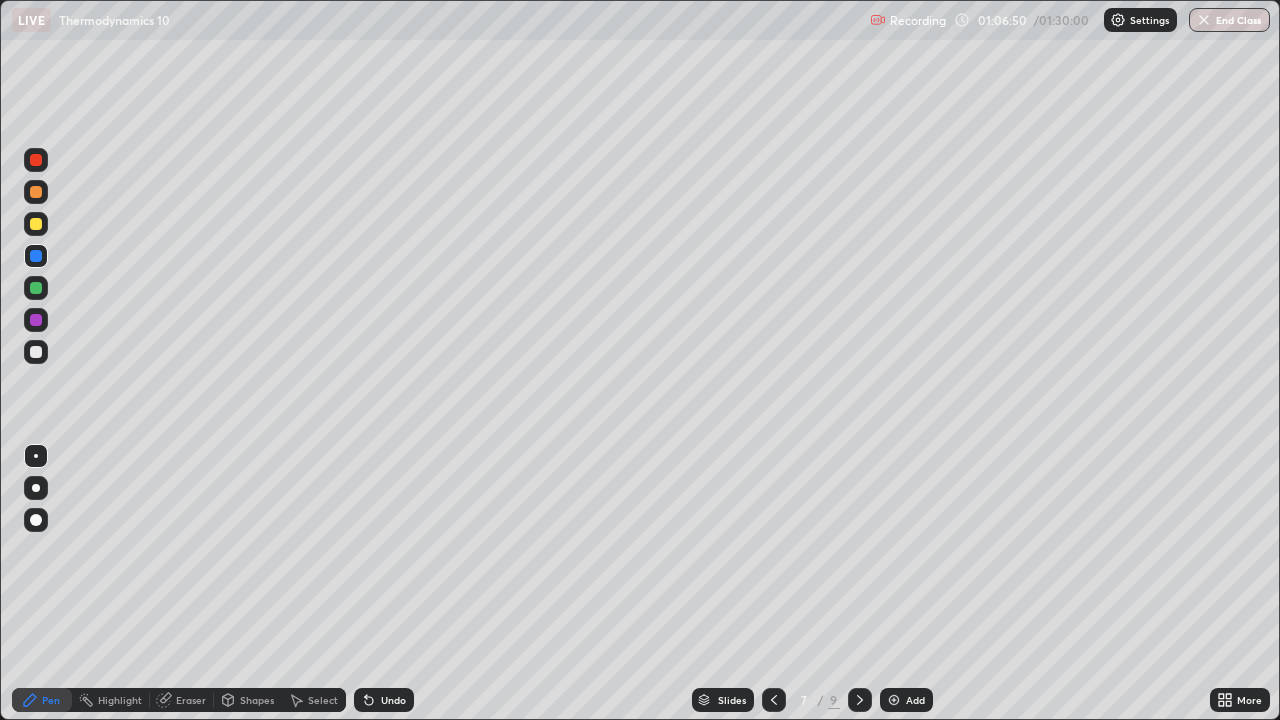 click 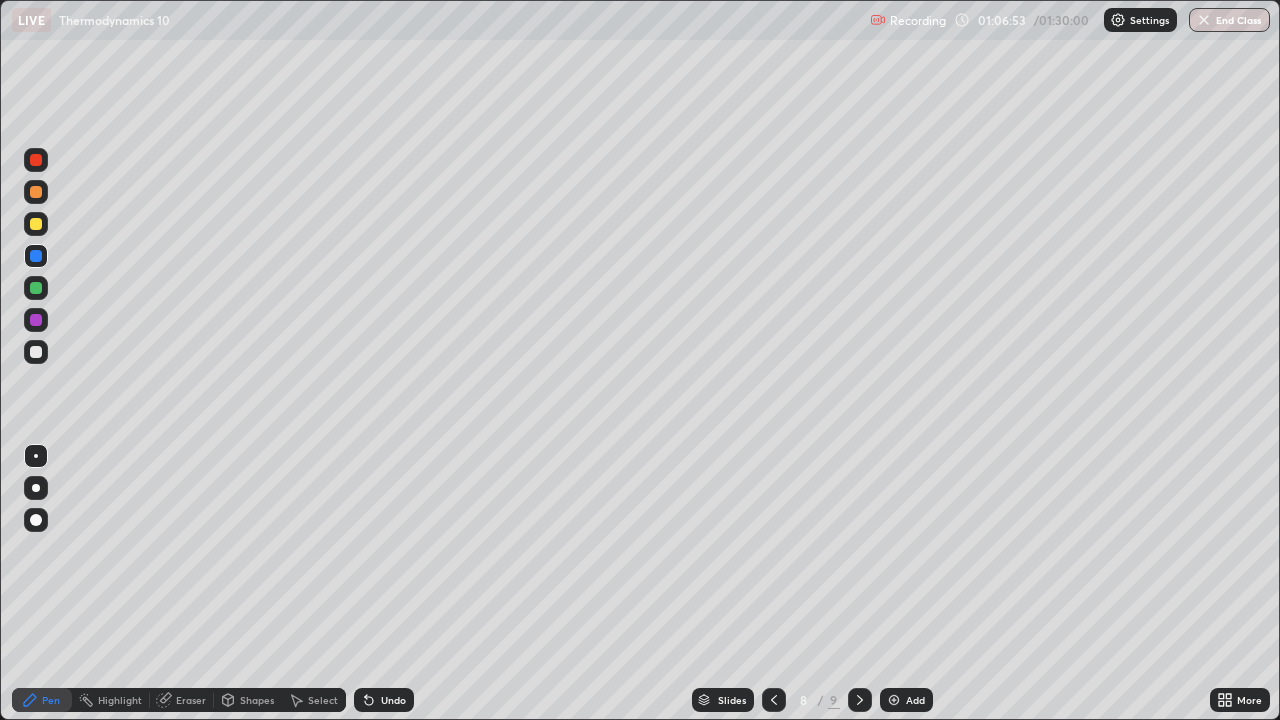 click at bounding box center (36, 288) 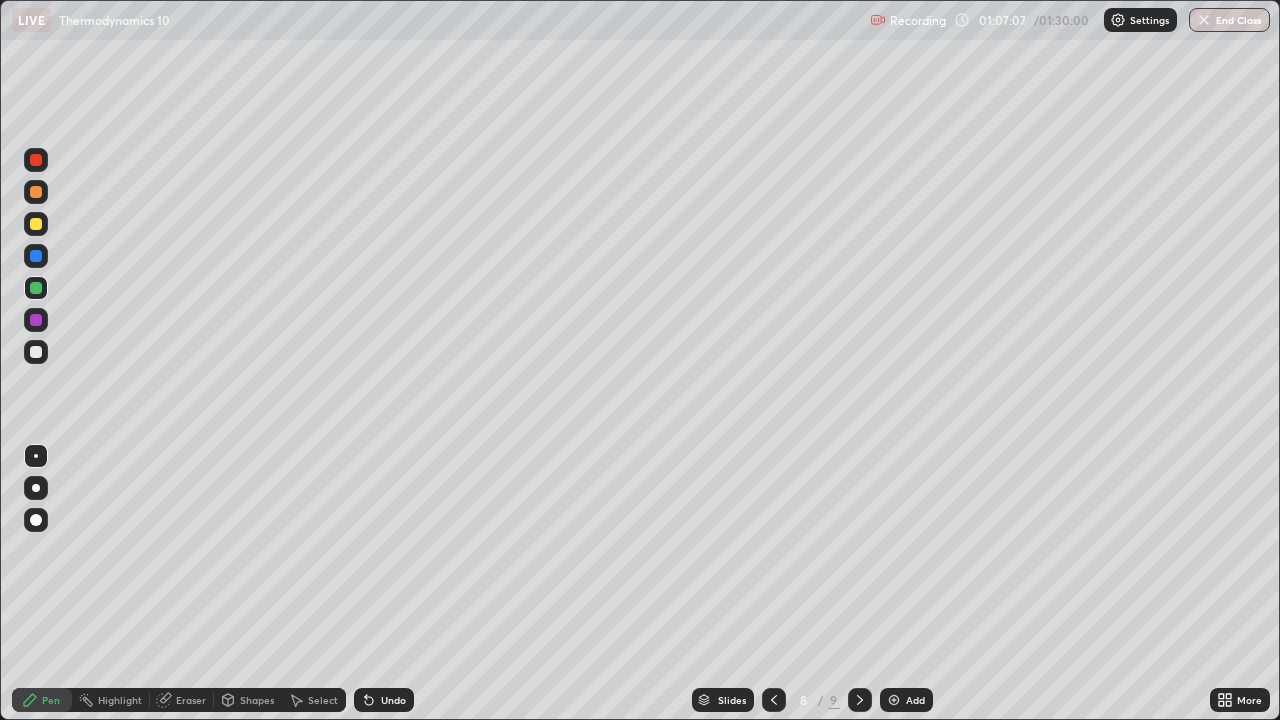click on "Shapes" at bounding box center [257, 700] 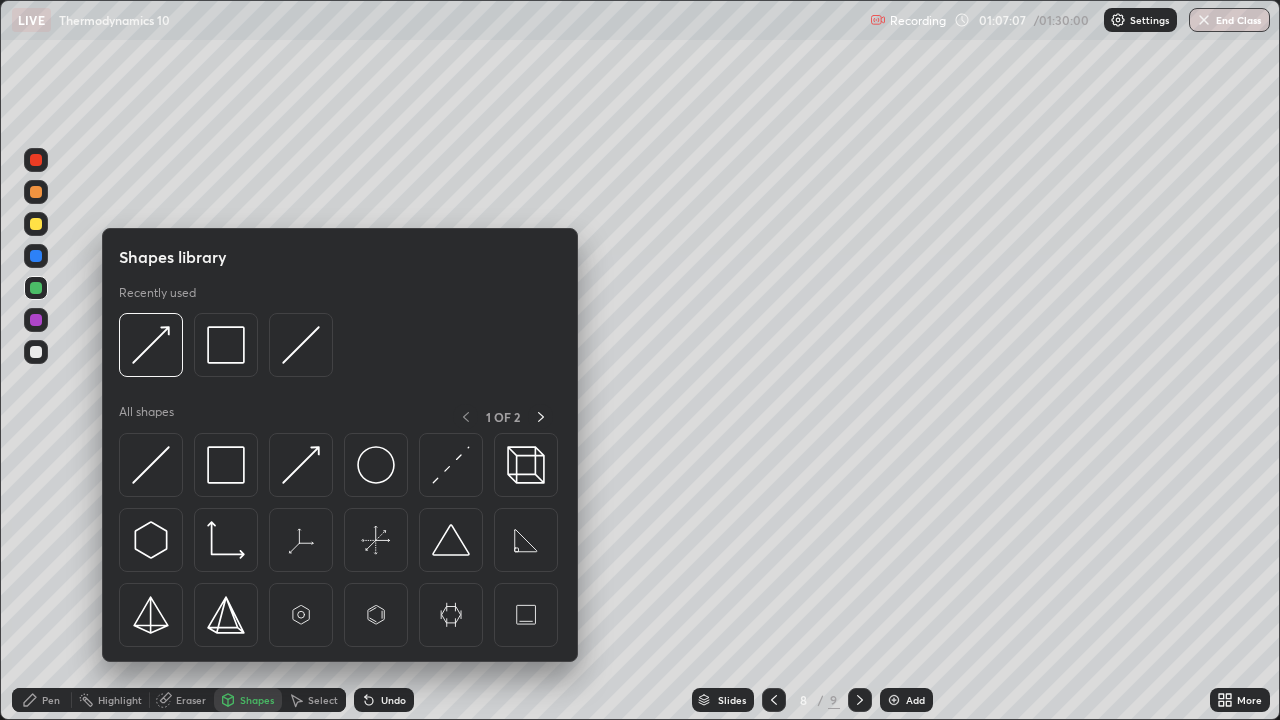 click on "Select" at bounding box center (323, 700) 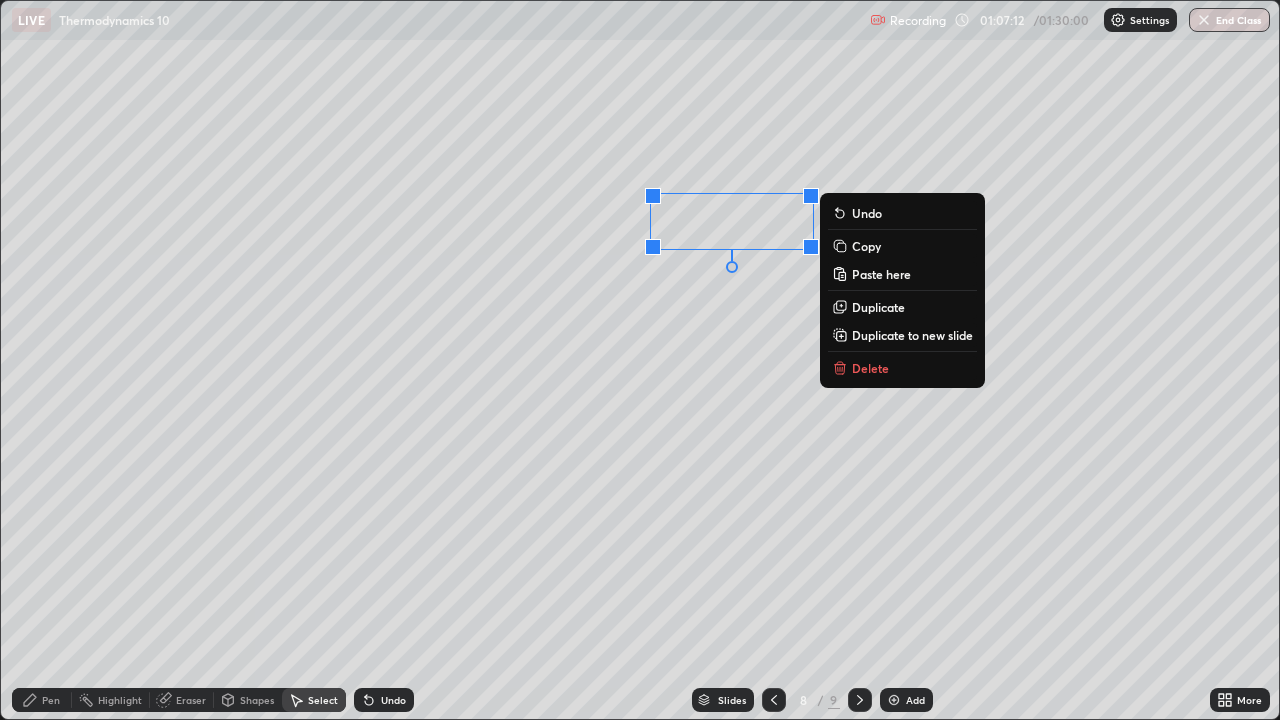 click on "0 ° Undo Copy Paste here Duplicate Duplicate to new slide Delete" at bounding box center (640, 360) 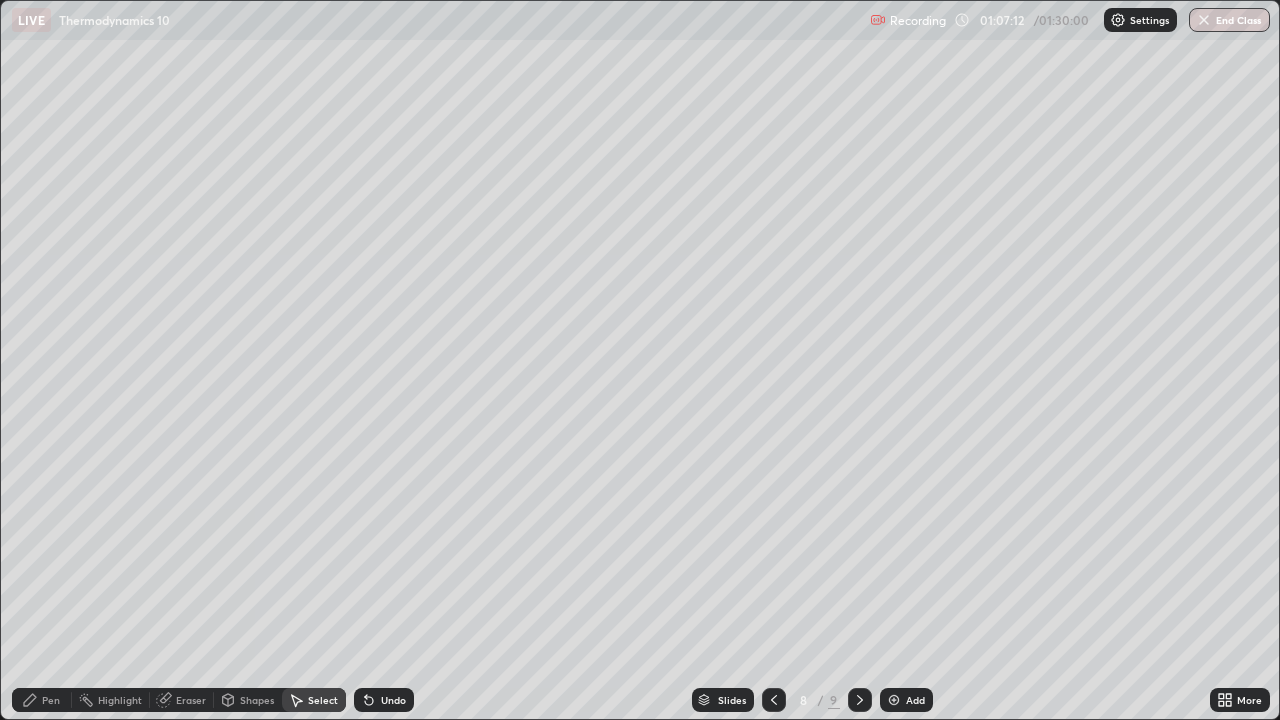 click on "Pen" at bounding box center [51, 700] 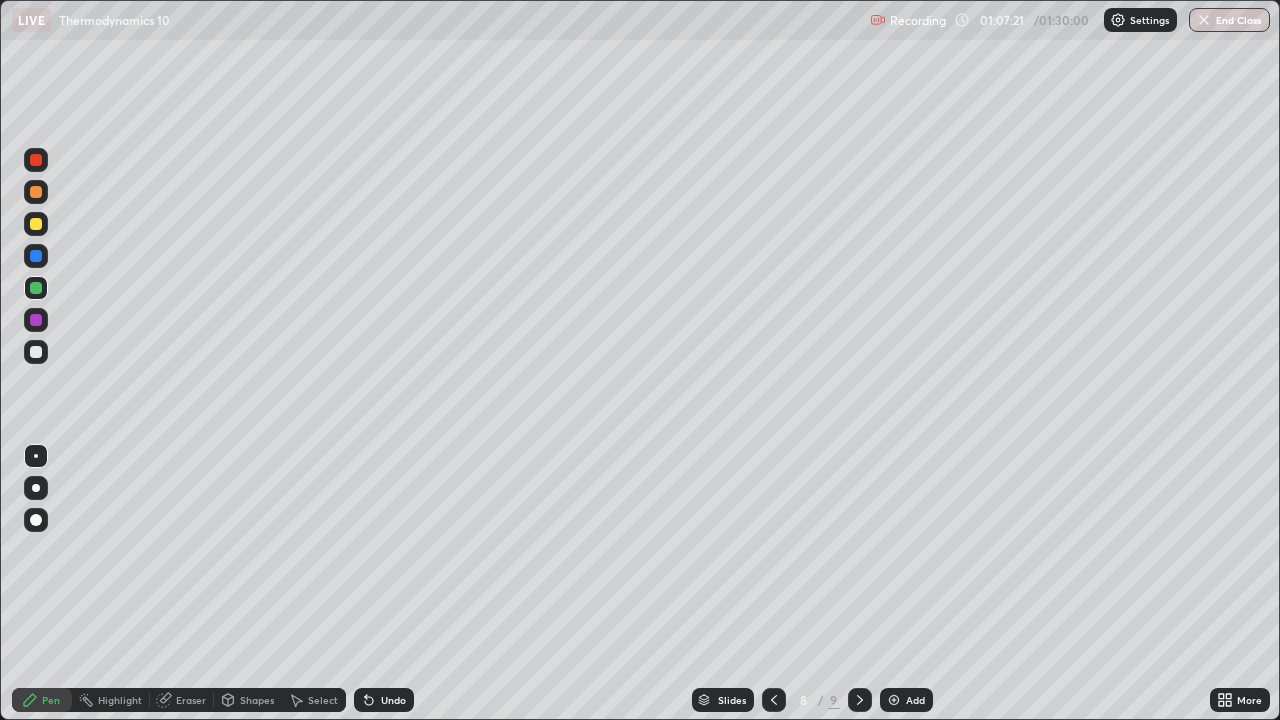 click 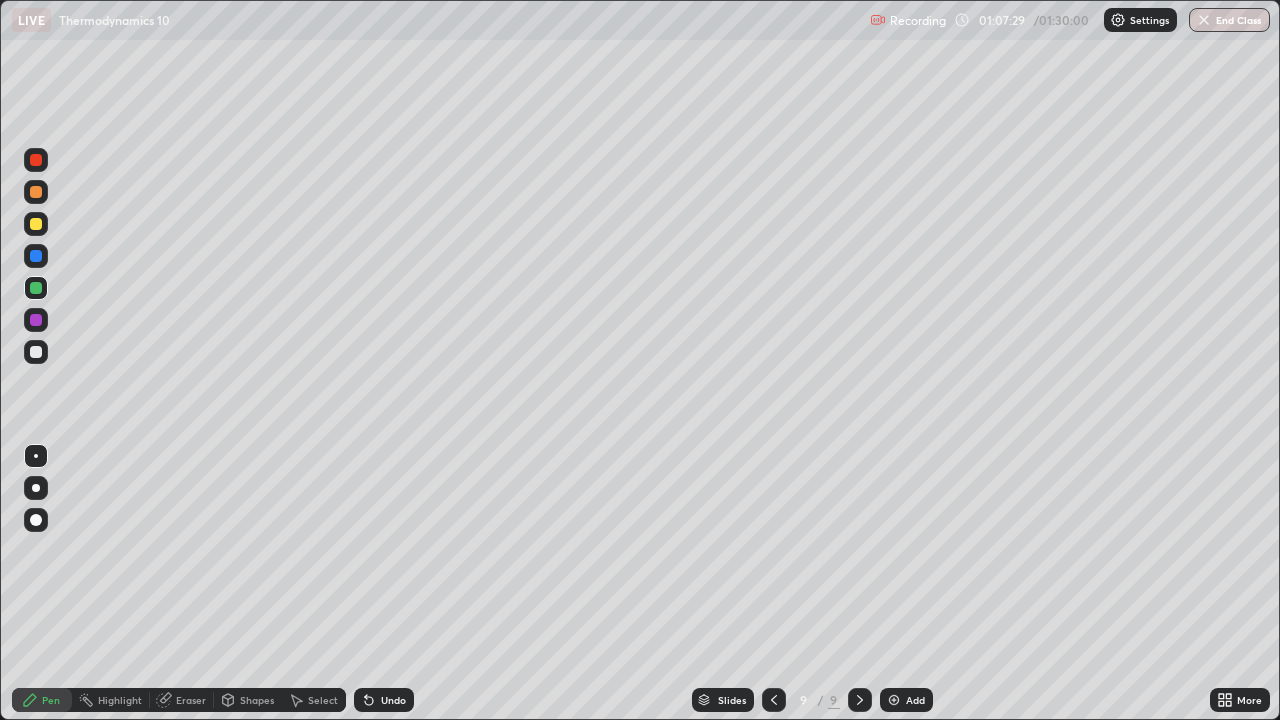 click at bounding box center [36, 288] 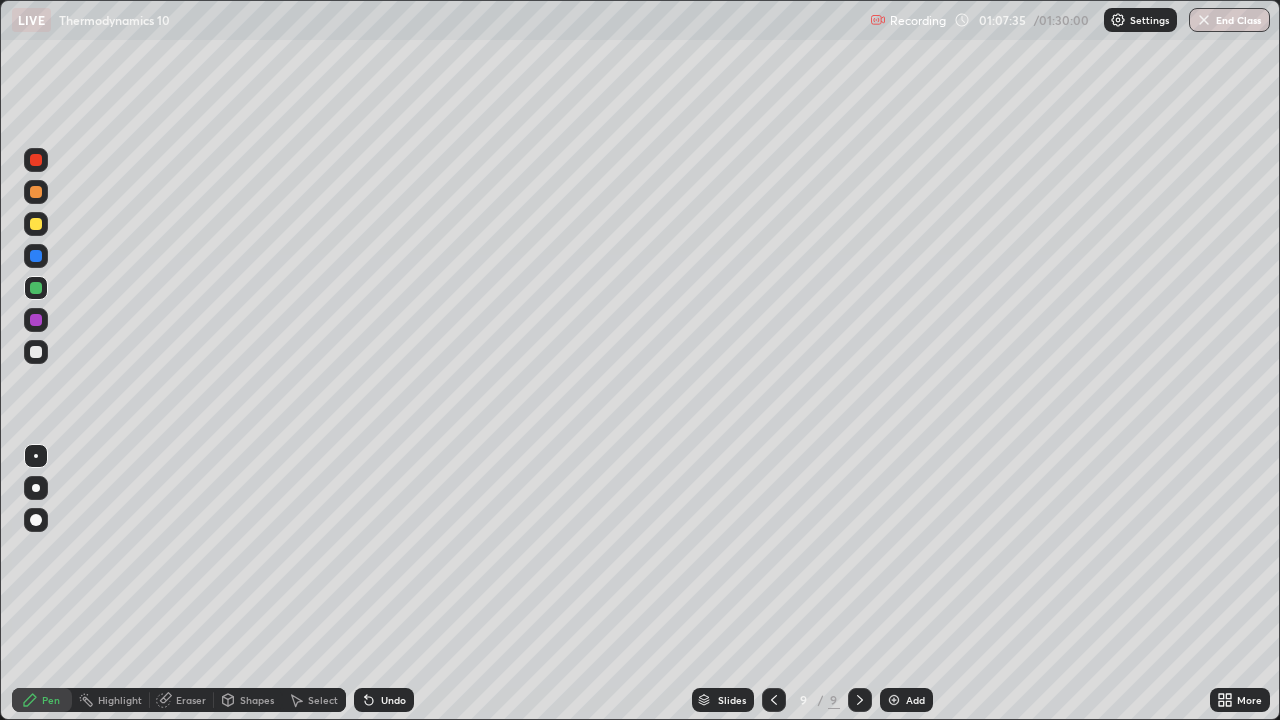 click 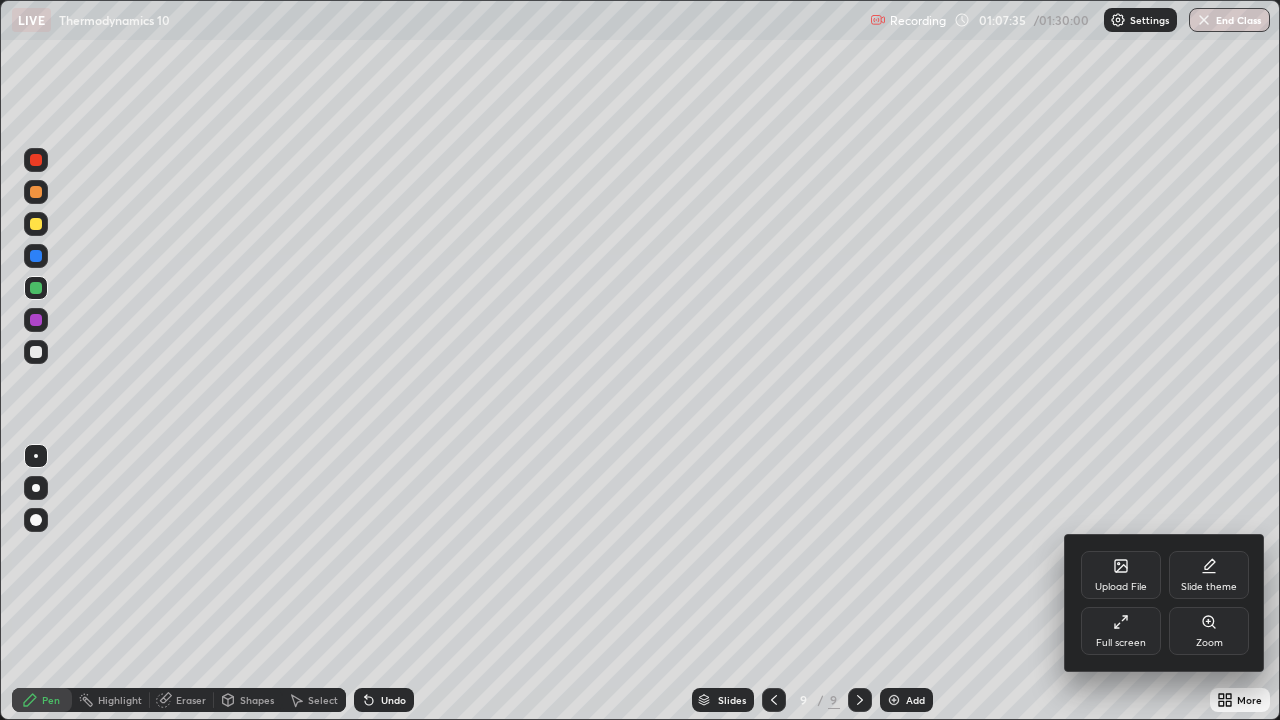 click on "Full screen" at bounding box center [1121, 631] 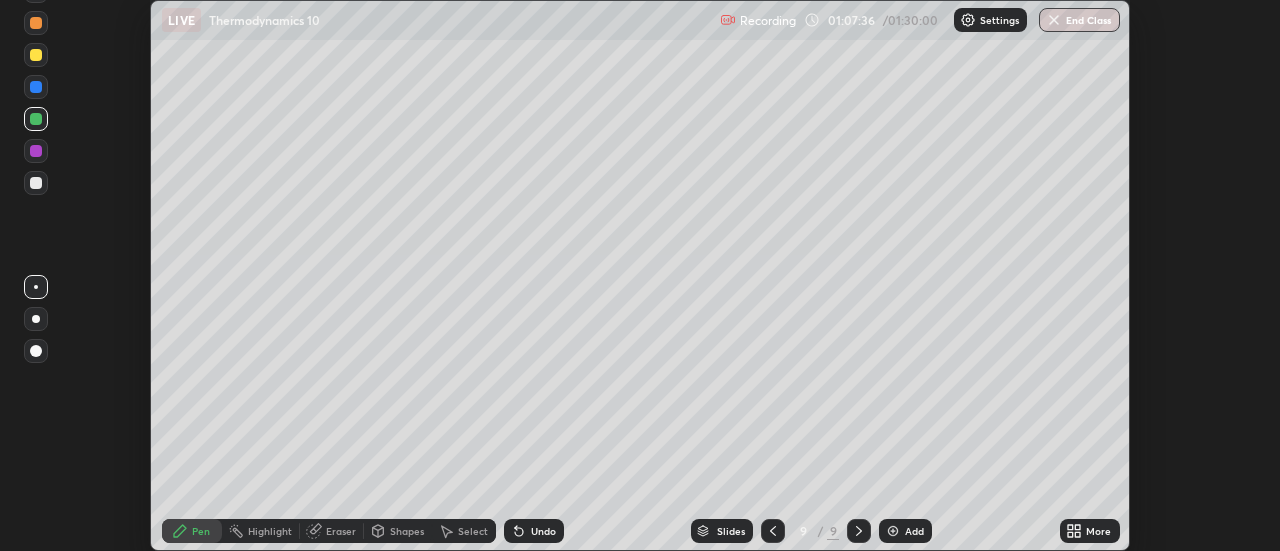 scroll, scrollTop: 551, scrollLeft: 1280, axis: both 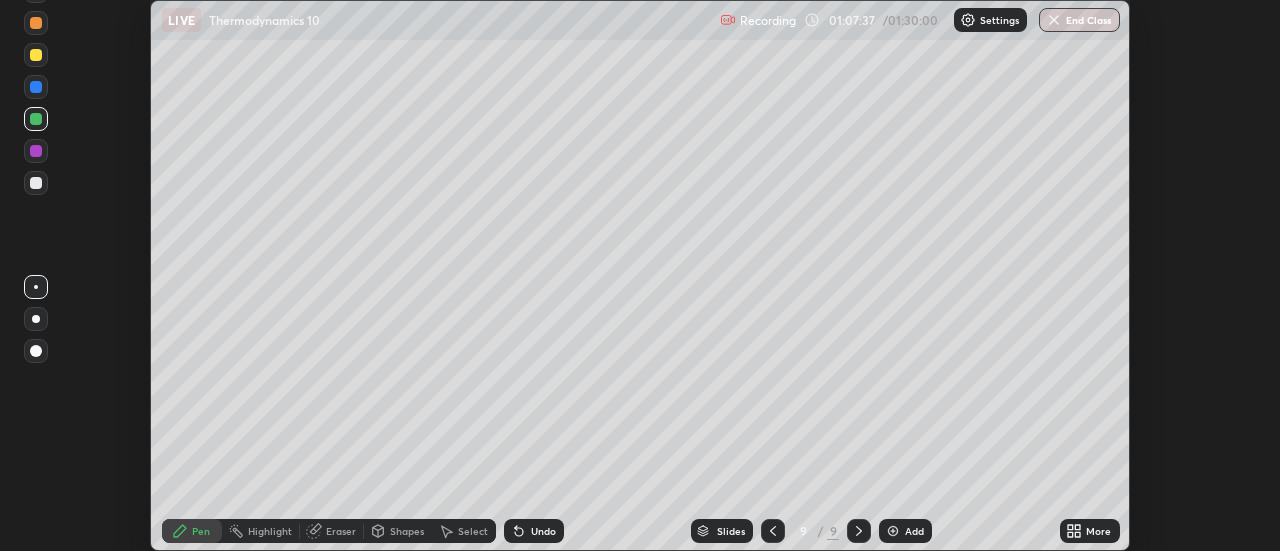 click 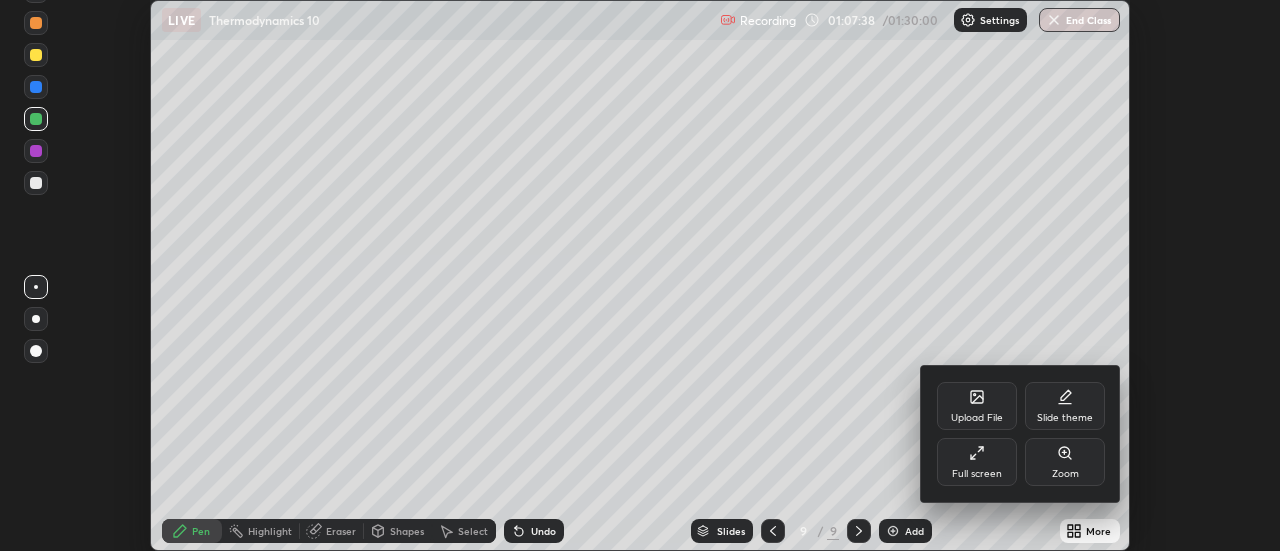 click on "Full screen" at bounding box center (977, 462) 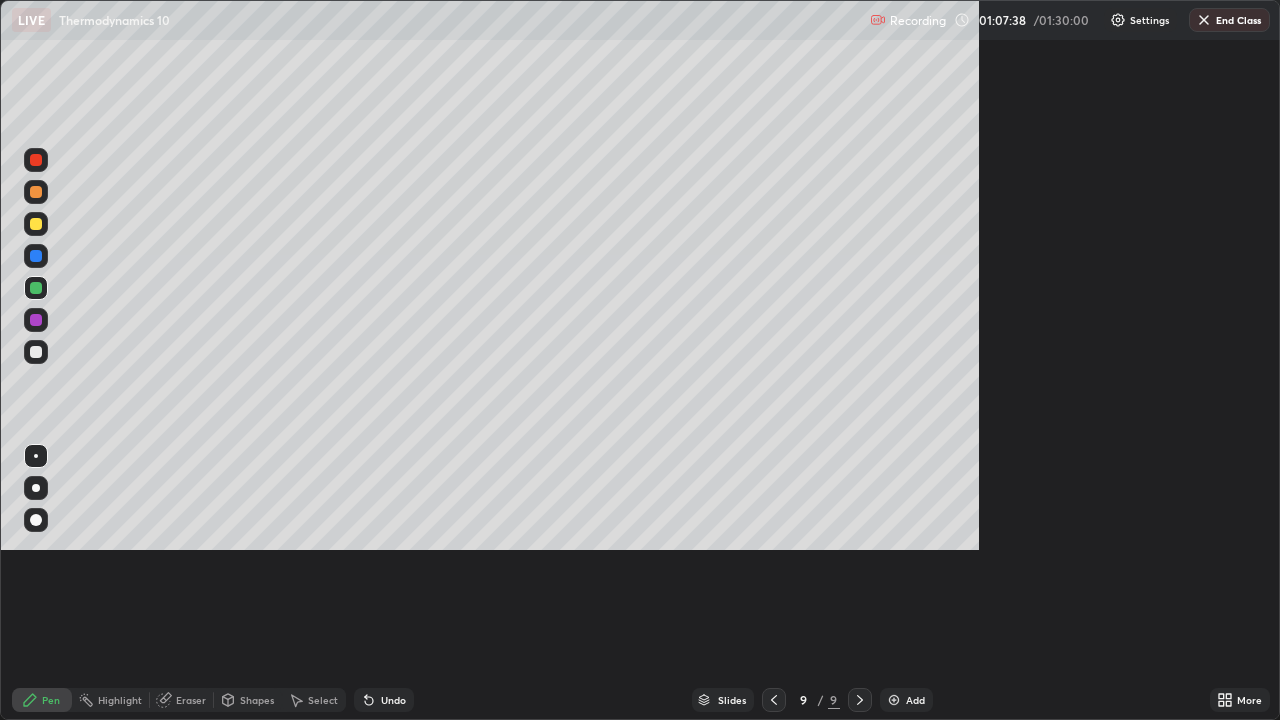 scroll, scrollTop: 99280, scrollLeft: 98720, axis: both 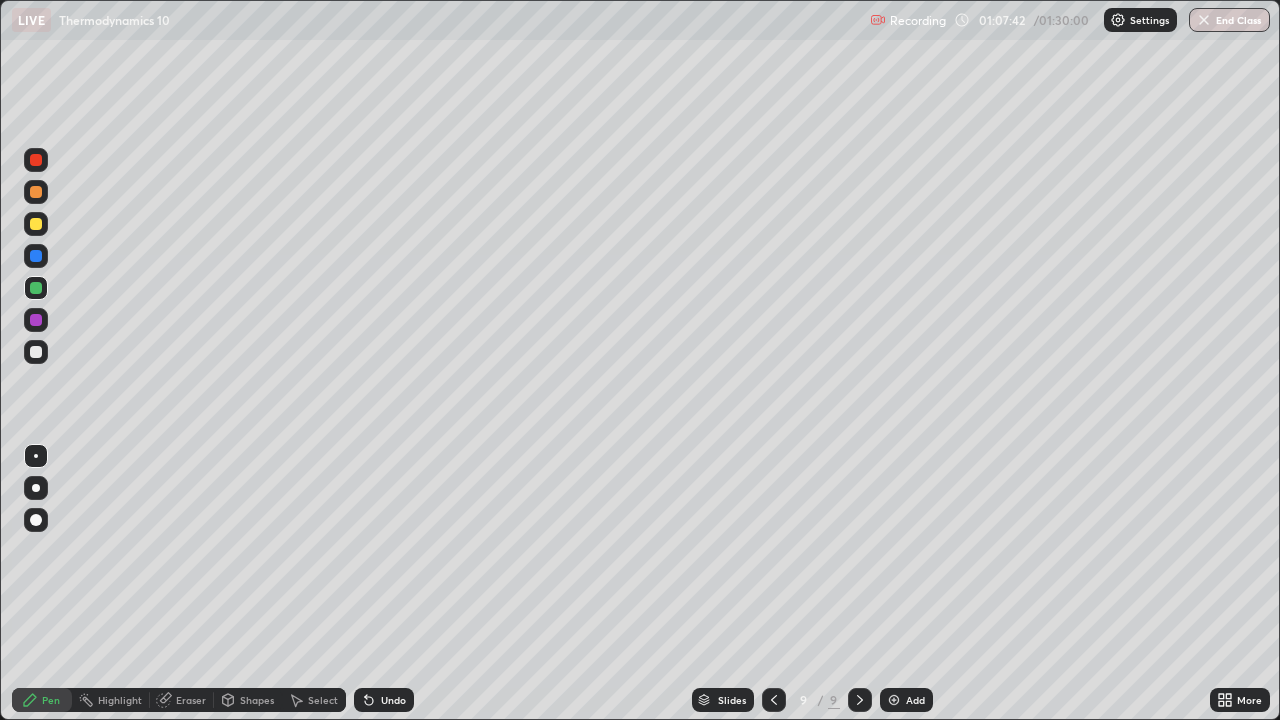 click on "Eraser" at bounding box center (191, 700) 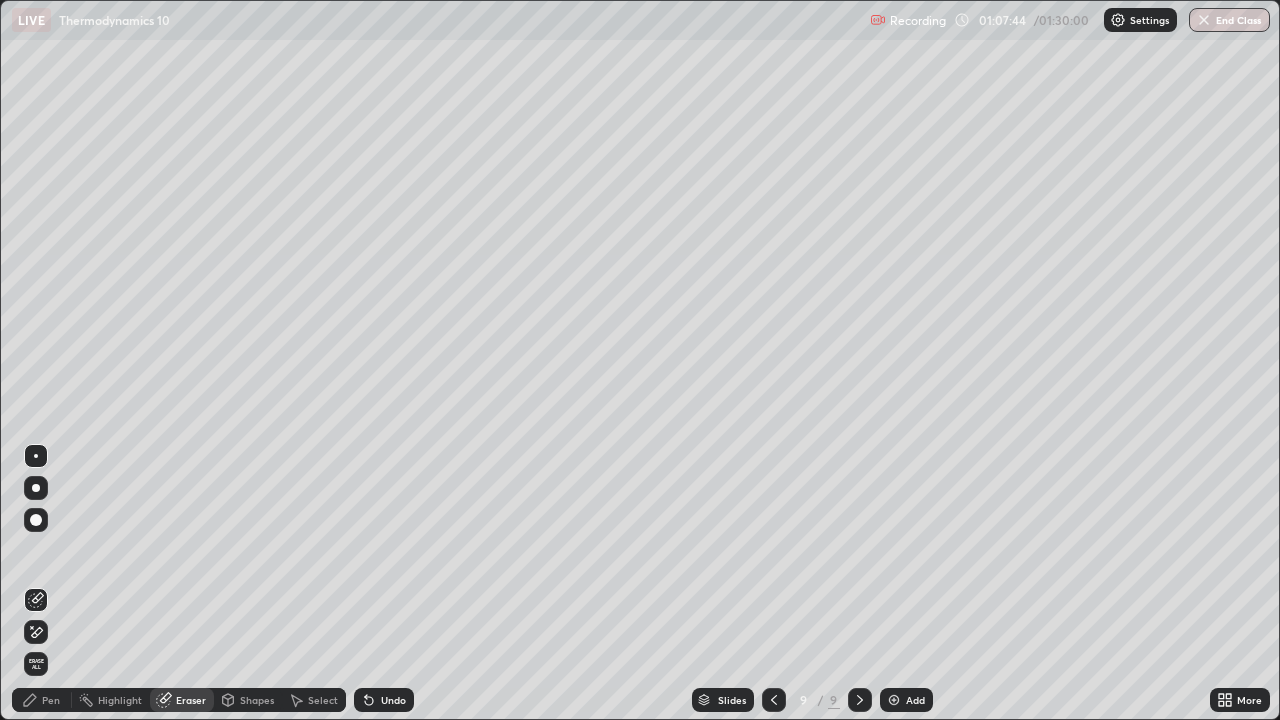 click on "Pen" at bounding box center (51, 700) 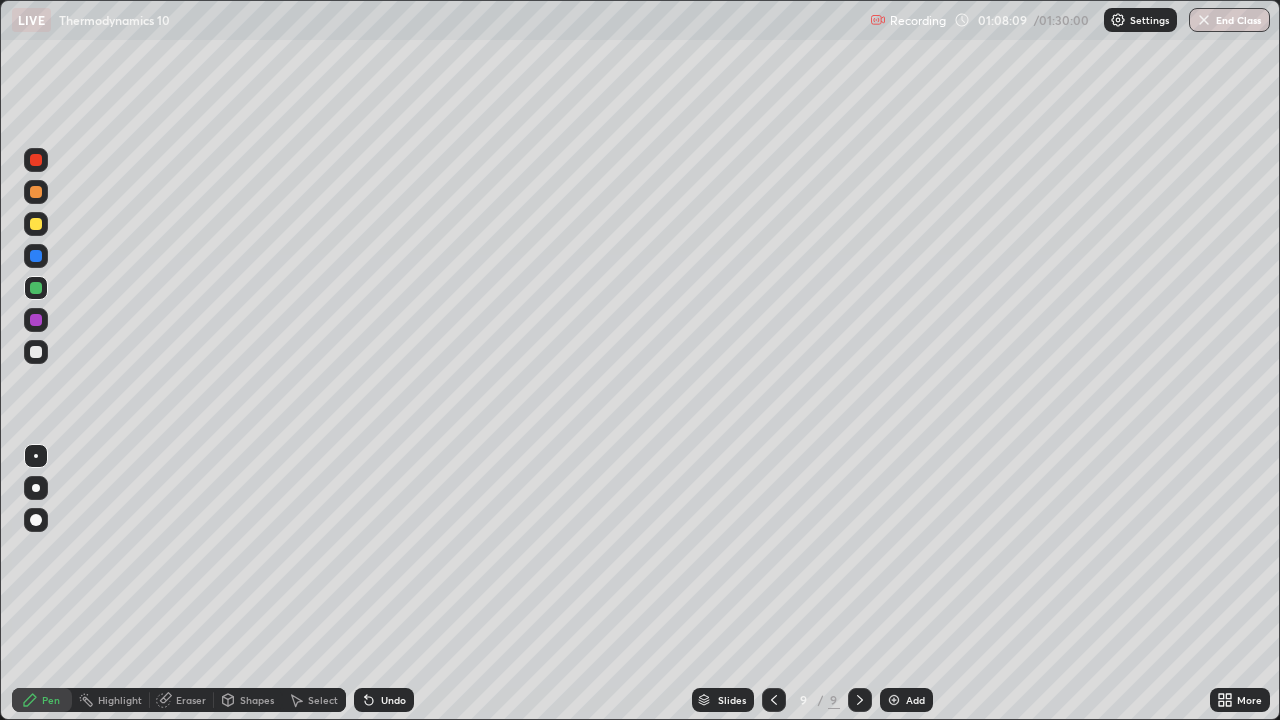 click on "Select" at bounding box center (323, 700) 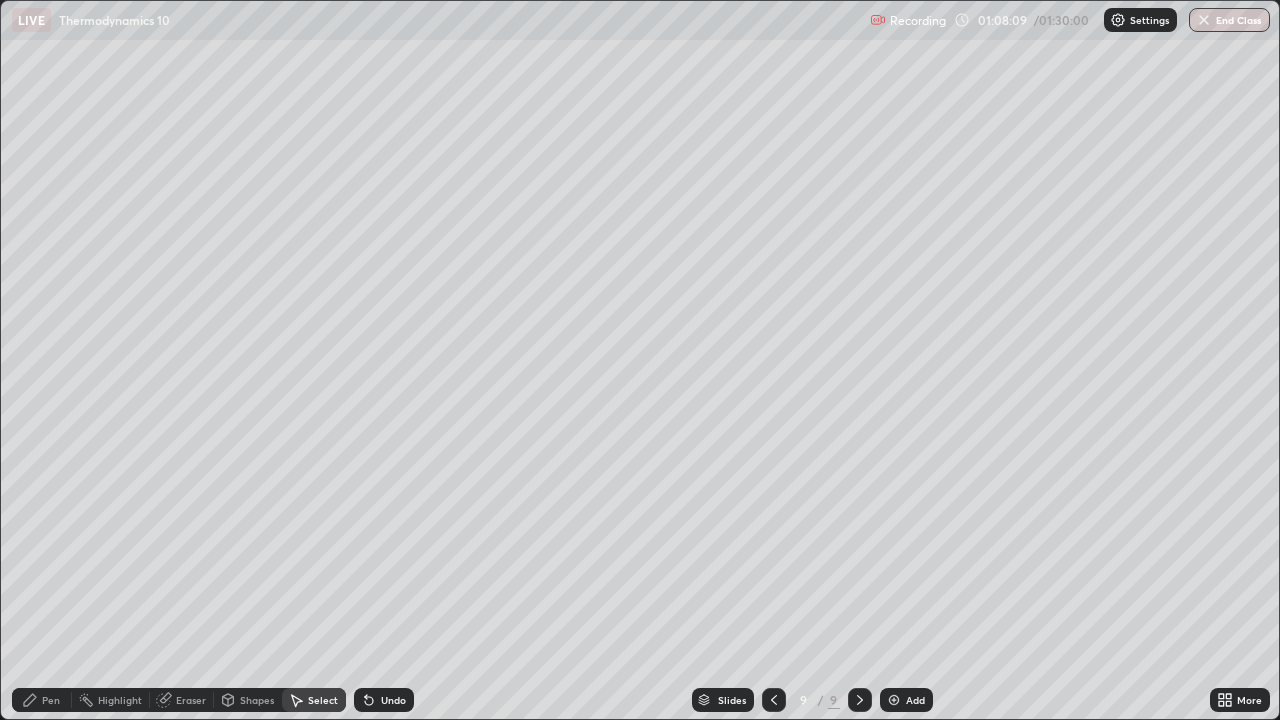 click on "Select" at bounding box center [323, 700] 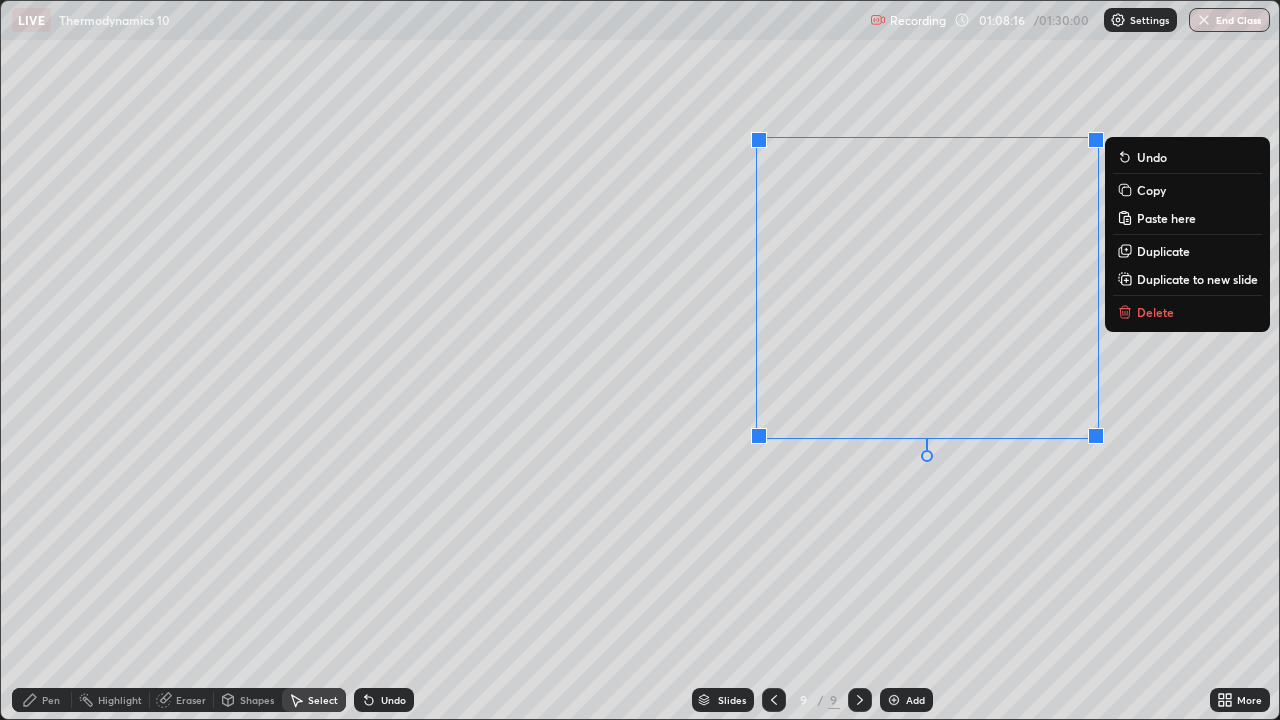 click on "0 ° Undo Copy Paste here Duplicate Duplicate to new slide Delete" at bounding box center [640, 360] 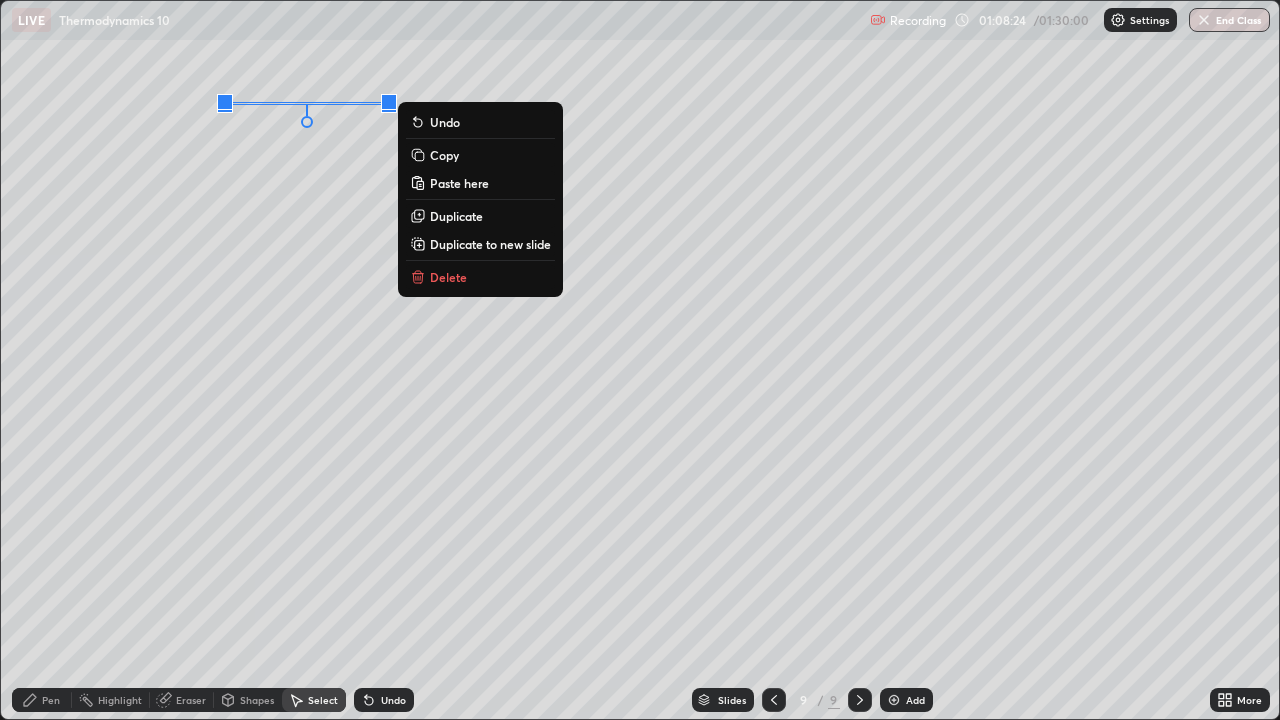 click on "Pen" at bounding box center [51, 700] 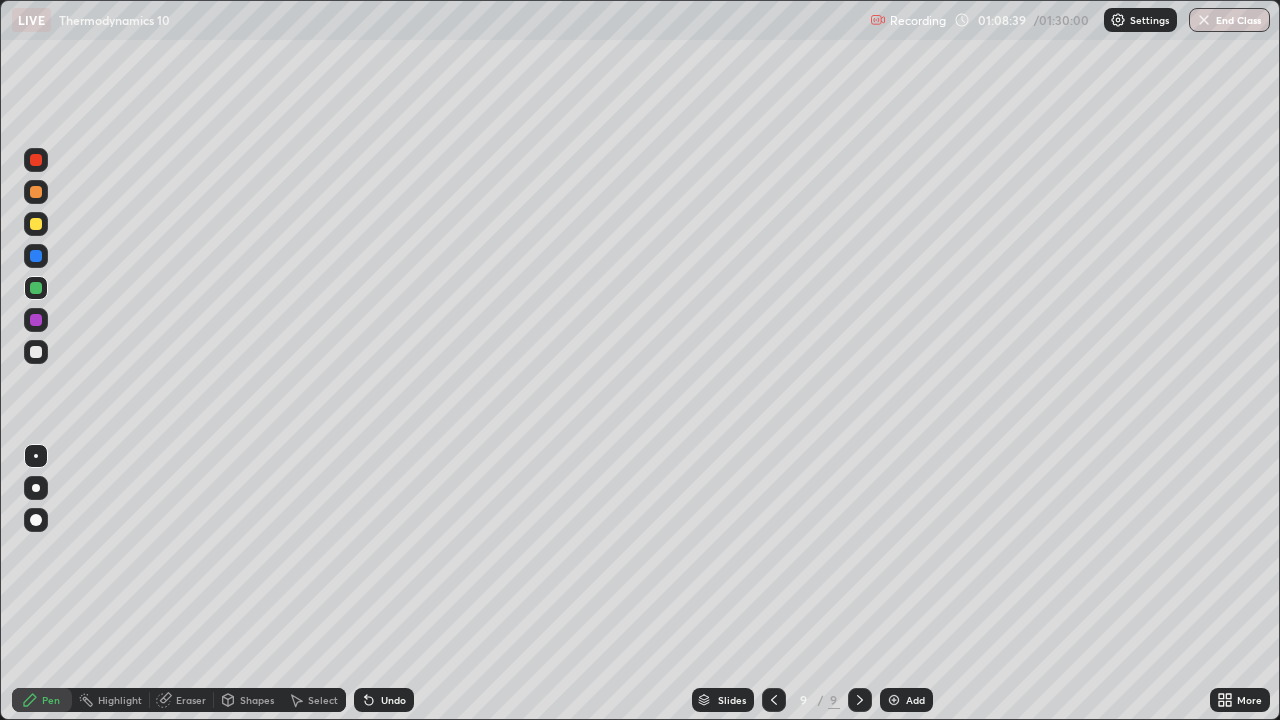 click 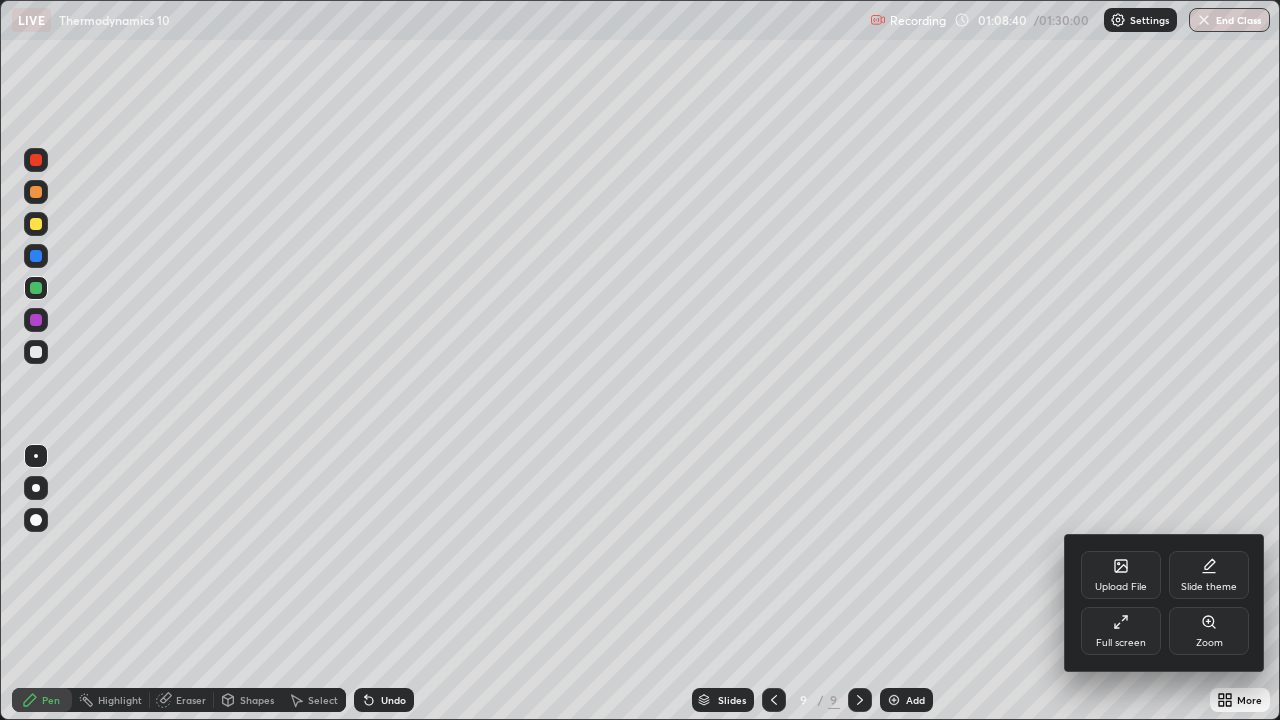 click on "Full screen" at bounding box center [1121, 631] 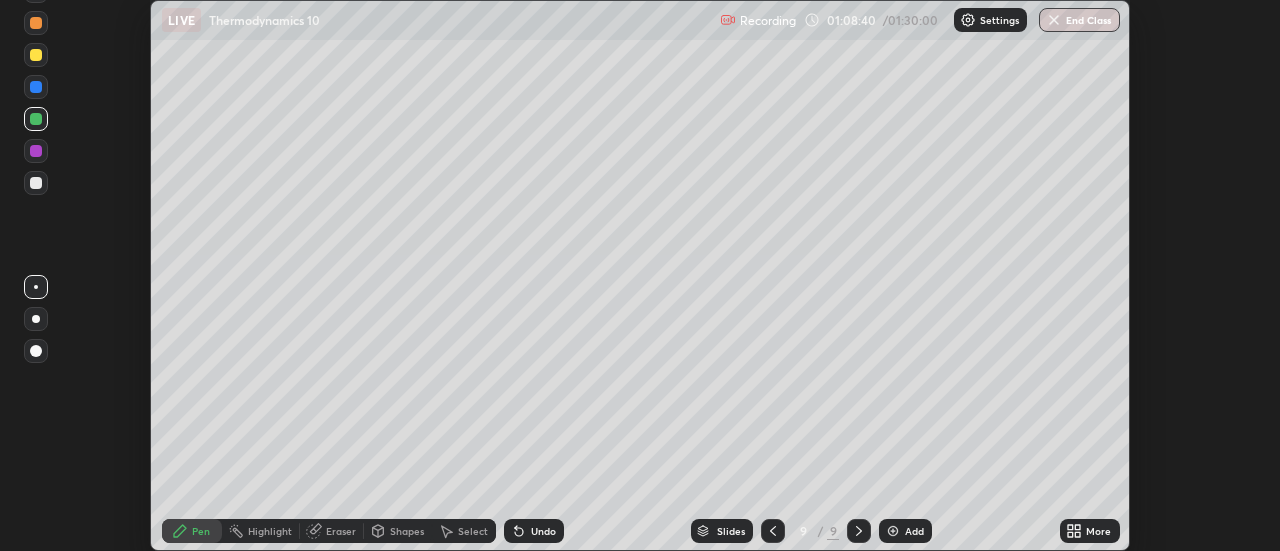 scroll, scrollTop: 551, scrollLeft: 1280, axis: both 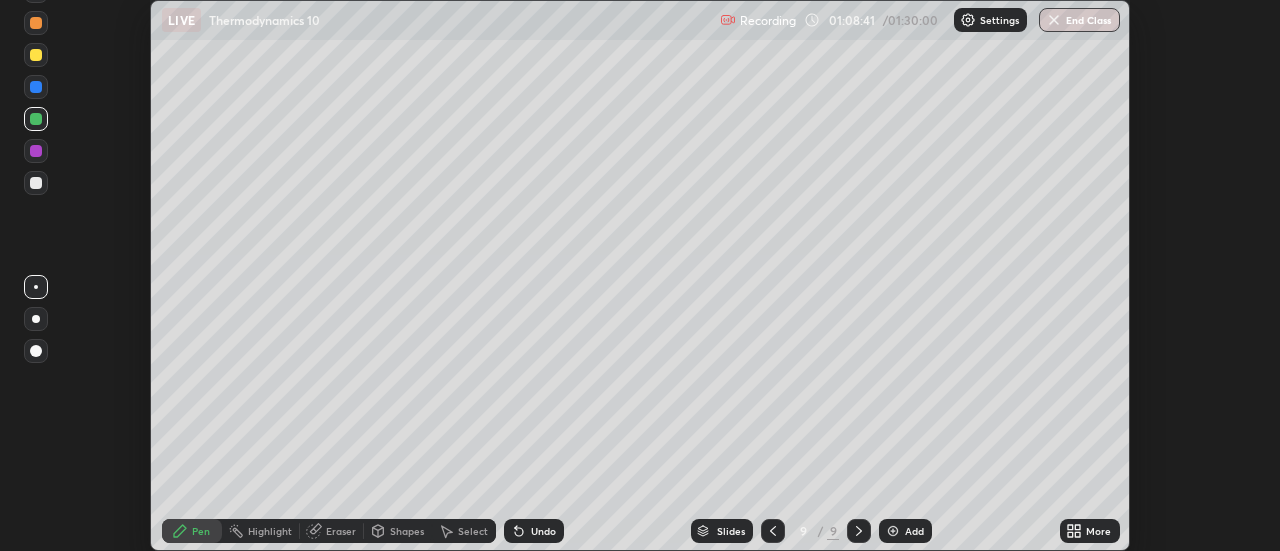 click 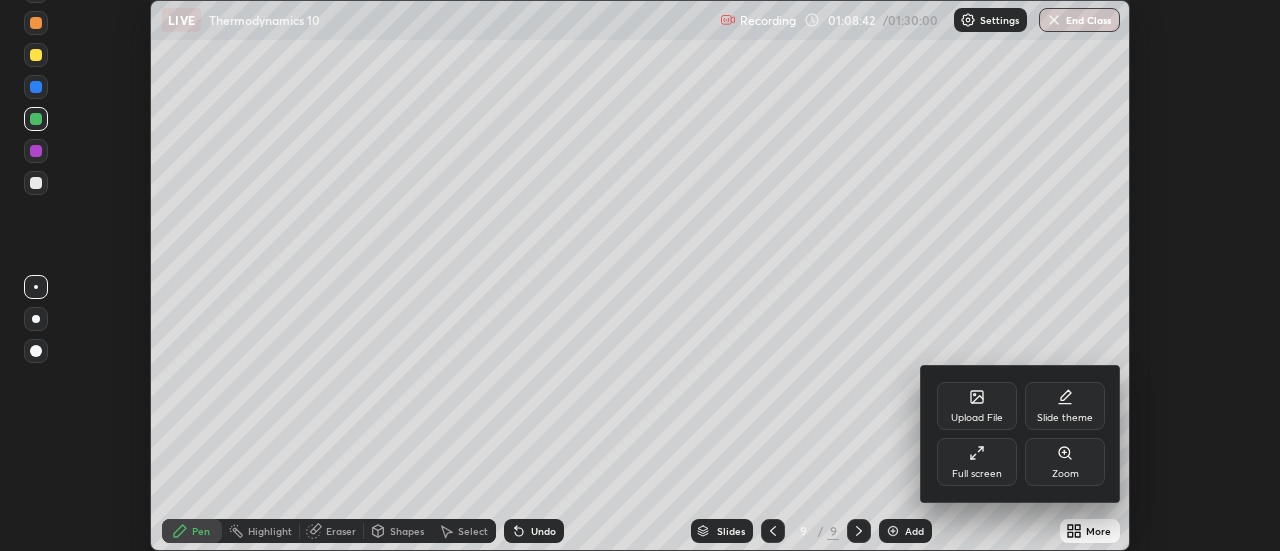 click on "Full screen" at bounding box center (977, 462) 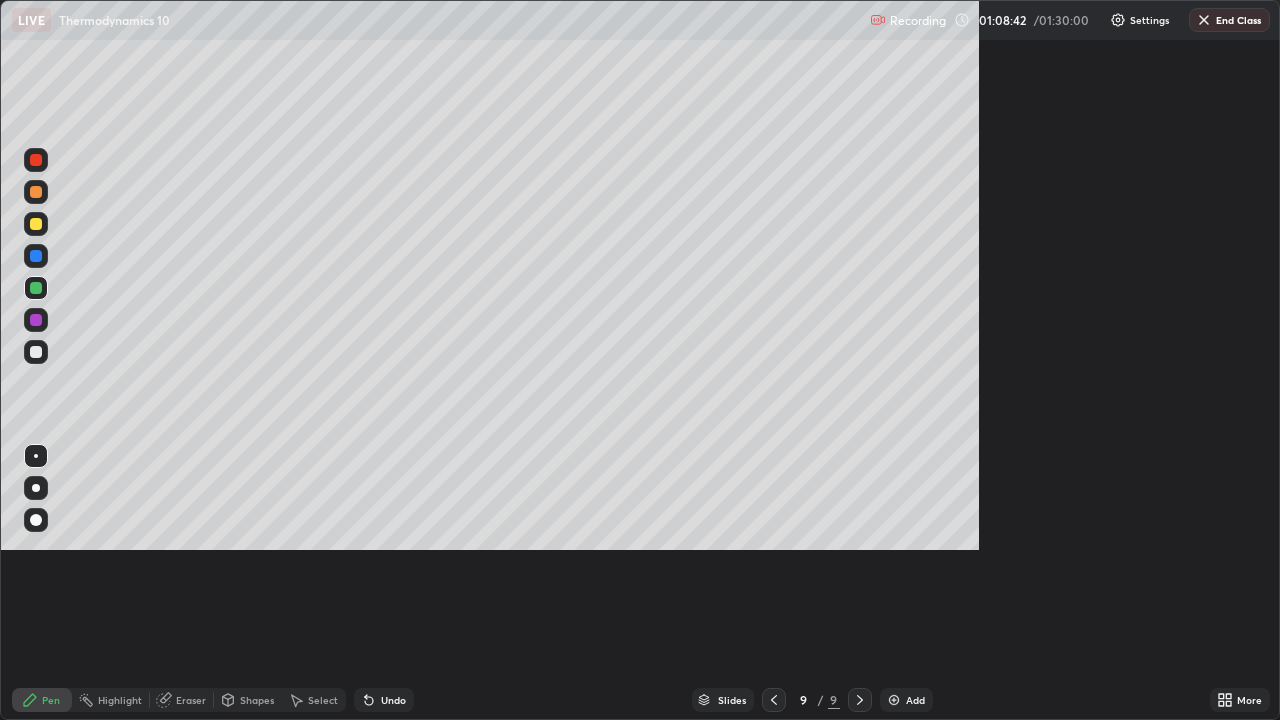scroll, scrollTop: 99280, scrollLeft: 98720, axis: both 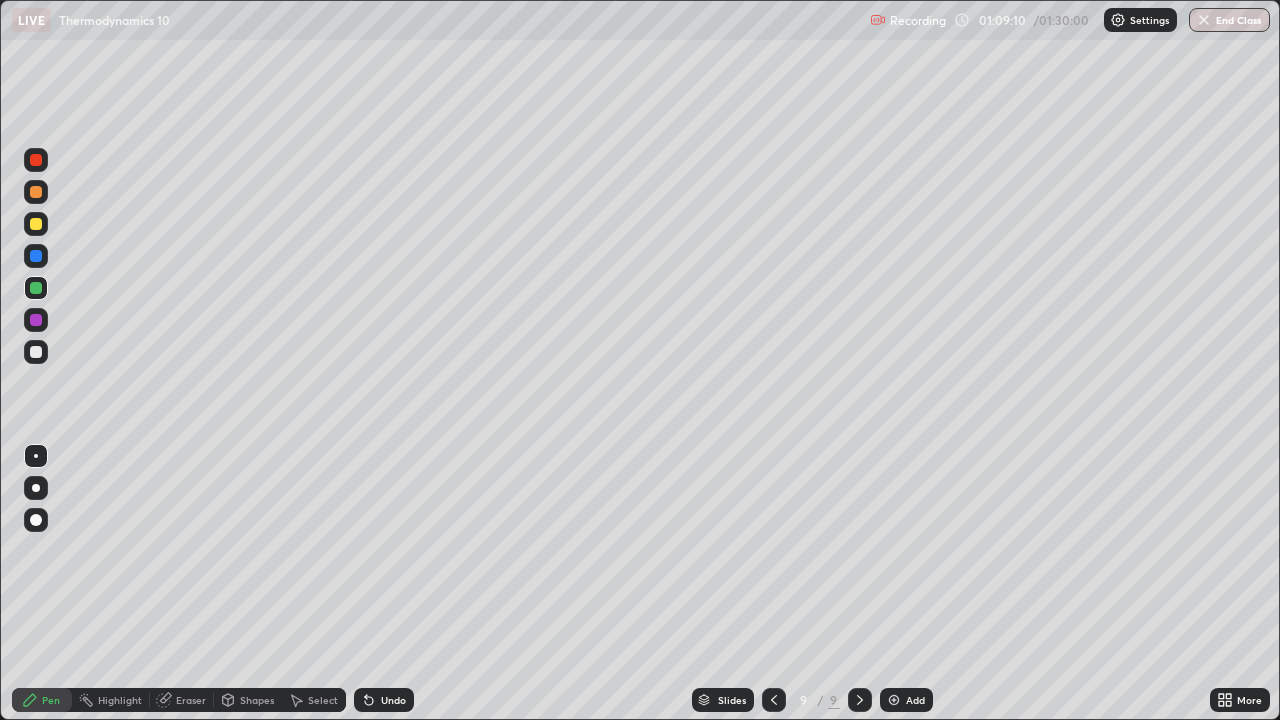 click at bounding box center (36, 224) 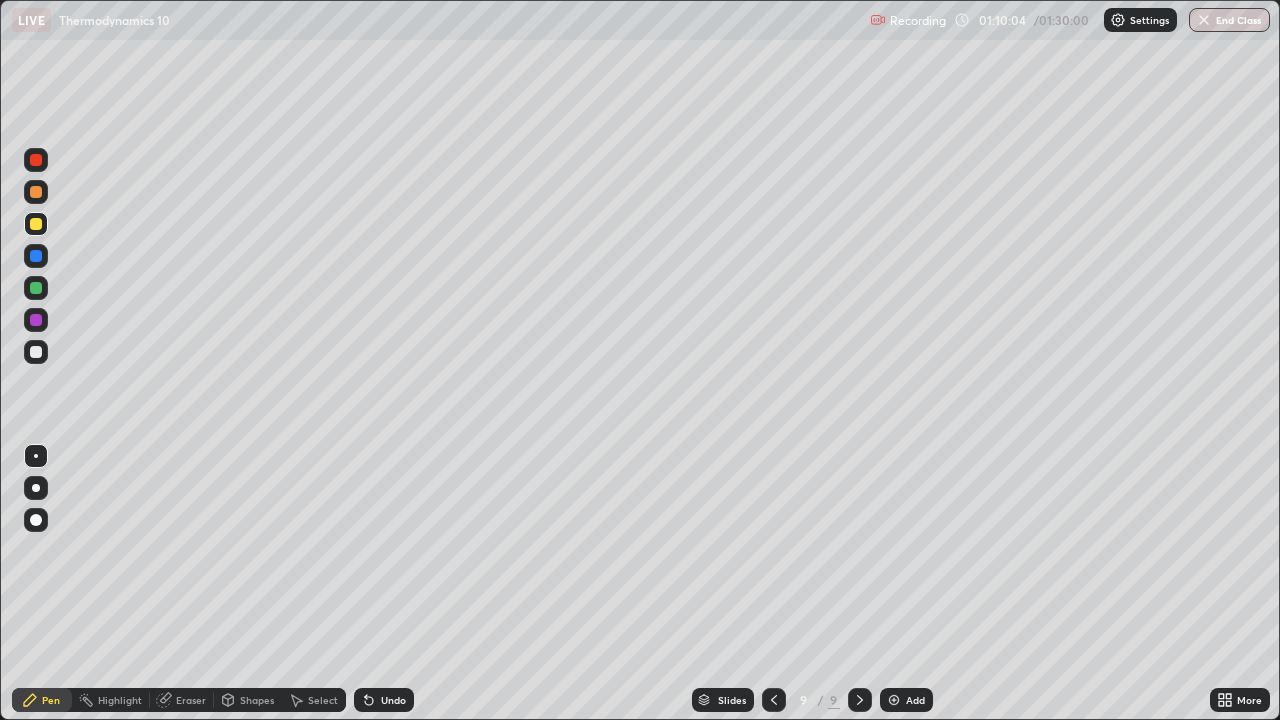 click at bounding box center (36, 256) 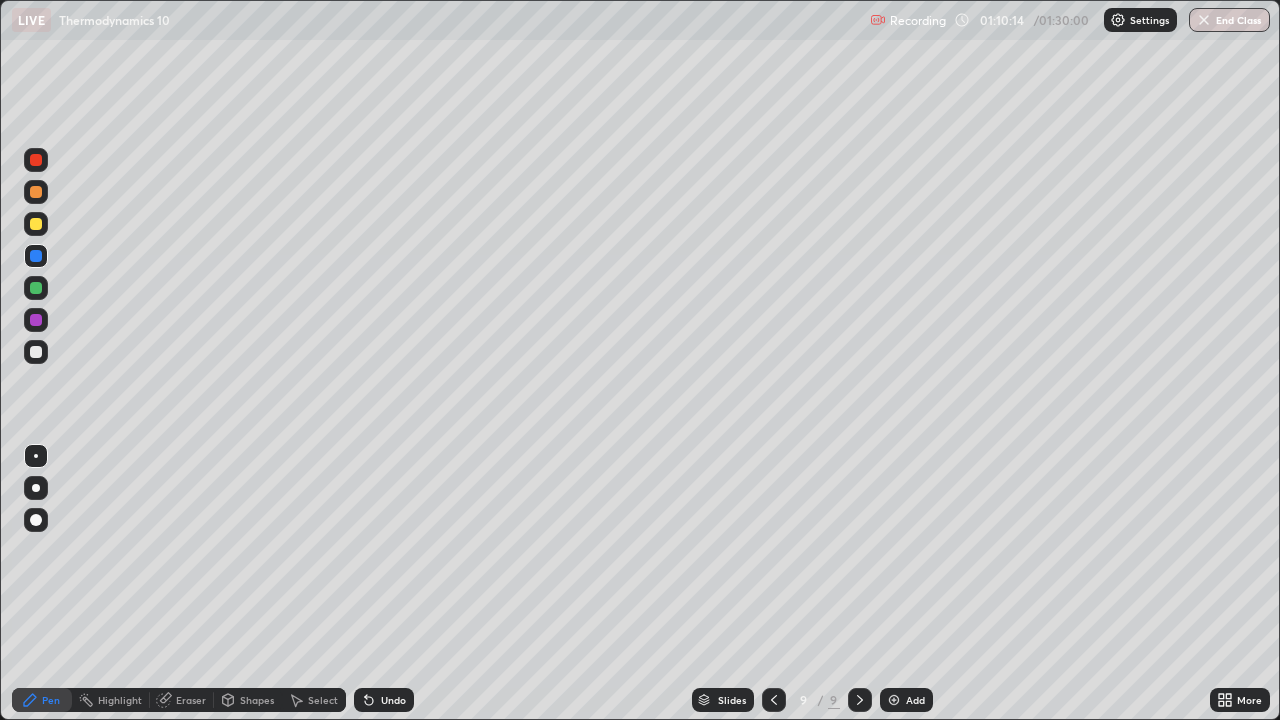 click on "Eraser" at bounding box center [191, 700] 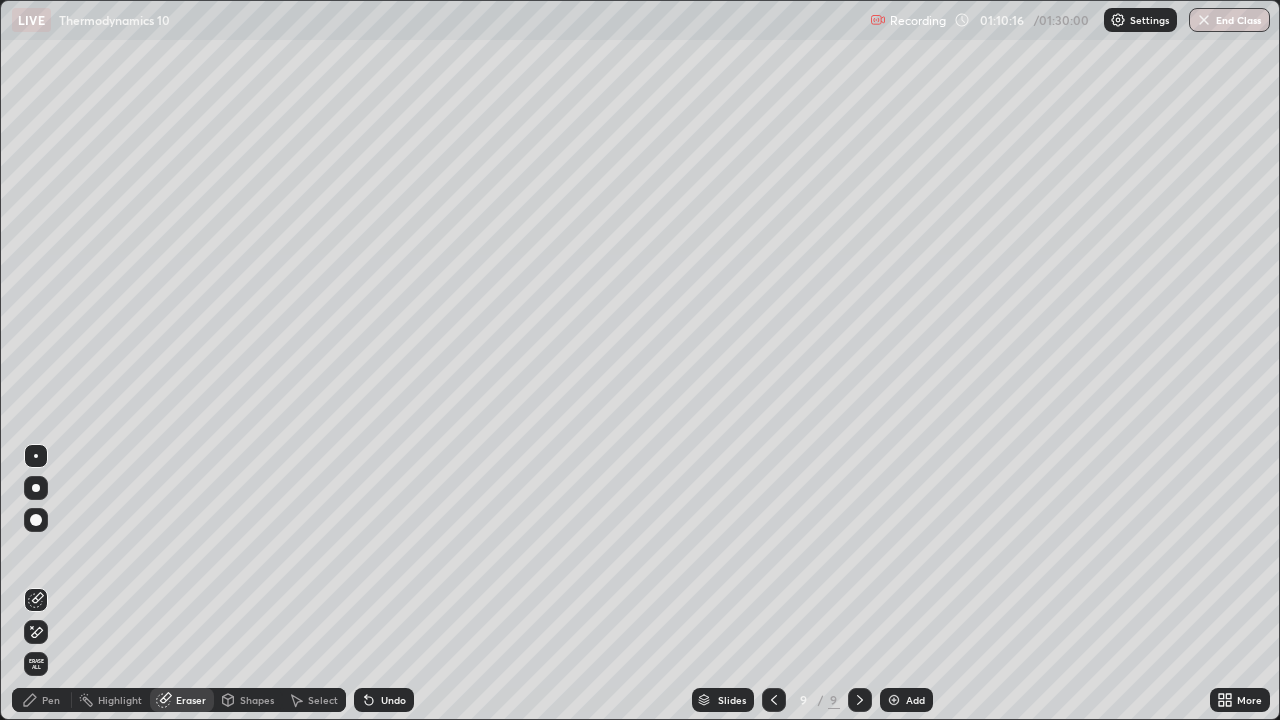 click on "Pen" at bounding box center [51, 700] 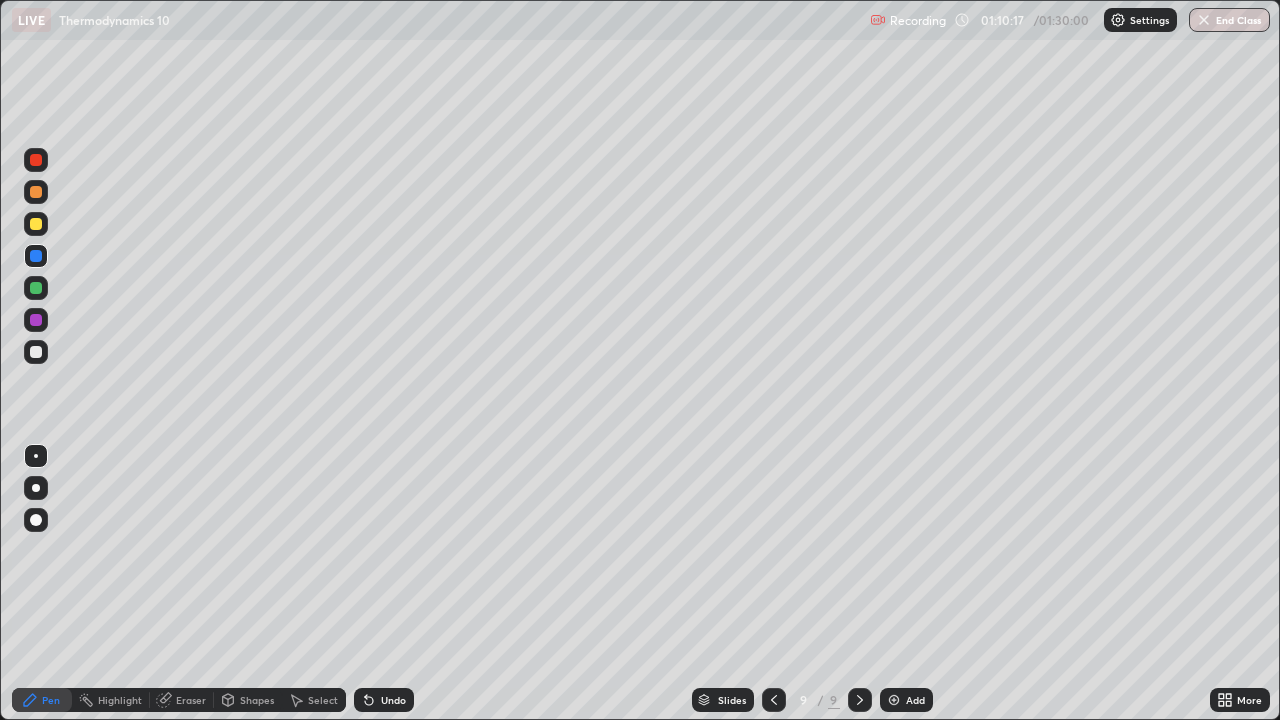 click at bounding box center [36, 192] 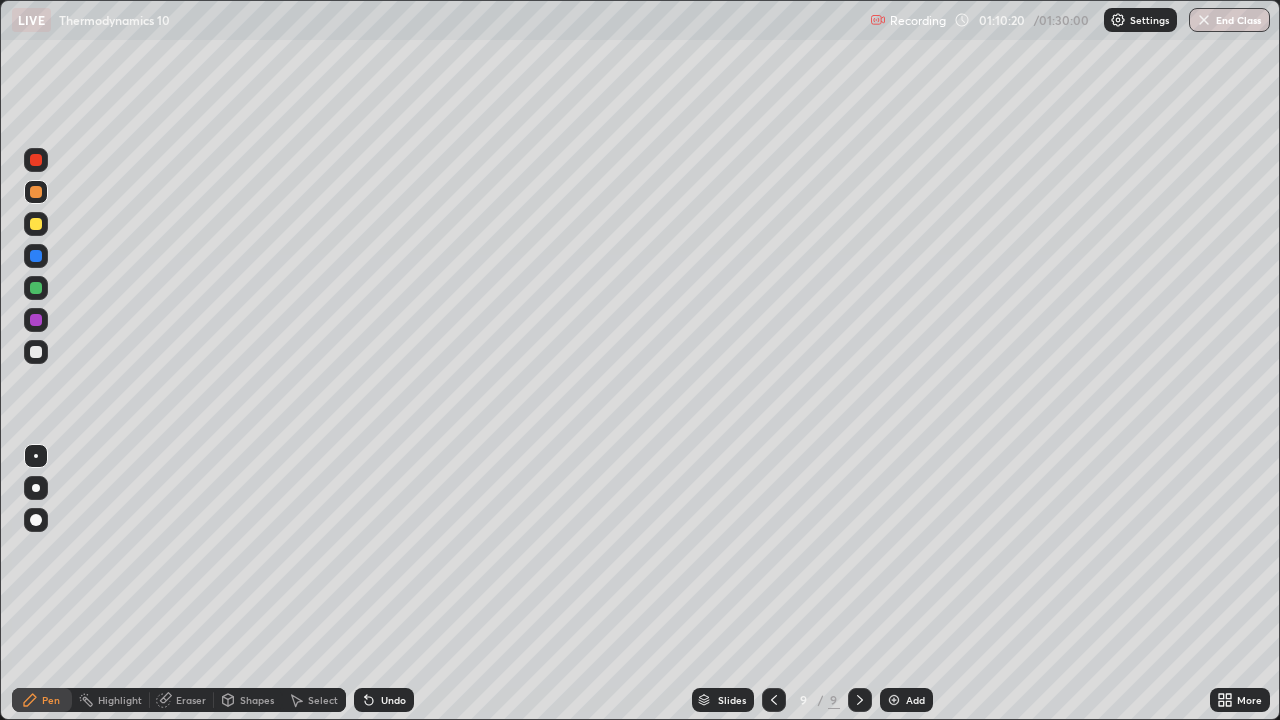 click at bounding box center [36, 288] 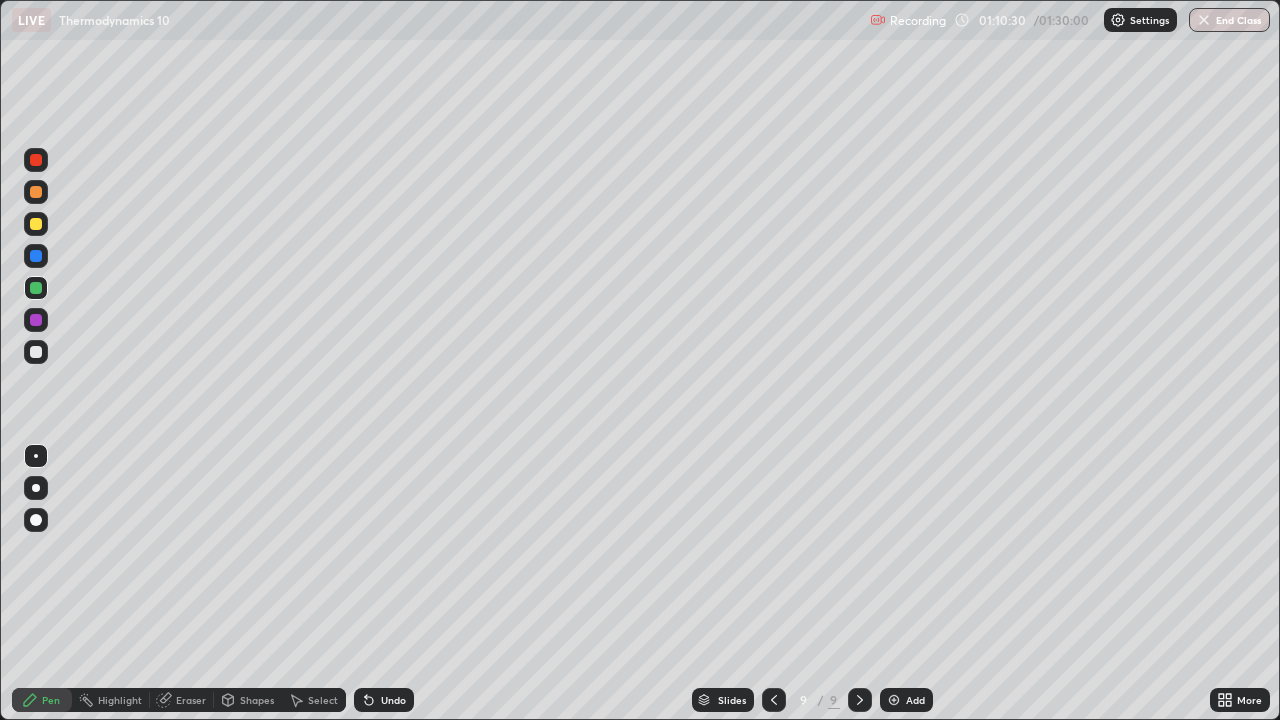 click at bounding box center (36, 256) 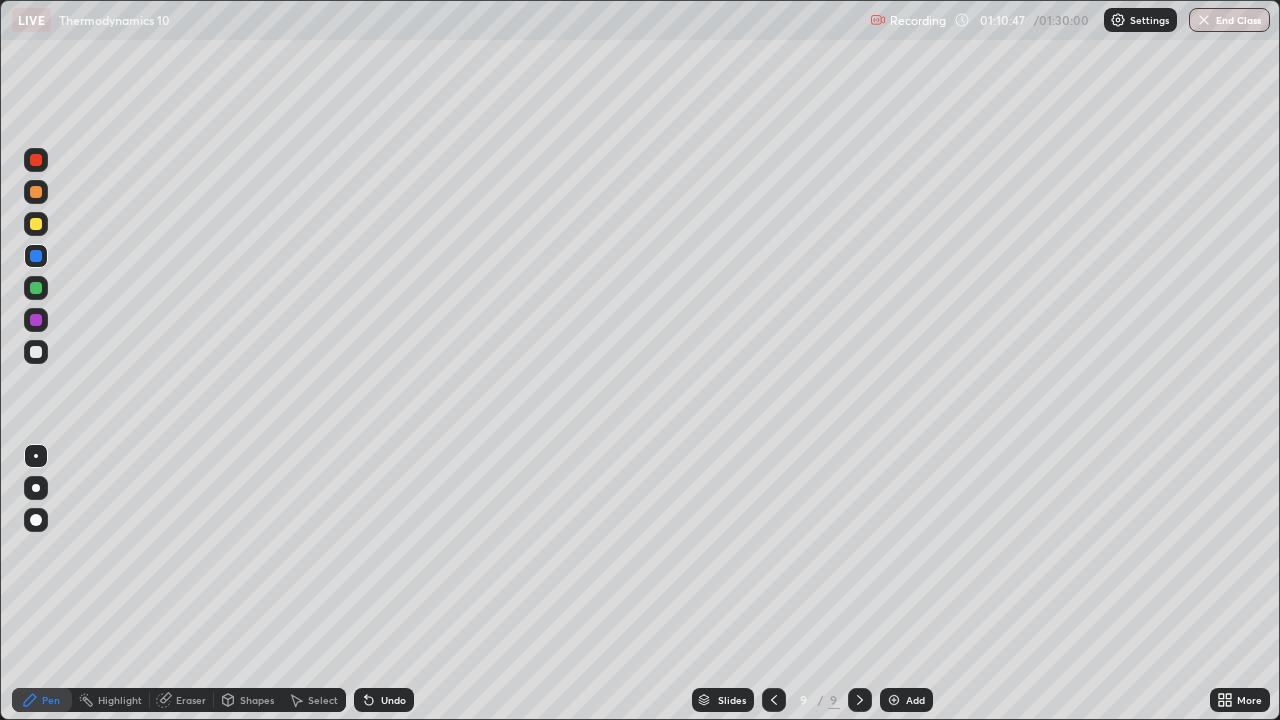 click on "Undo" at bounding box center (393, 700) 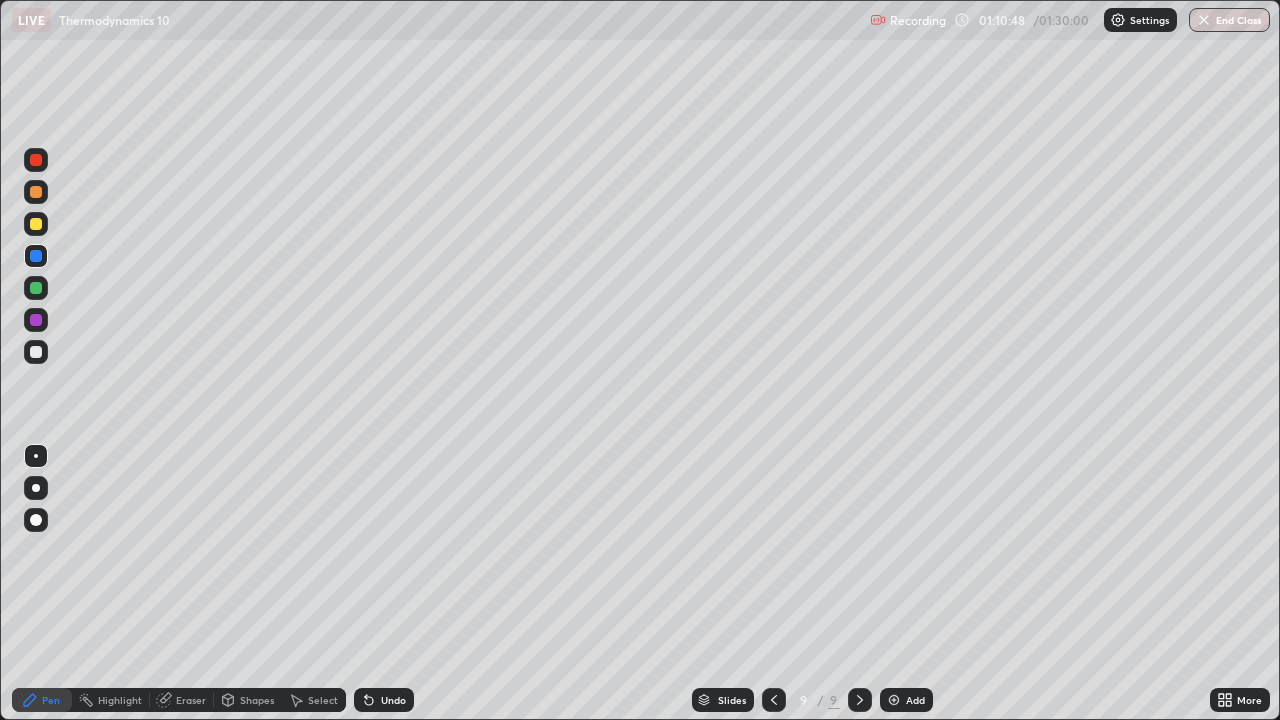 click on "Undo" at bounding box center [393, 700] 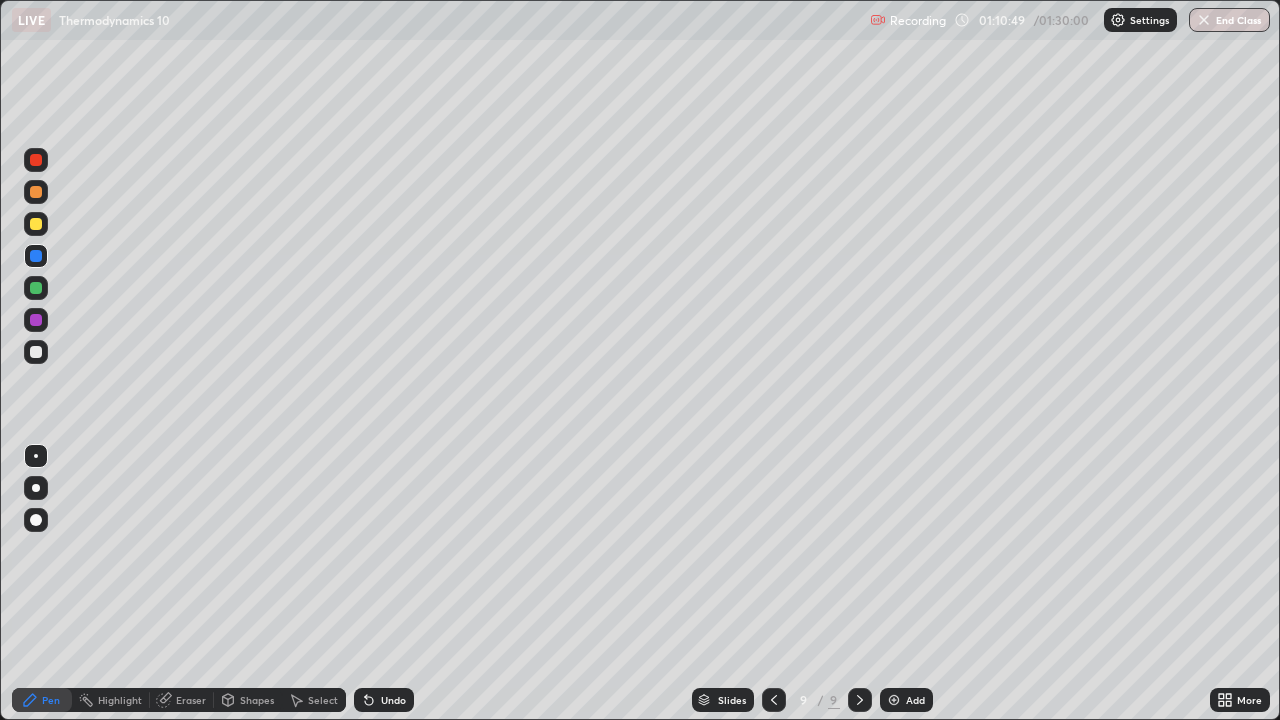 click on "Undo" at bounding box center [393, 700] 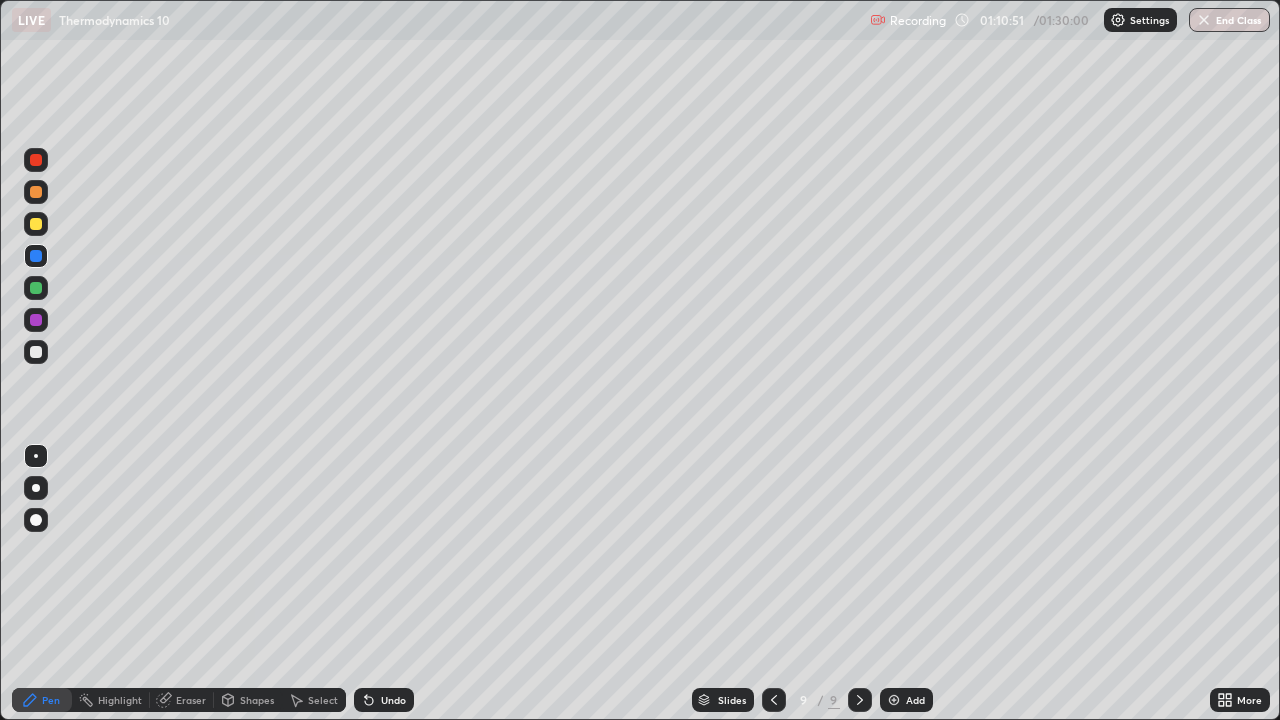 click at bounding box center (36, 192) 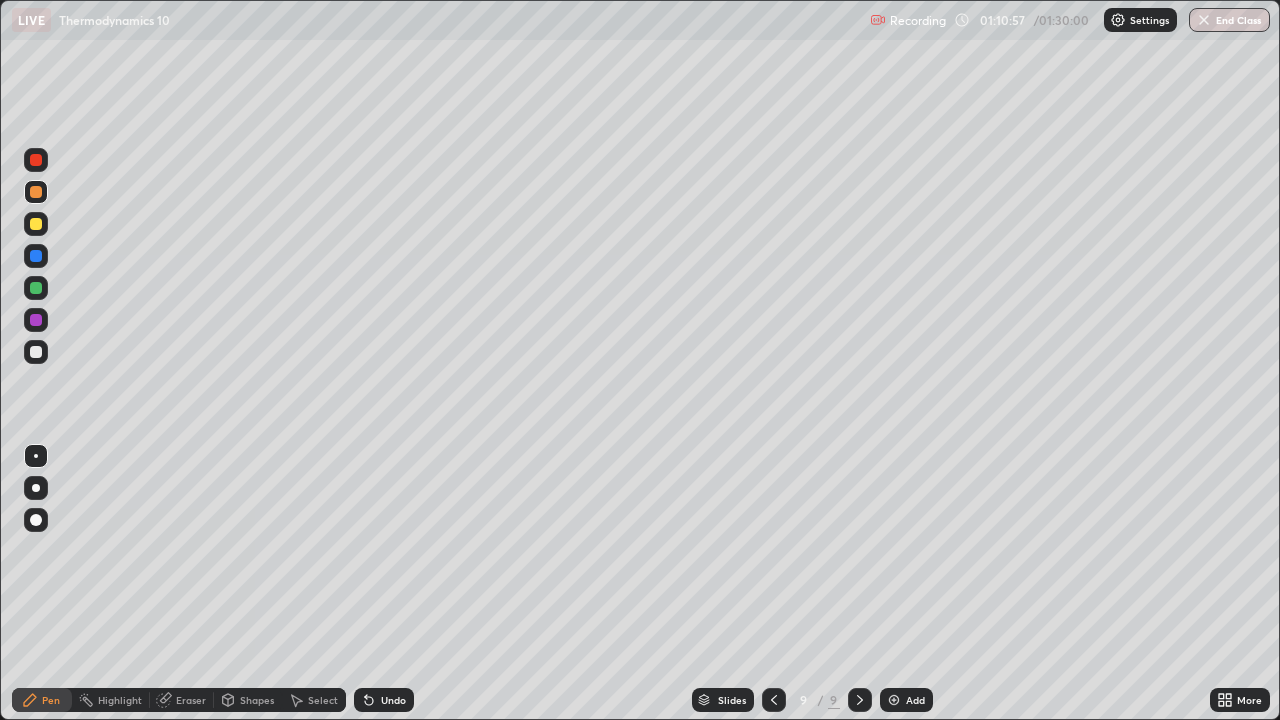 click on "Eraser" at bounding box center [191, 700] 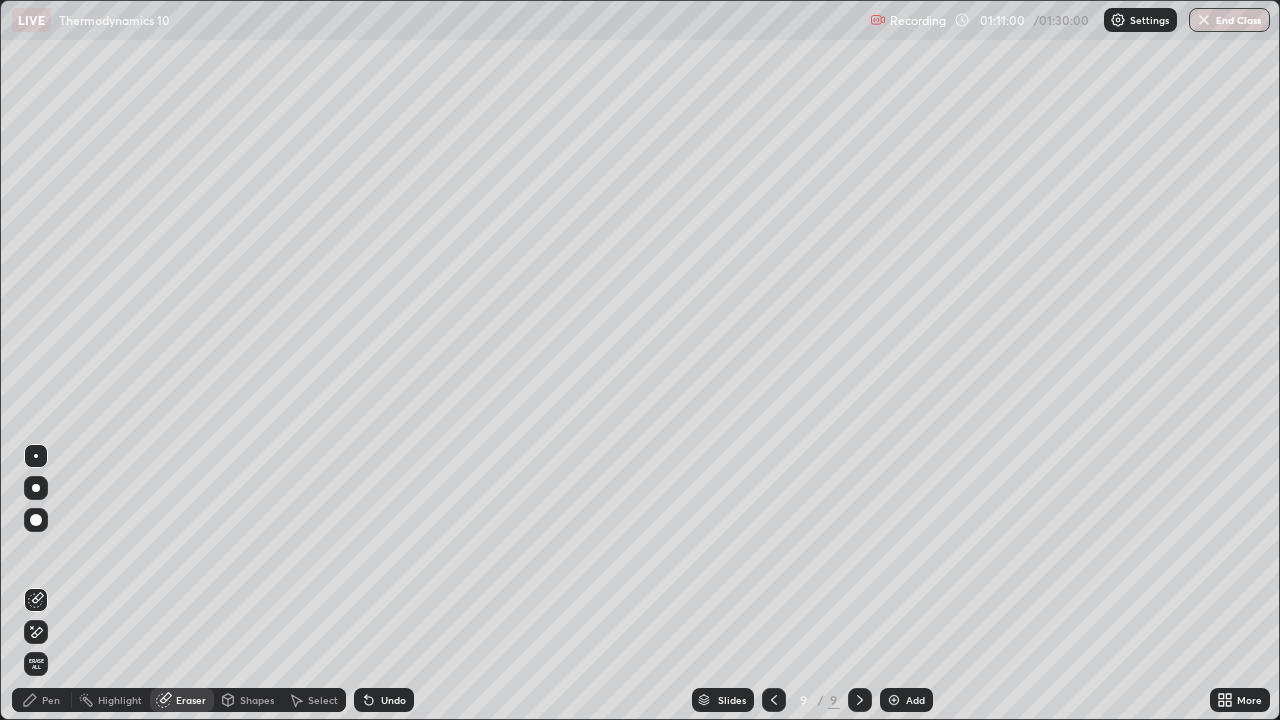 click on "Pen" at bounding box center [51, 700] 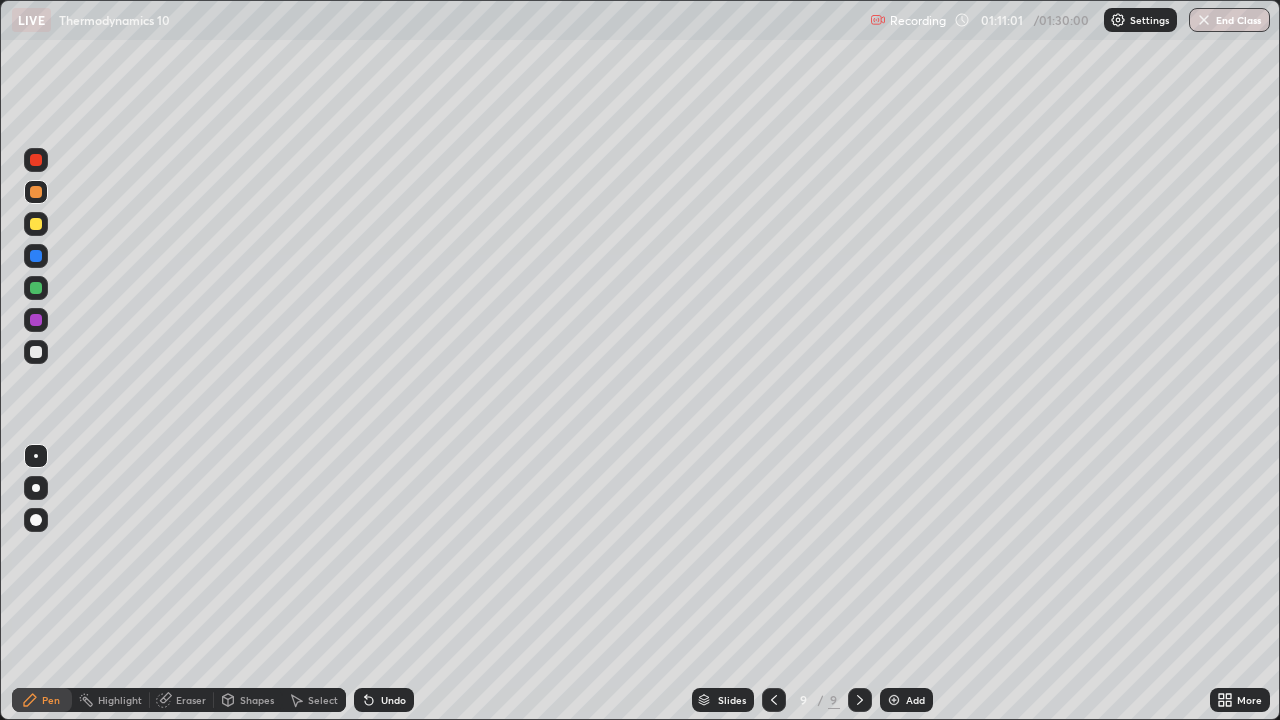 click at bounding box center (36, 192) 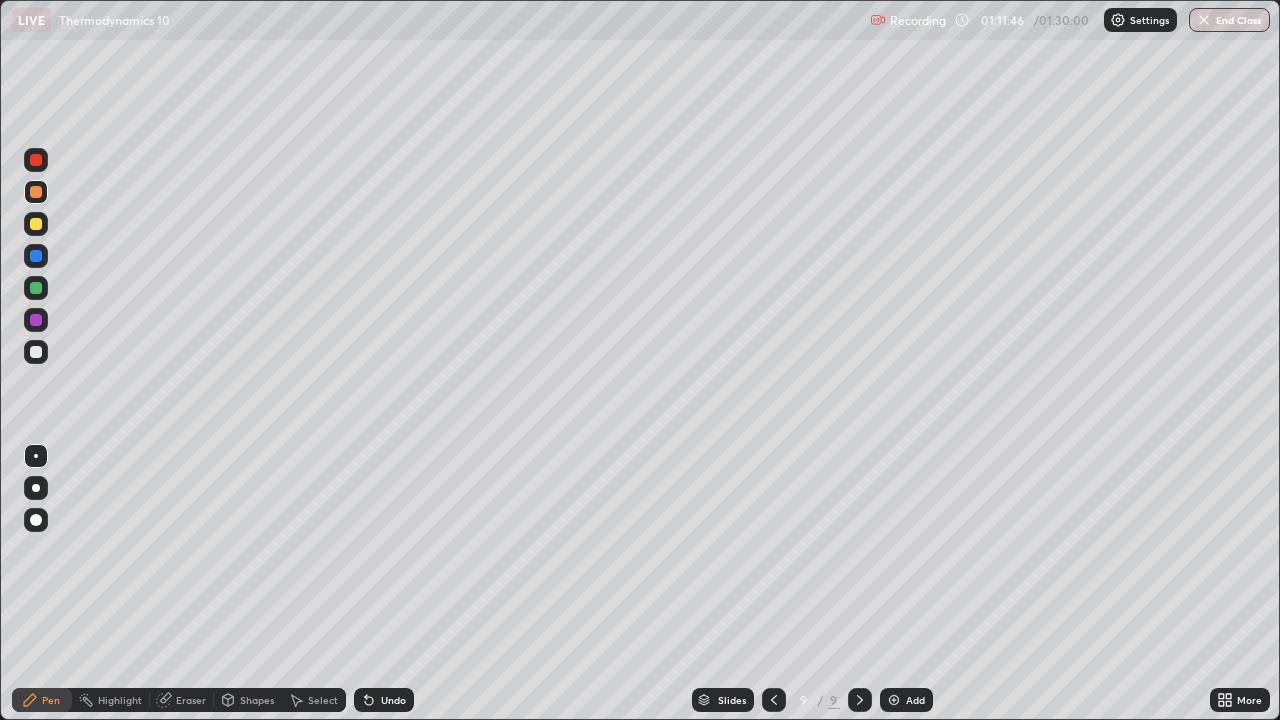 click on "Undo" at bounding box center [393, 700] 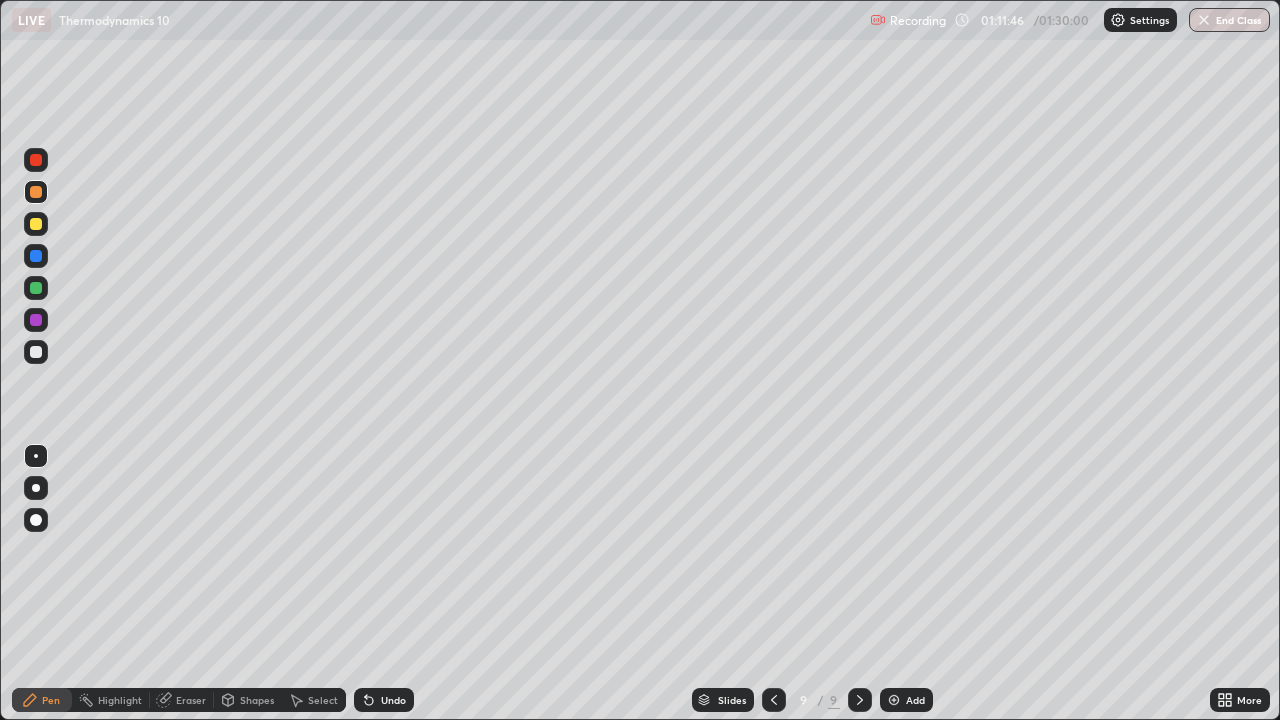 click on "Undo" at bounding box center (393, 700) 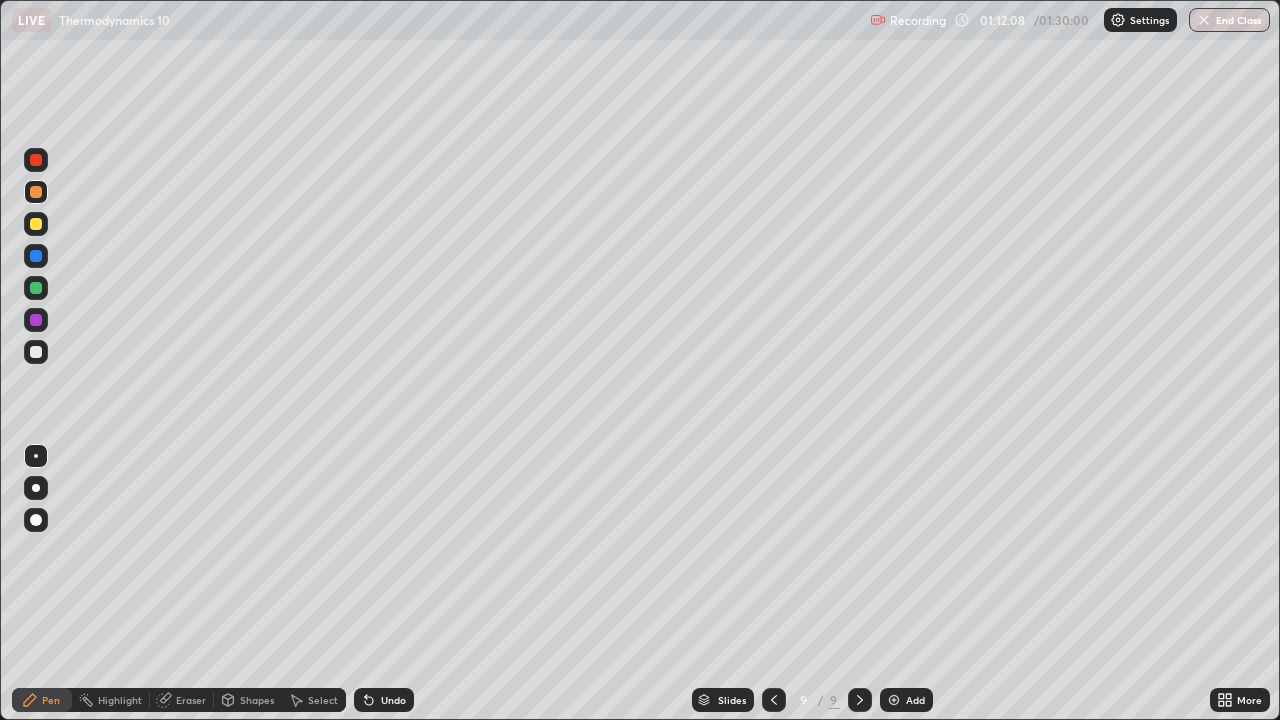 click on "Undo" at bounding box center [393, 700] 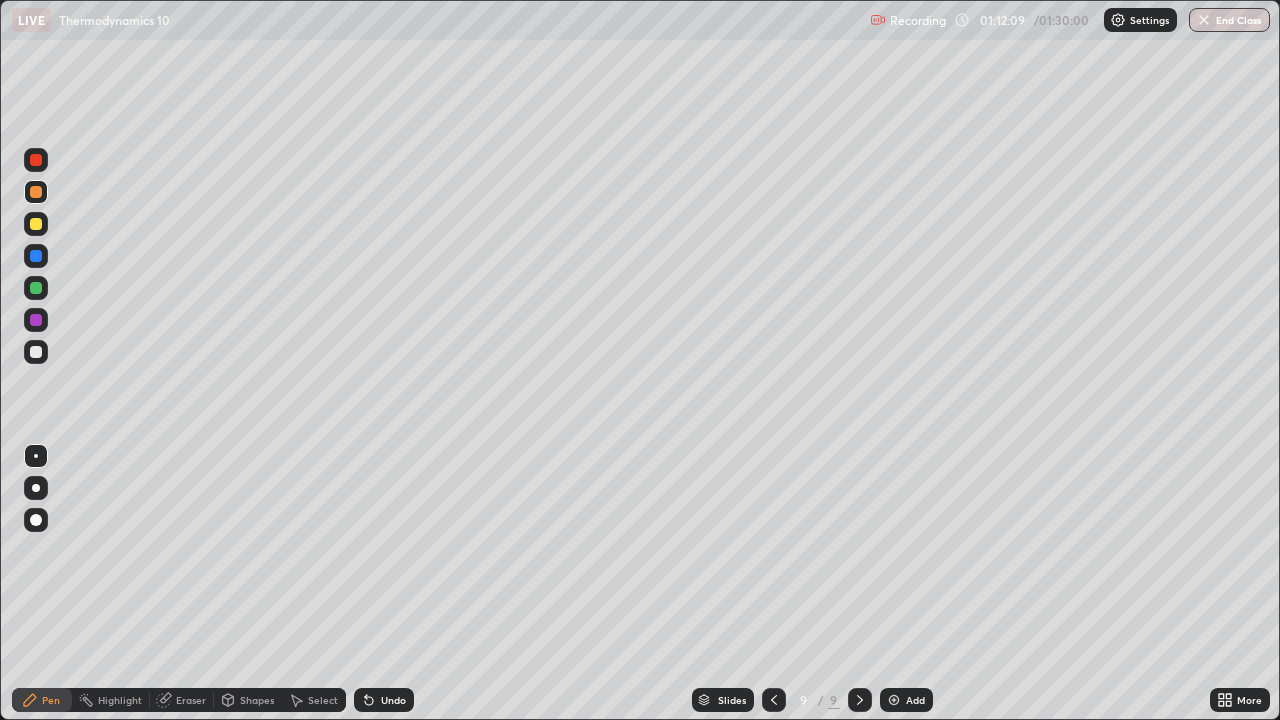 click at bounding box center [36, 224] 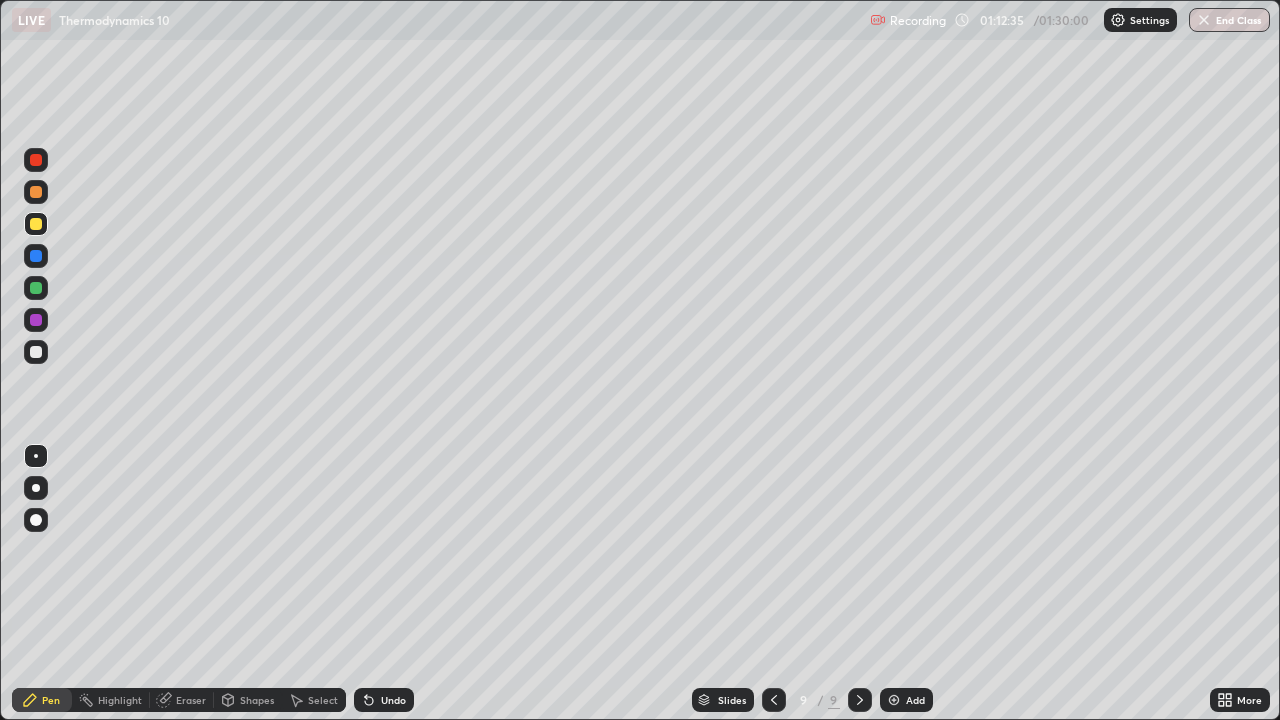 click at bounding box center [36, 256] 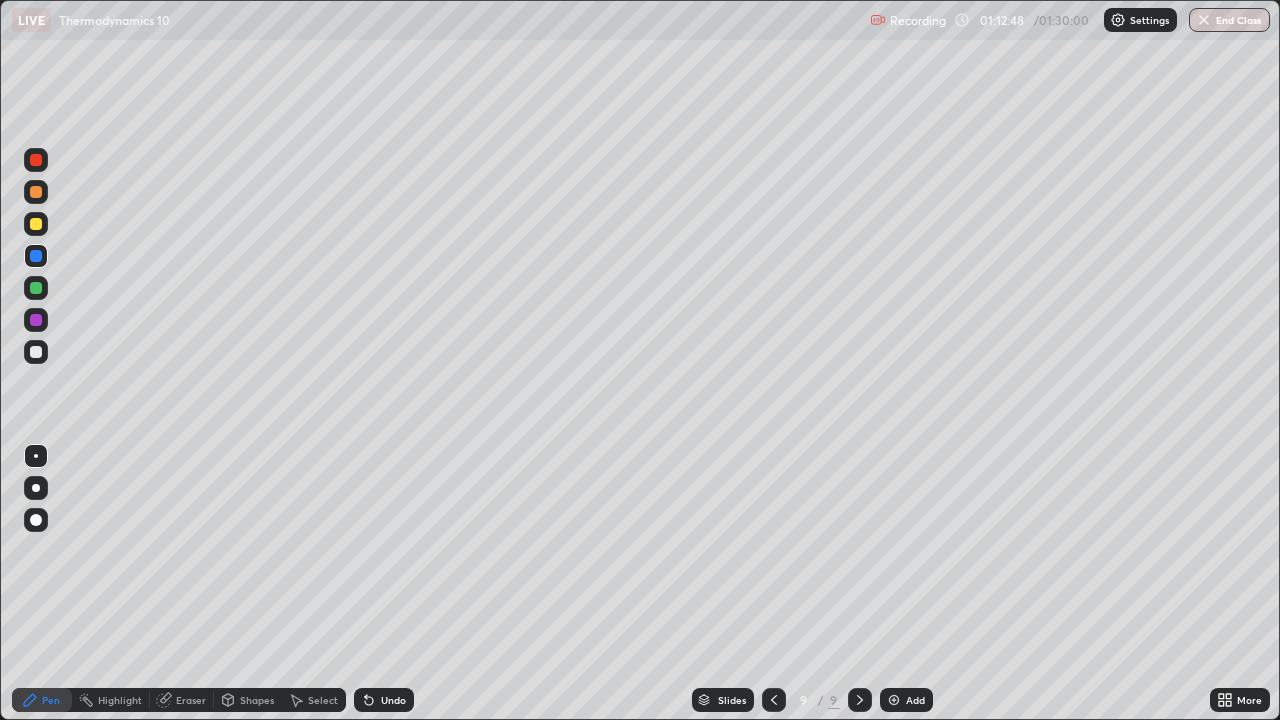 click at bounding box center [36, 192] 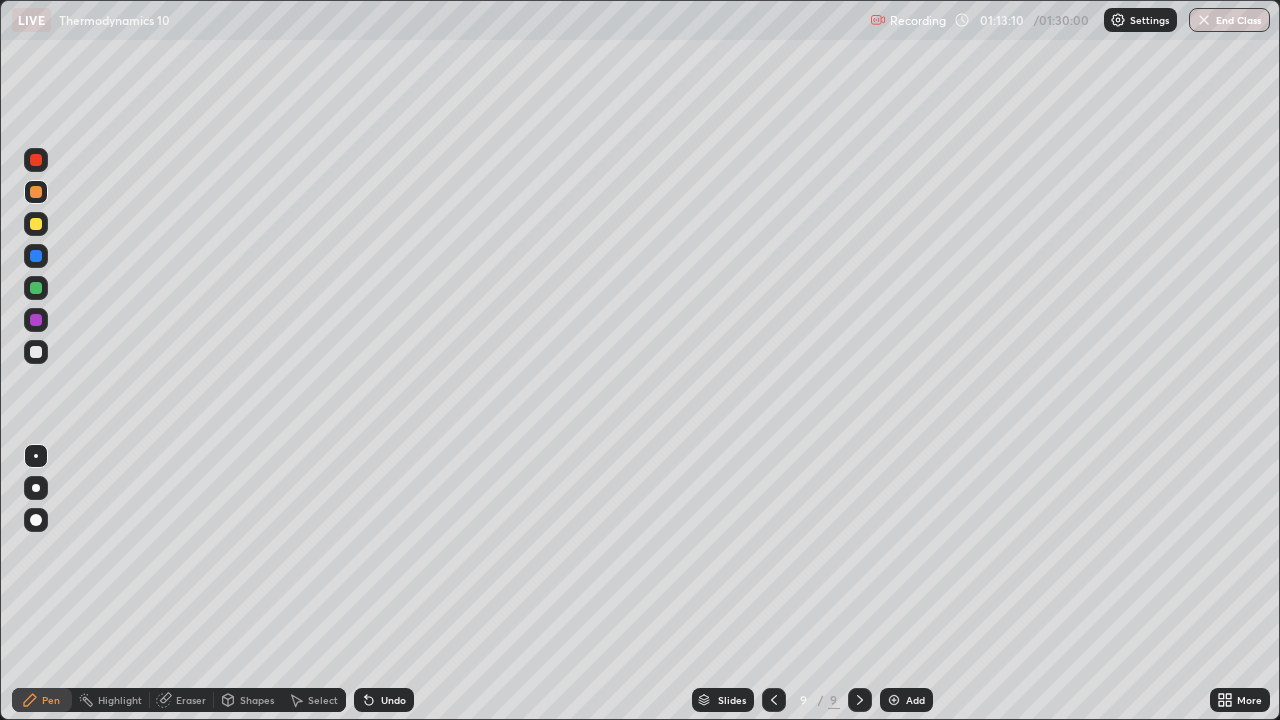 click at bounding box center (36, 224) 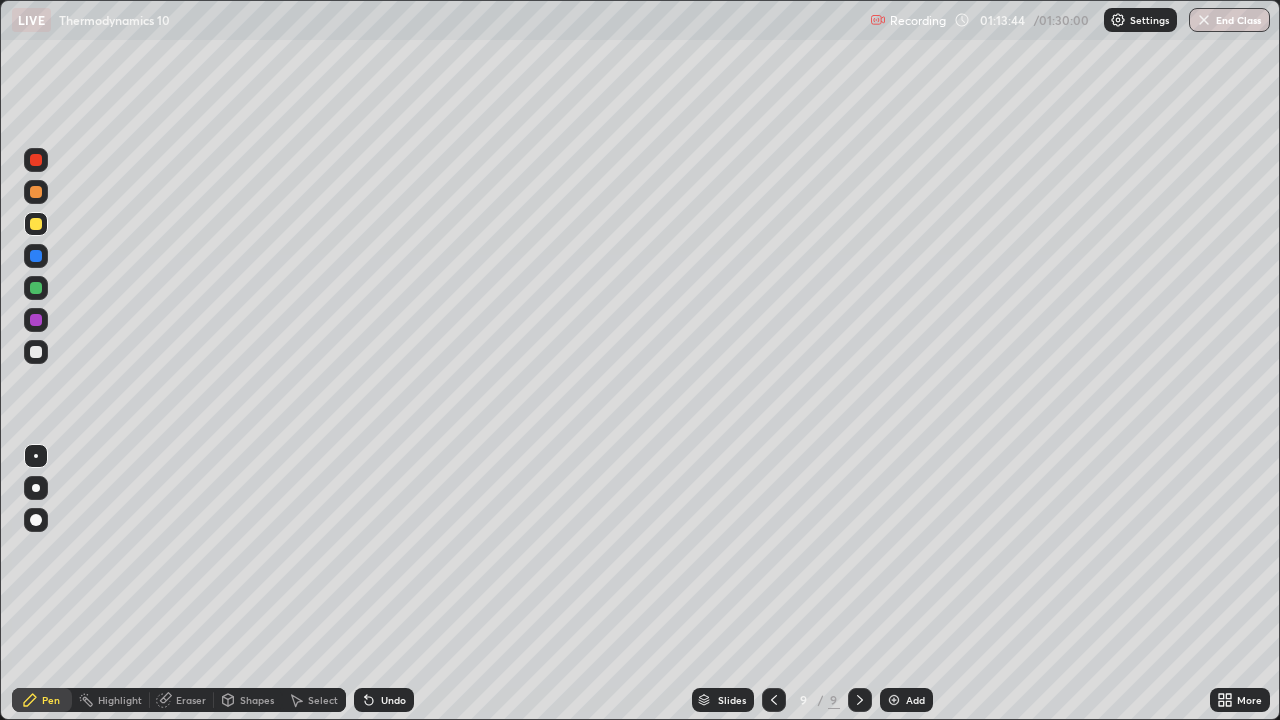 click 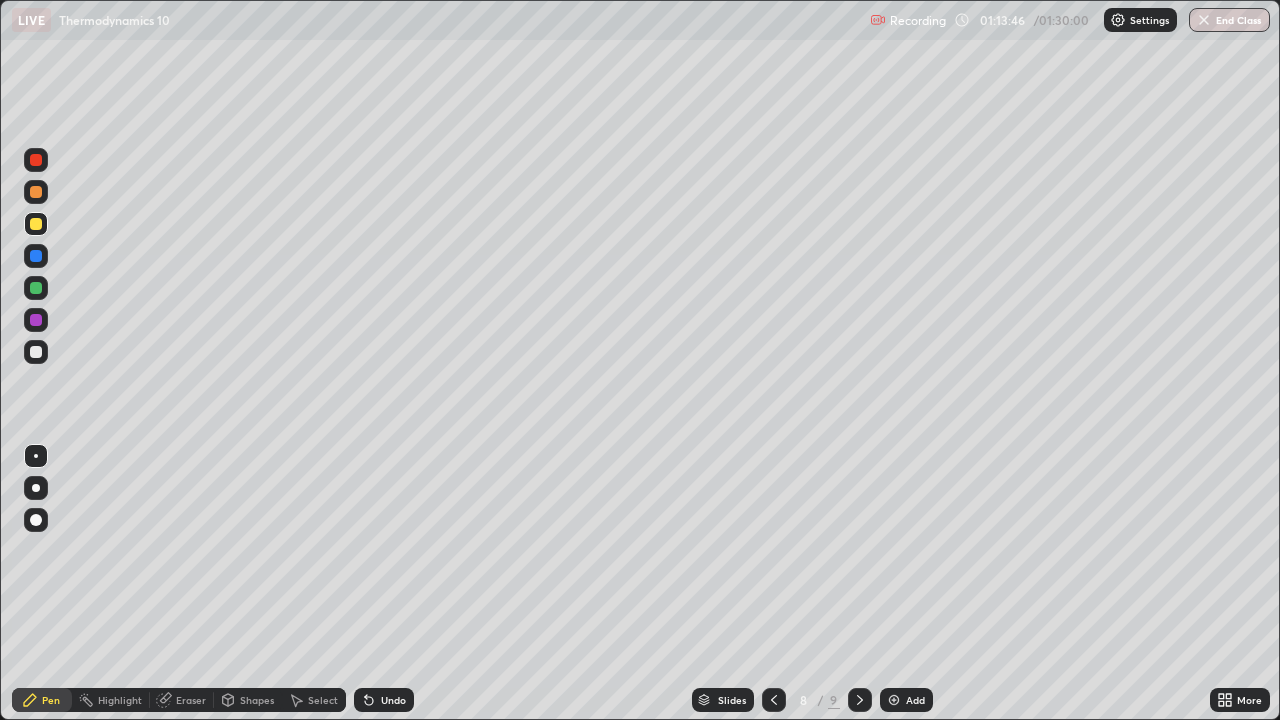 click 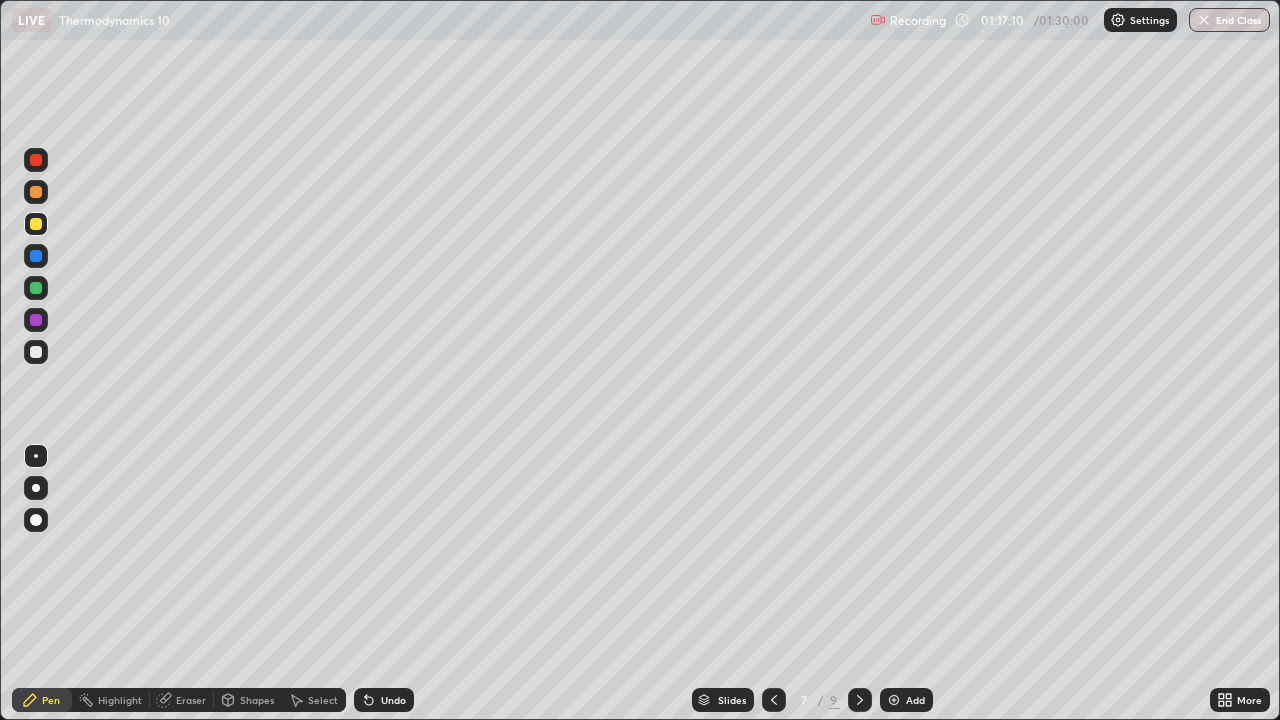 click 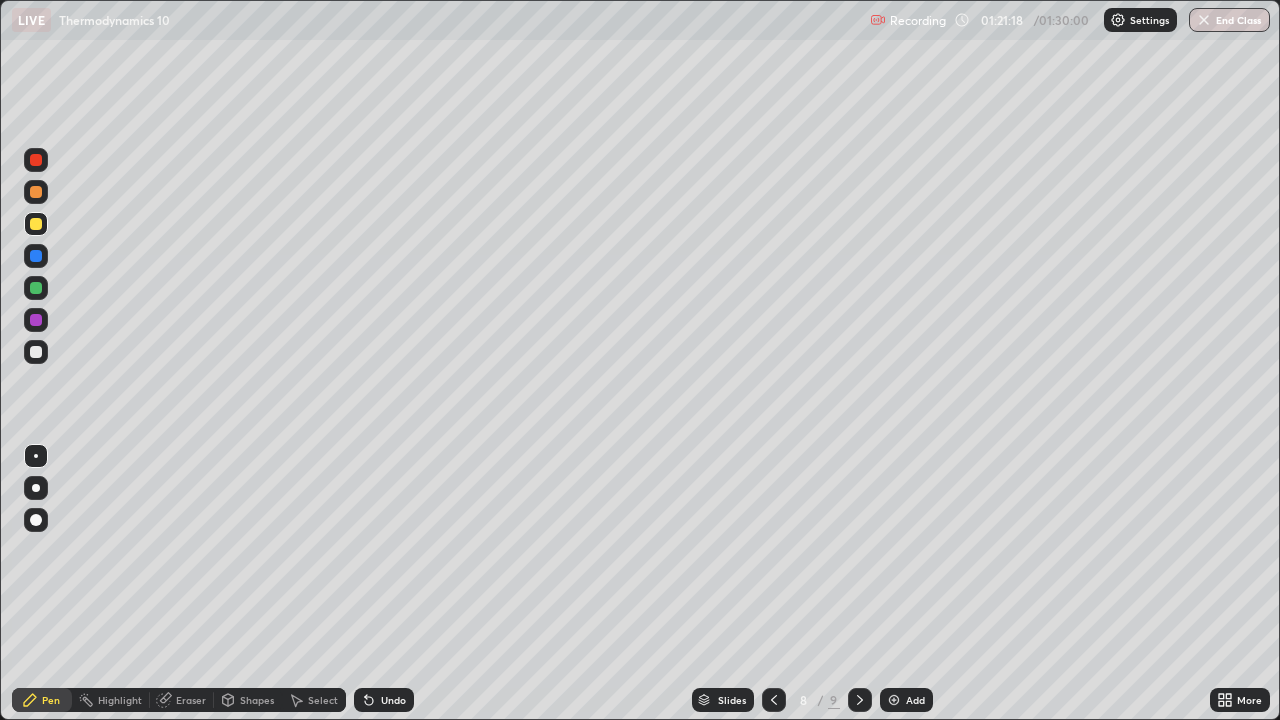 click 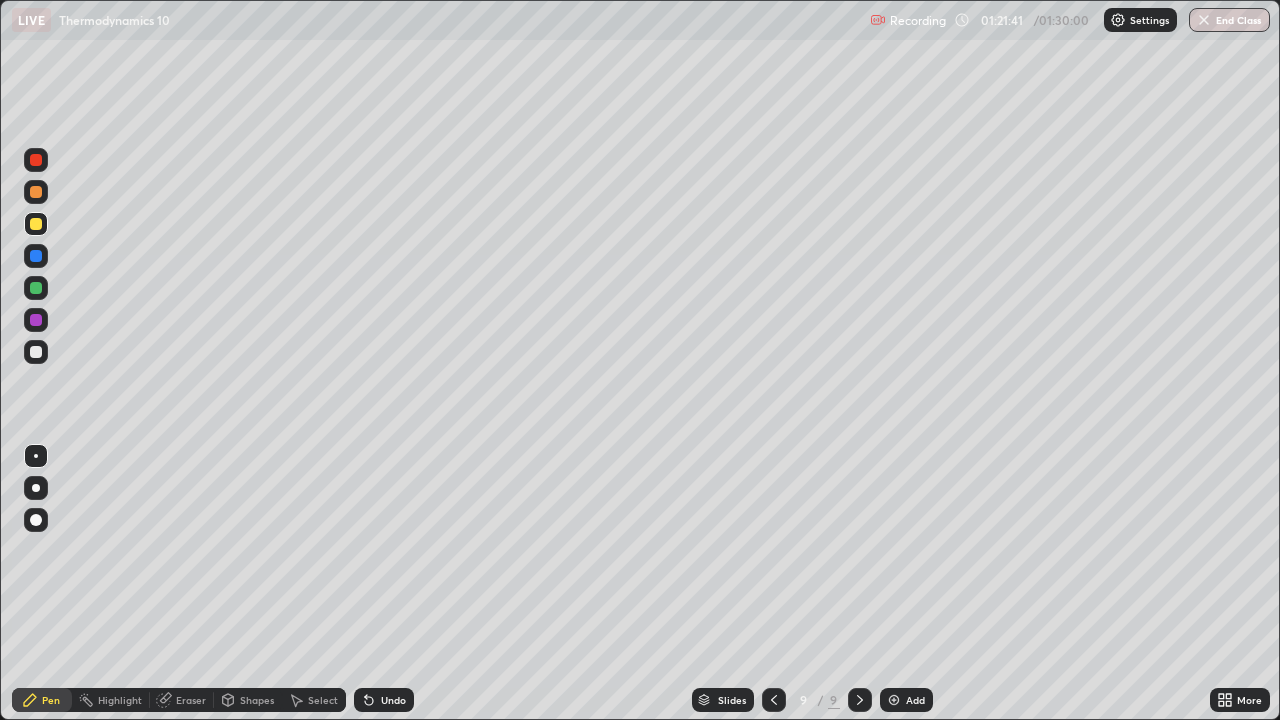 click on "Undo" at bounding box center [393, 700] 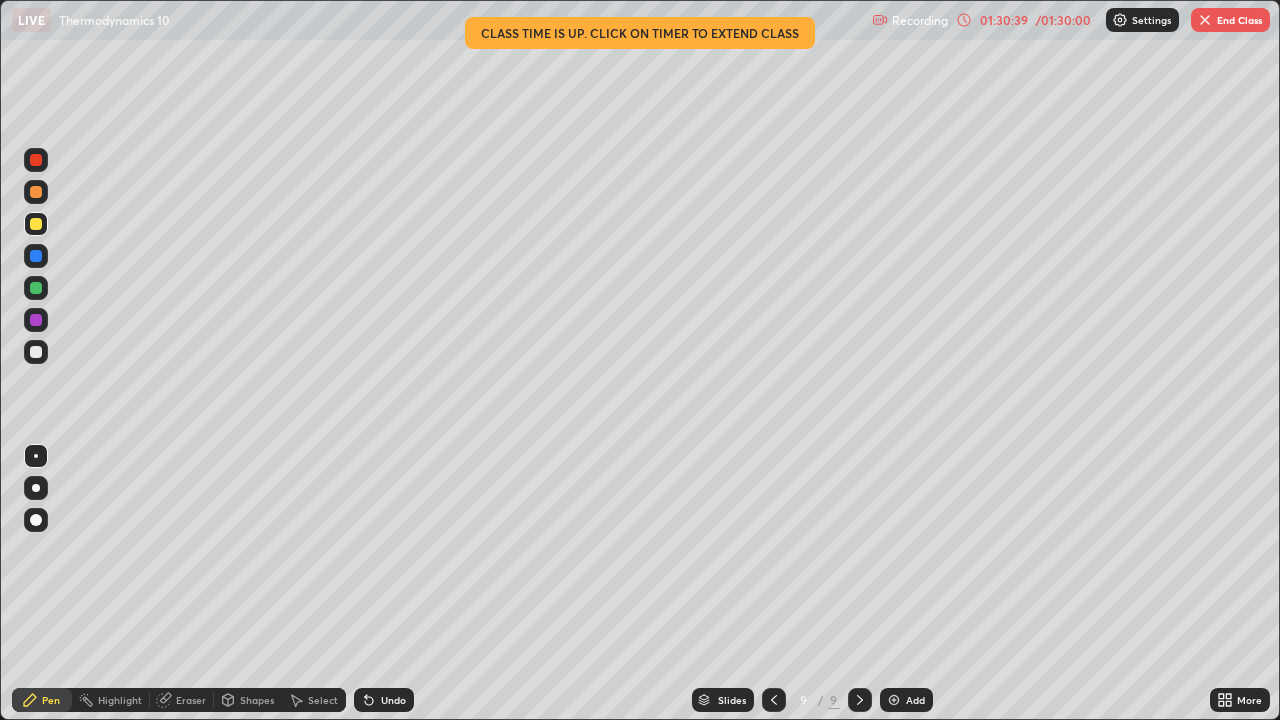 click on "End Class" at bounding box center (1230, 20) 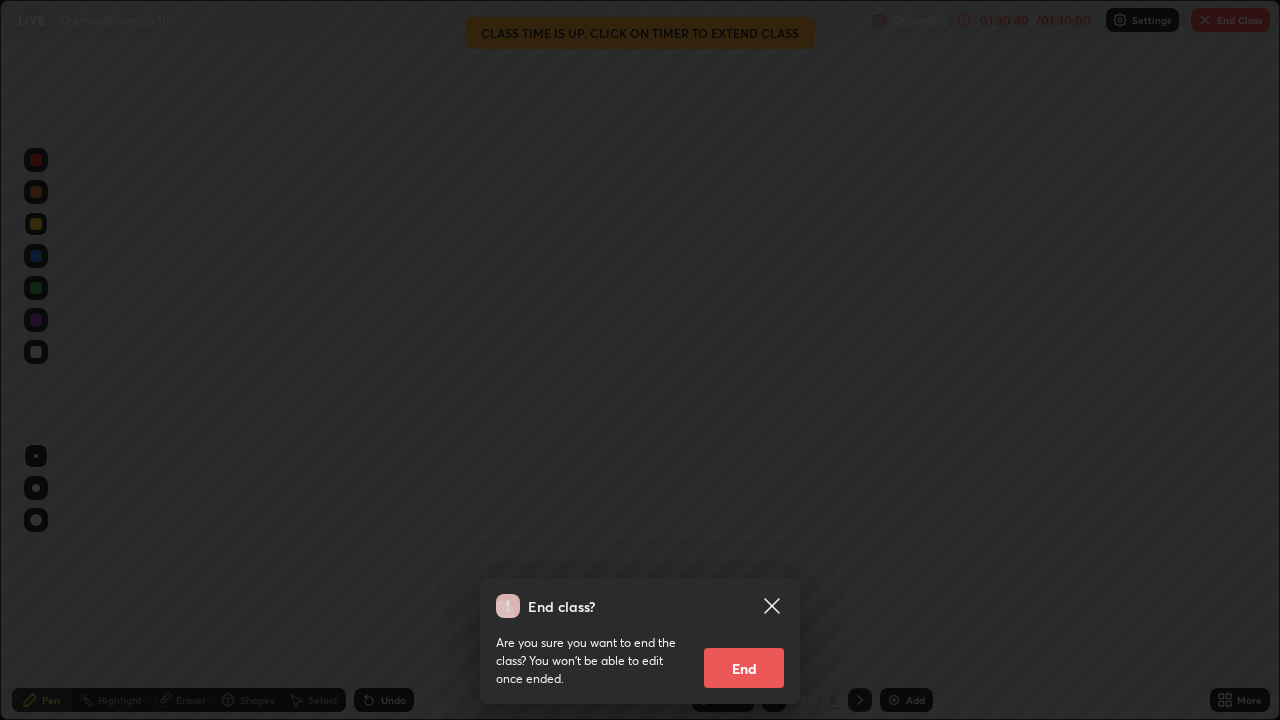 click on "End" at bounding box center [744, 668] 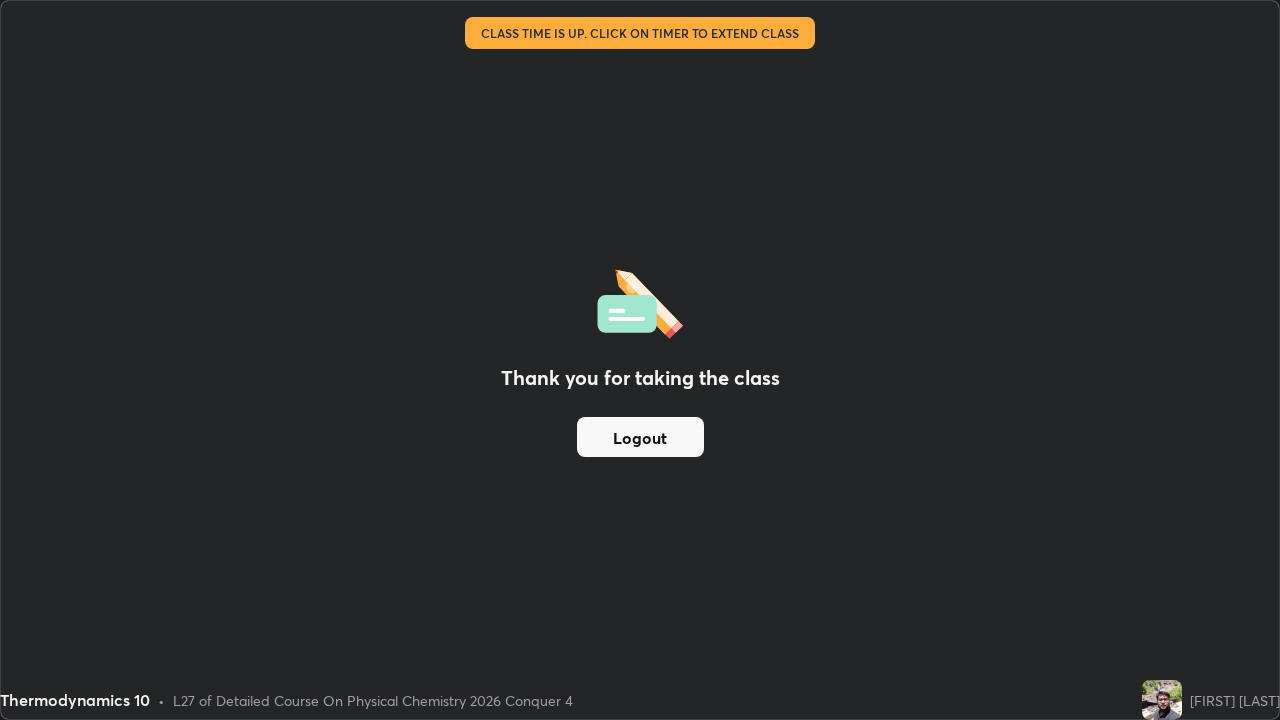 click on "Logout" at bounding box center (640, 437) 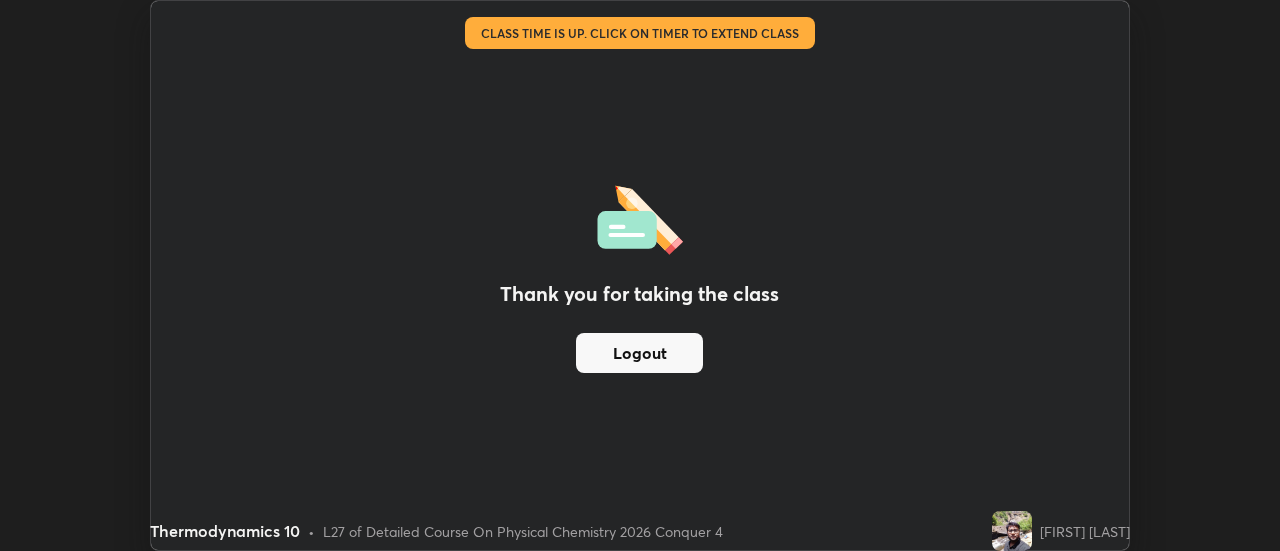 scroll, scrollTop: 551, scrollLeft: 1280, axis: both 